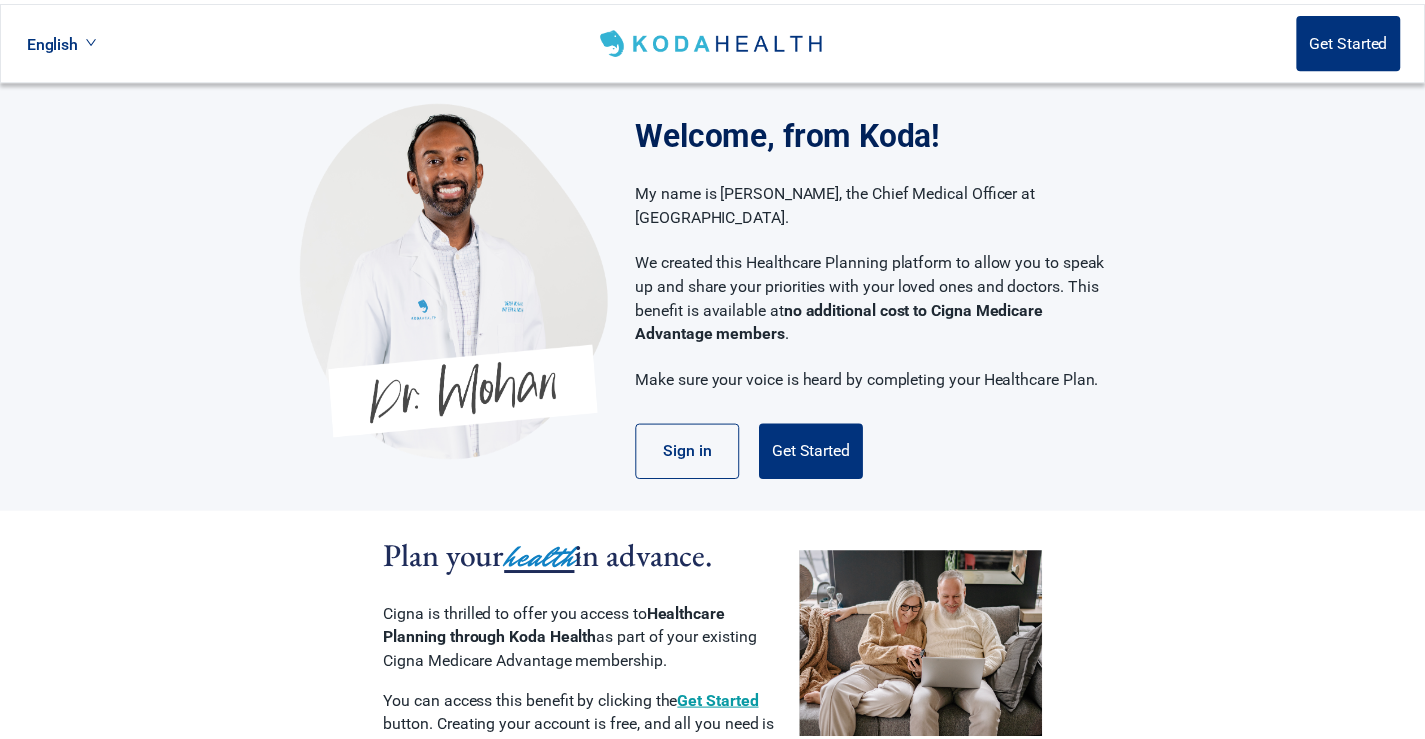 scroll, scrollTop: 0, scrollLeft: 0, axis: both 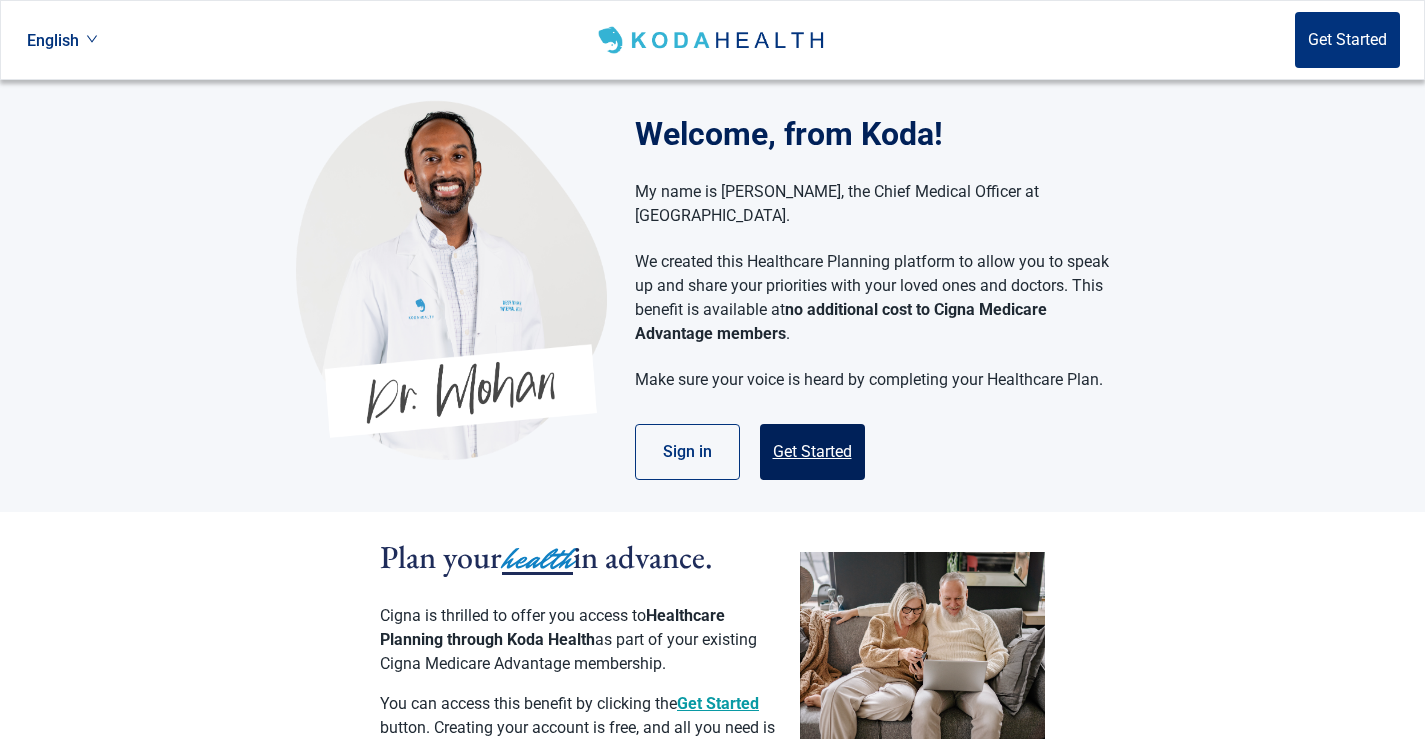 click on "Get Started" at bounding box center (812, 452) 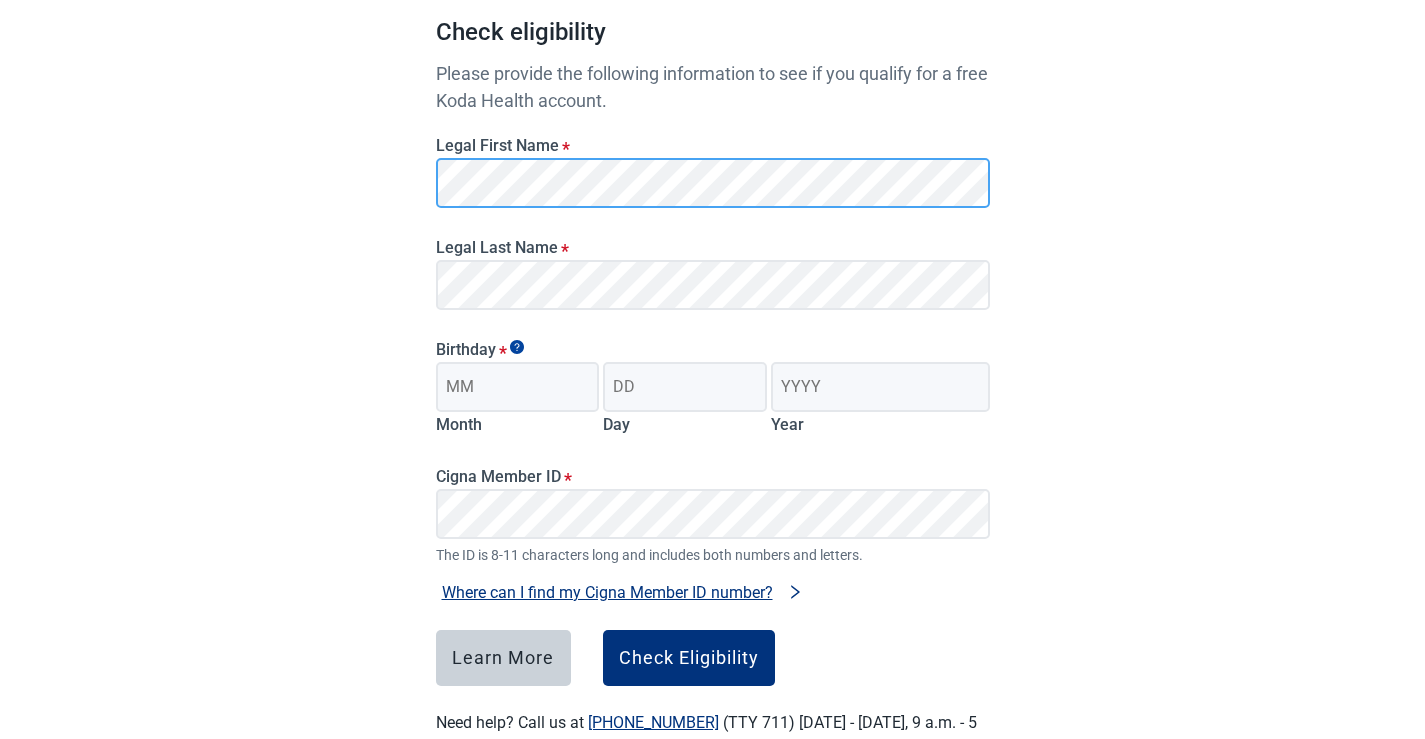 scroll, scrollTop: 200, scrollLeft: 0, axis: vertical 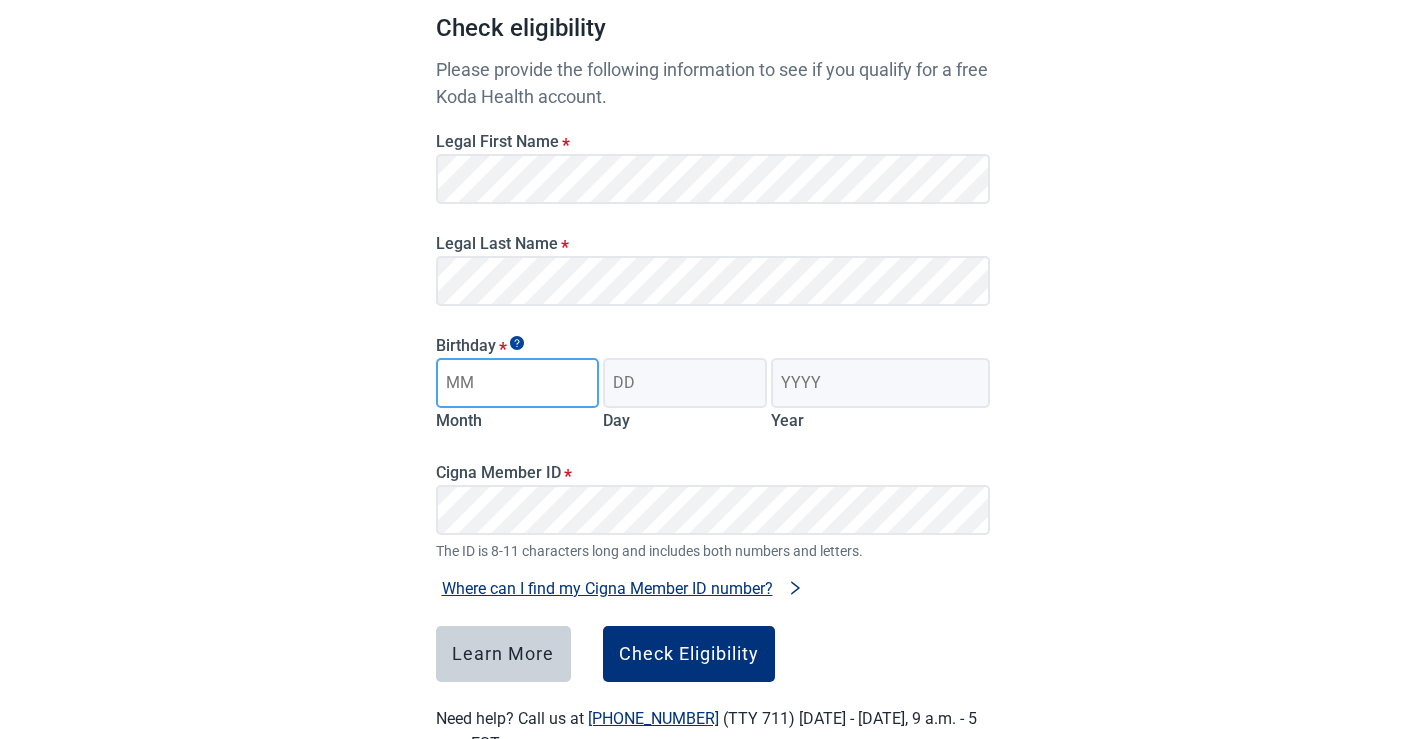 click on "Birthday *" at bounding box center (518, 383) 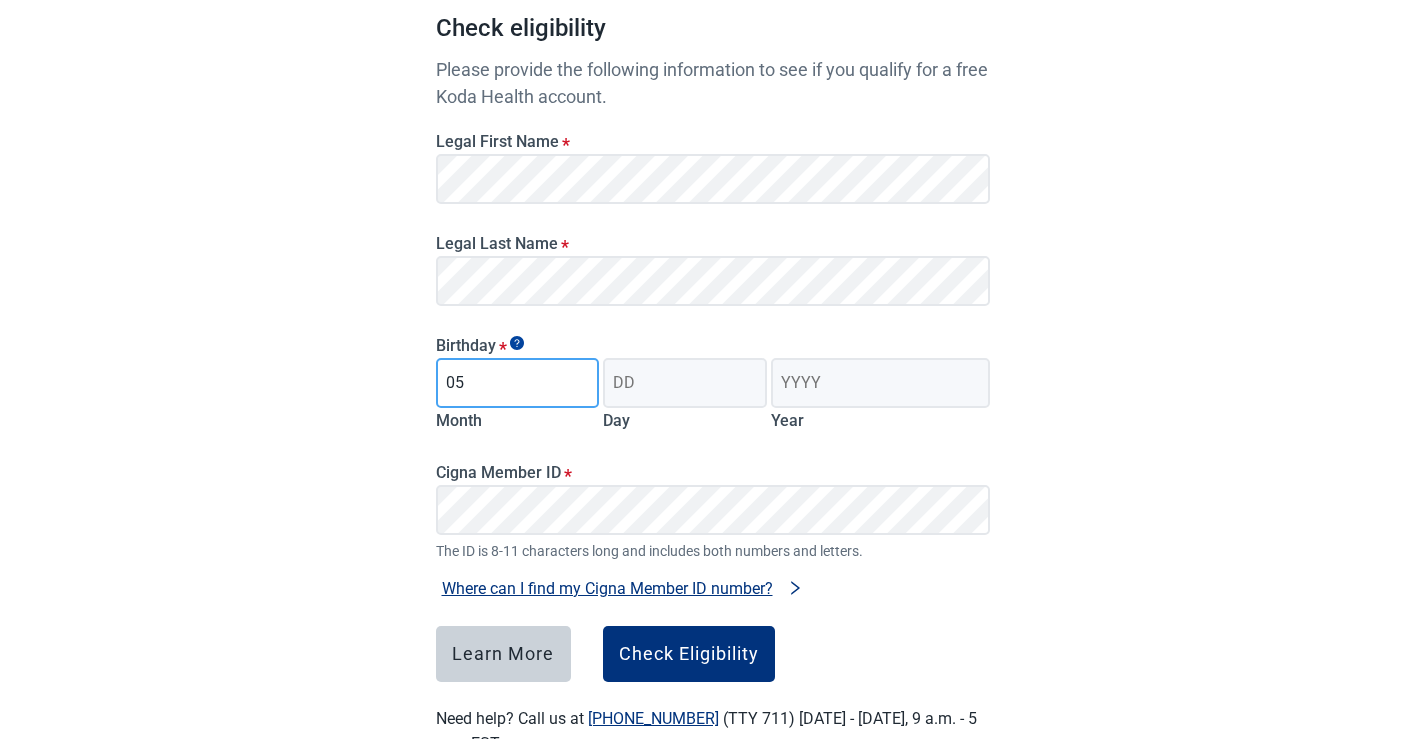 type on "05" 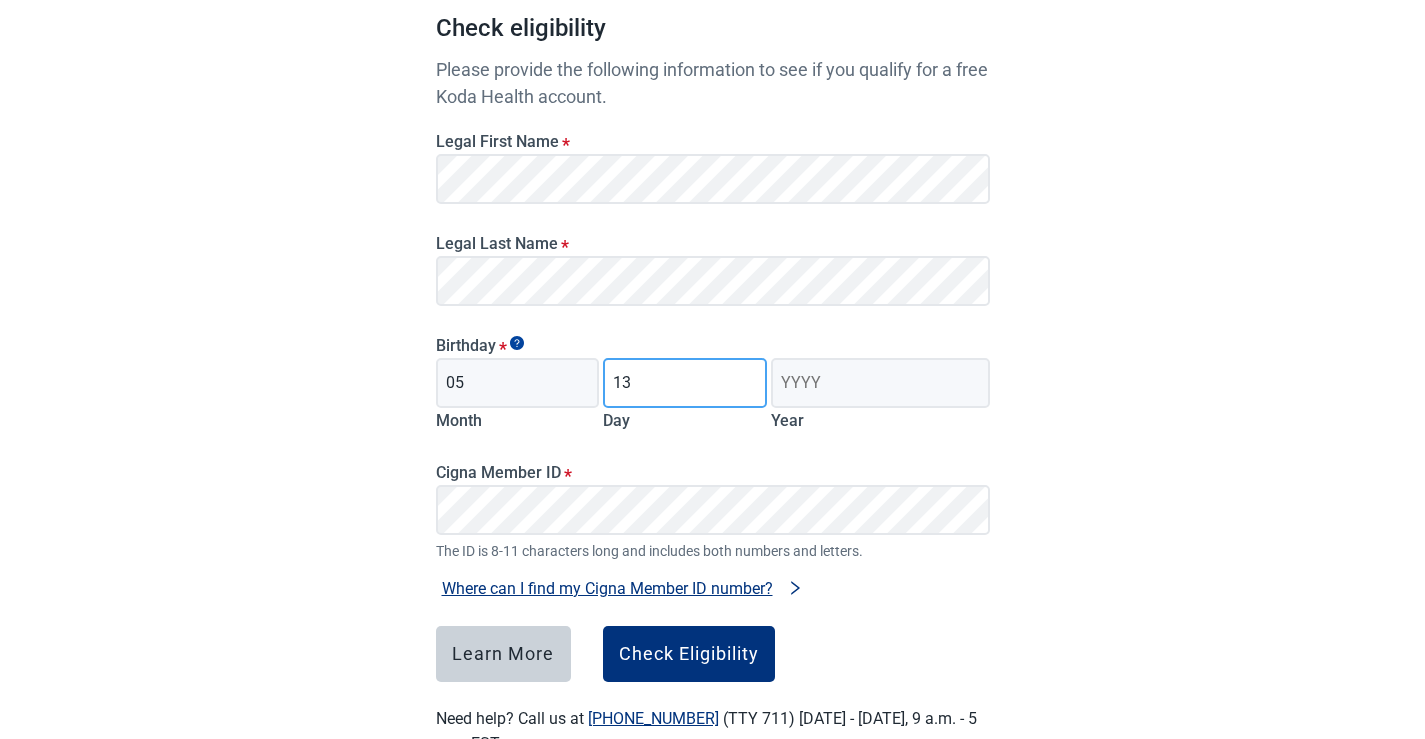 type on "13" 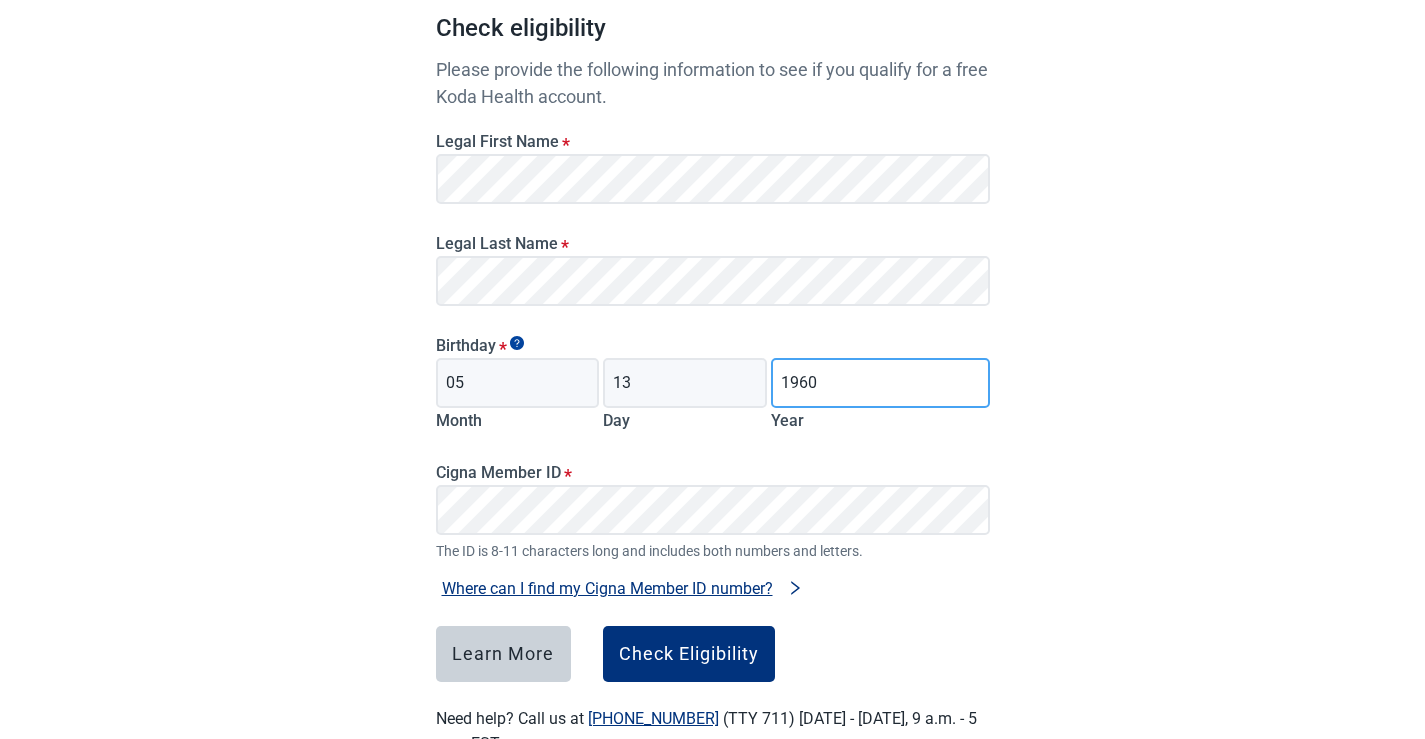 type on "1960" 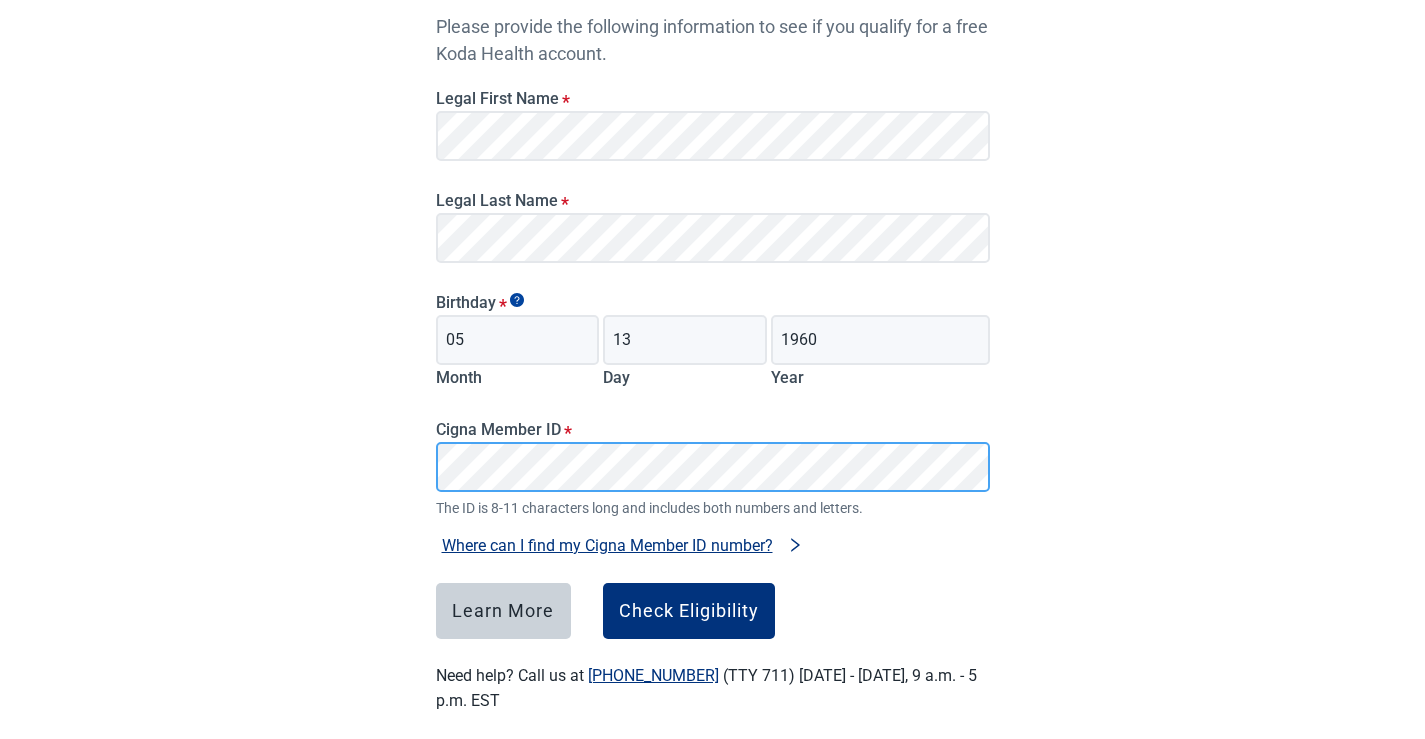 scroll, scrollTop: 266, scrollLeft: 0, axis: vertical 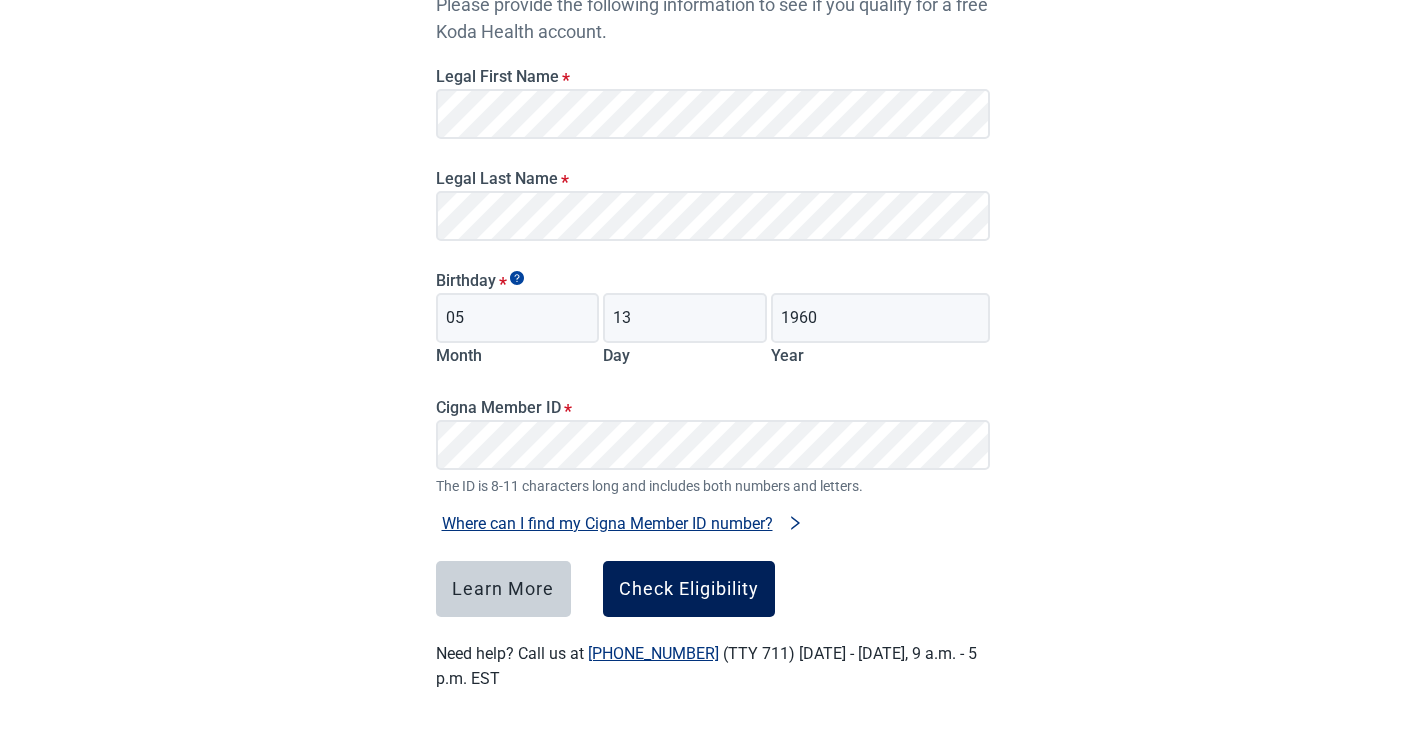 click on "Check Eligibility" at bounding box center (689, 589) 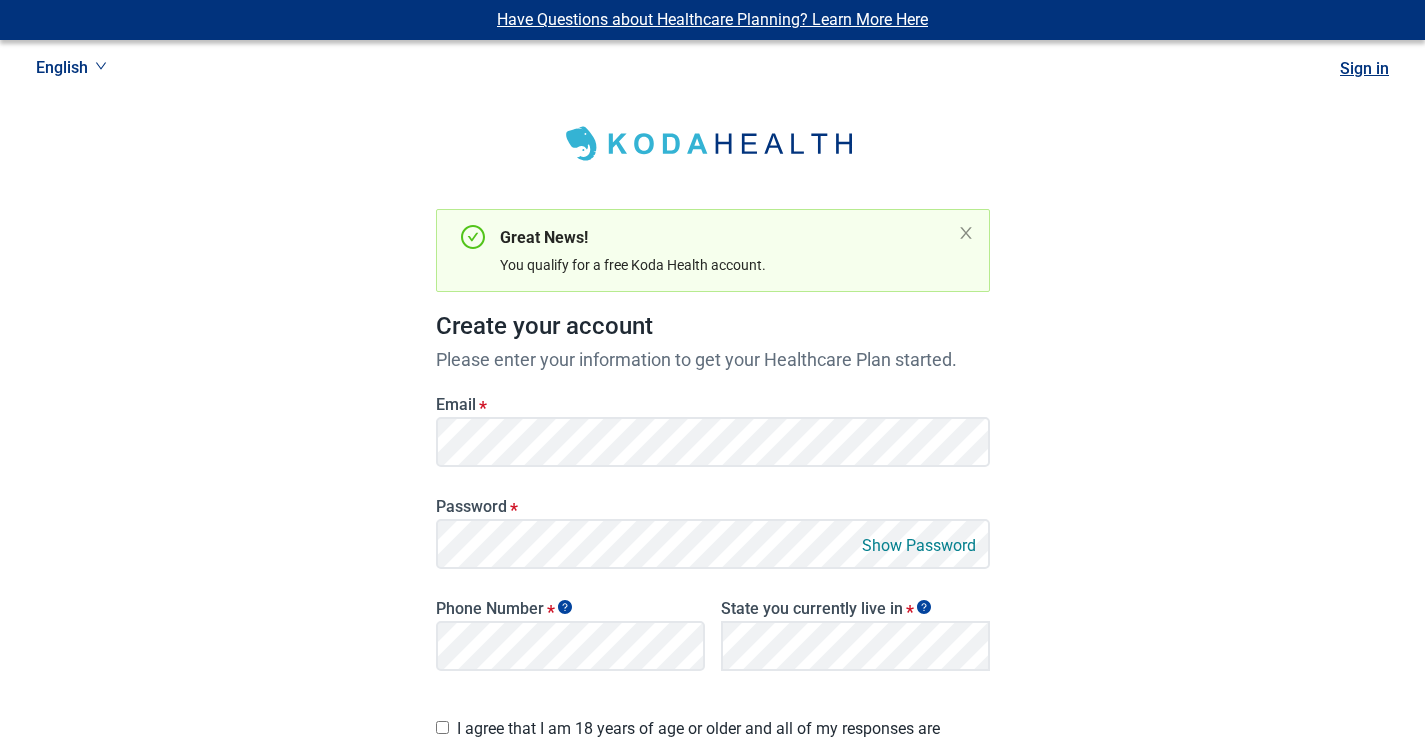 scroll, scrollTop: 0, scrollLeft: 0, axis: both 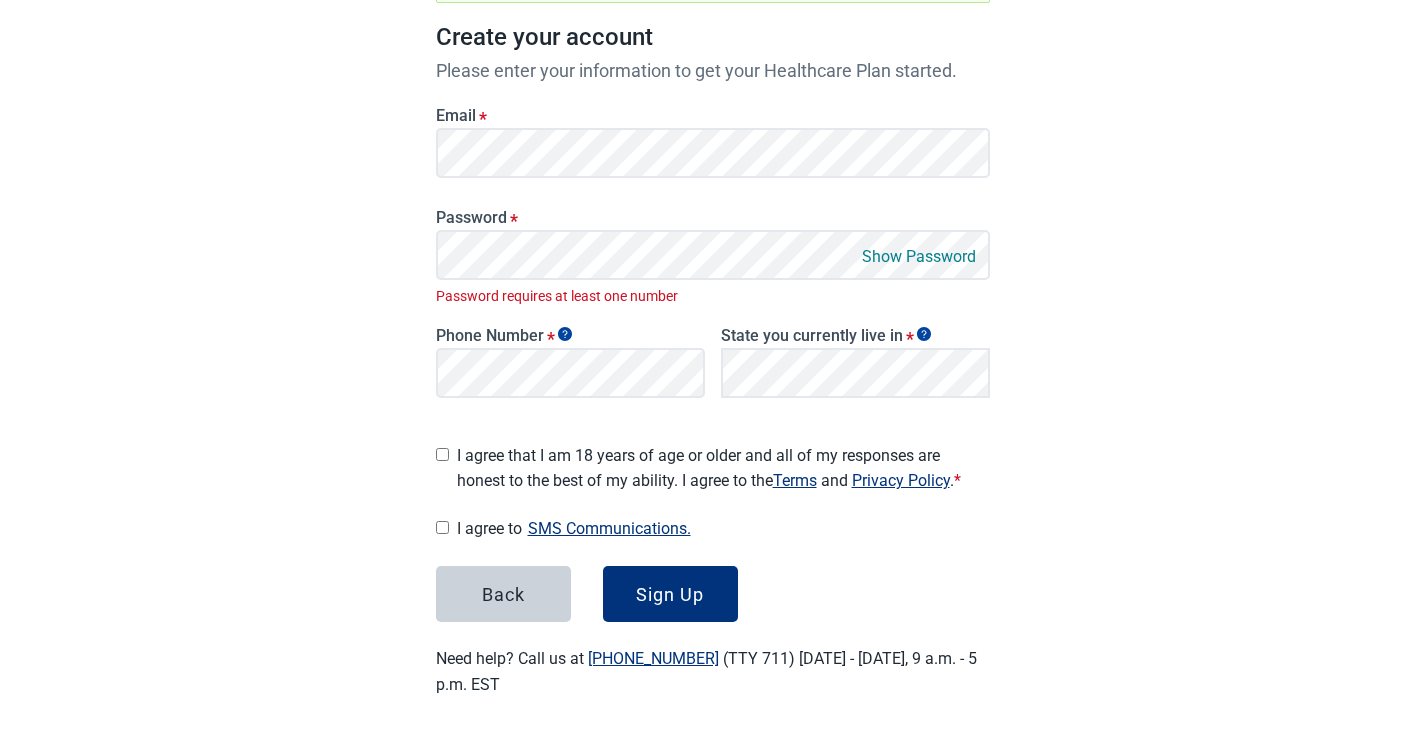 click on "Show   Password" at bounding box center (919, 256) 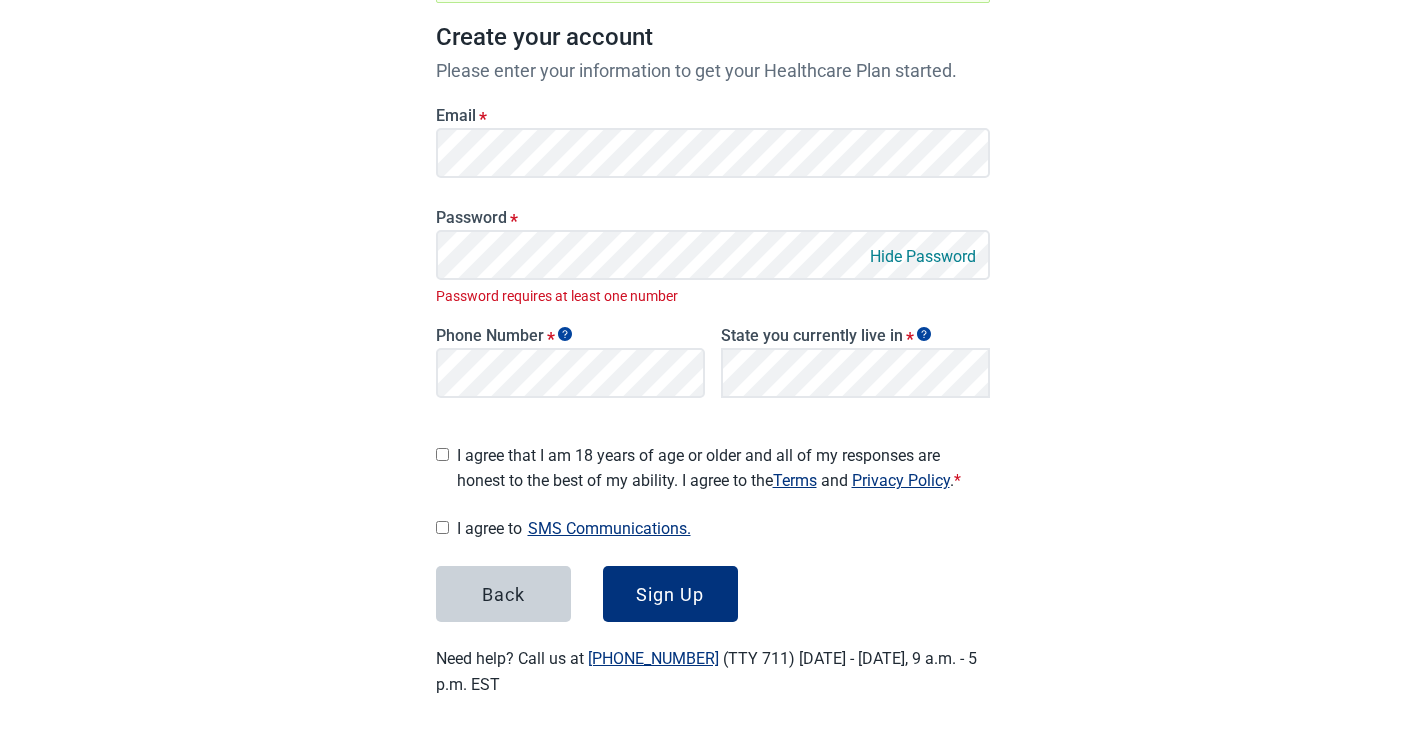 click on "I agree that I am 18 years of age or older and all of my responses are honest to the best of my ability. I agree to the  Terms   and   Privacy Policy . *" at bounding box center (442, 454) 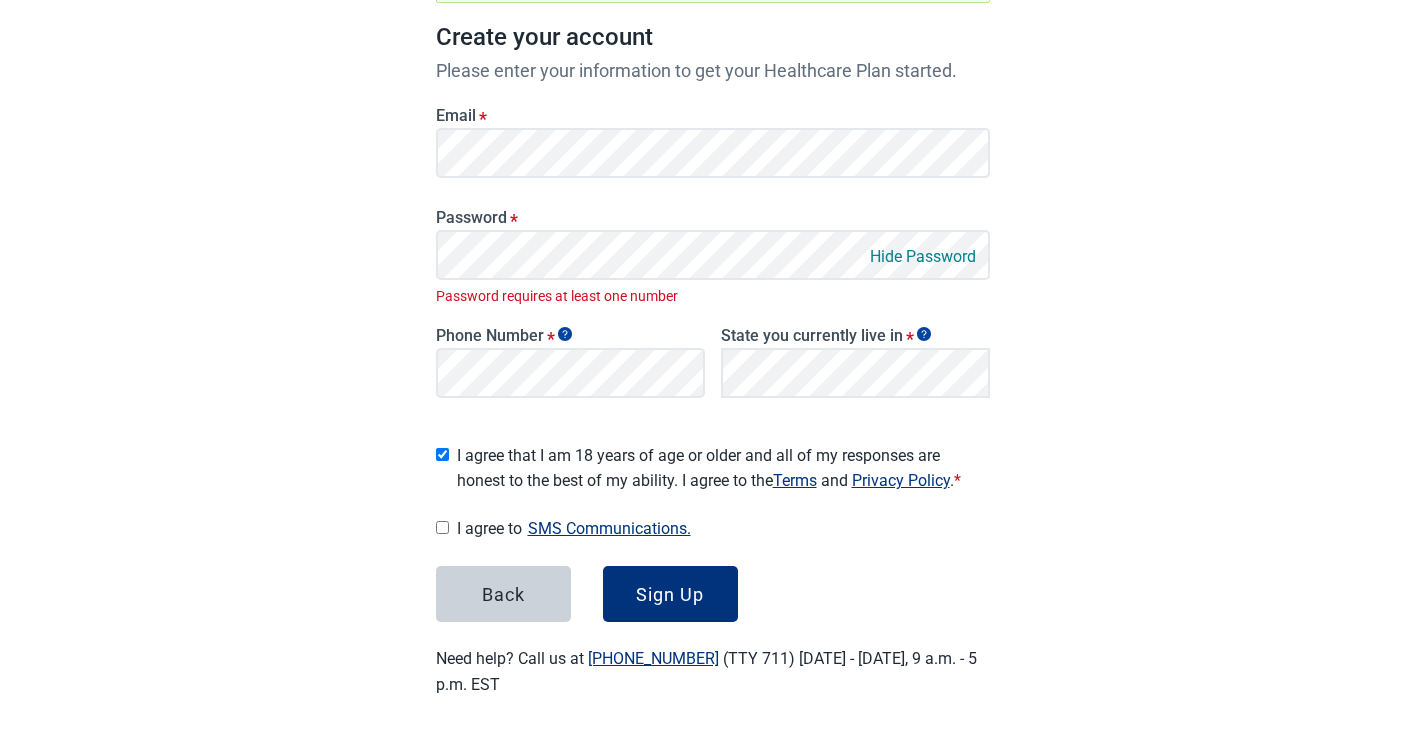 checkbox on "true" 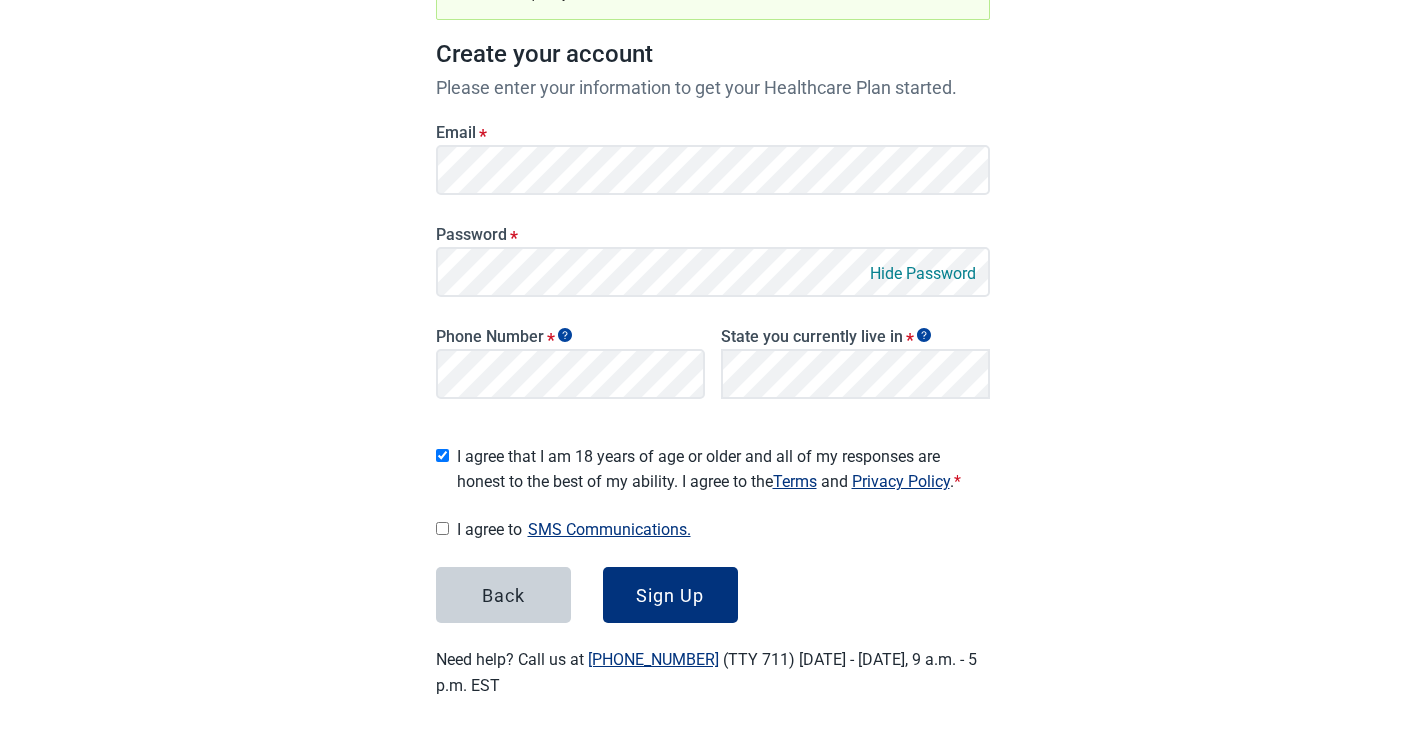 click at bounding box center (442, 529) 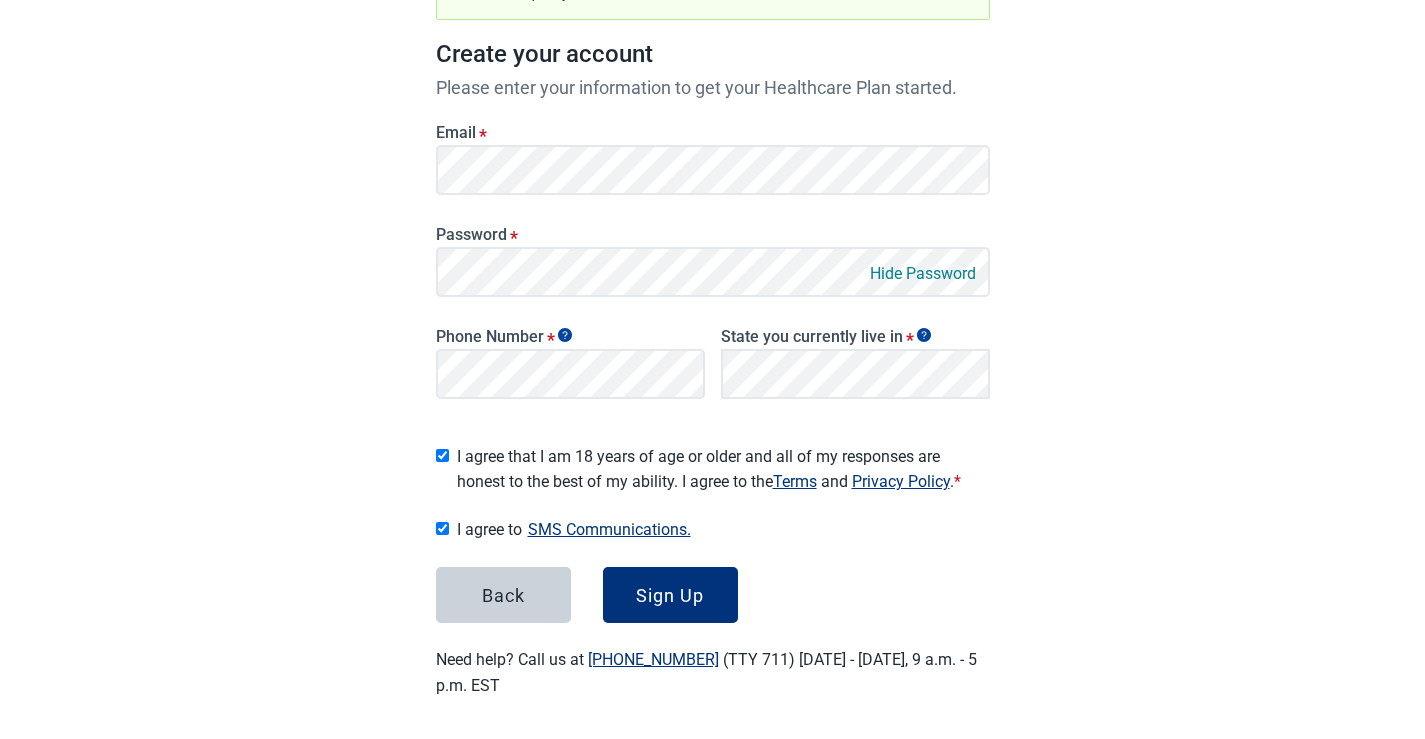 checkbox on "true" 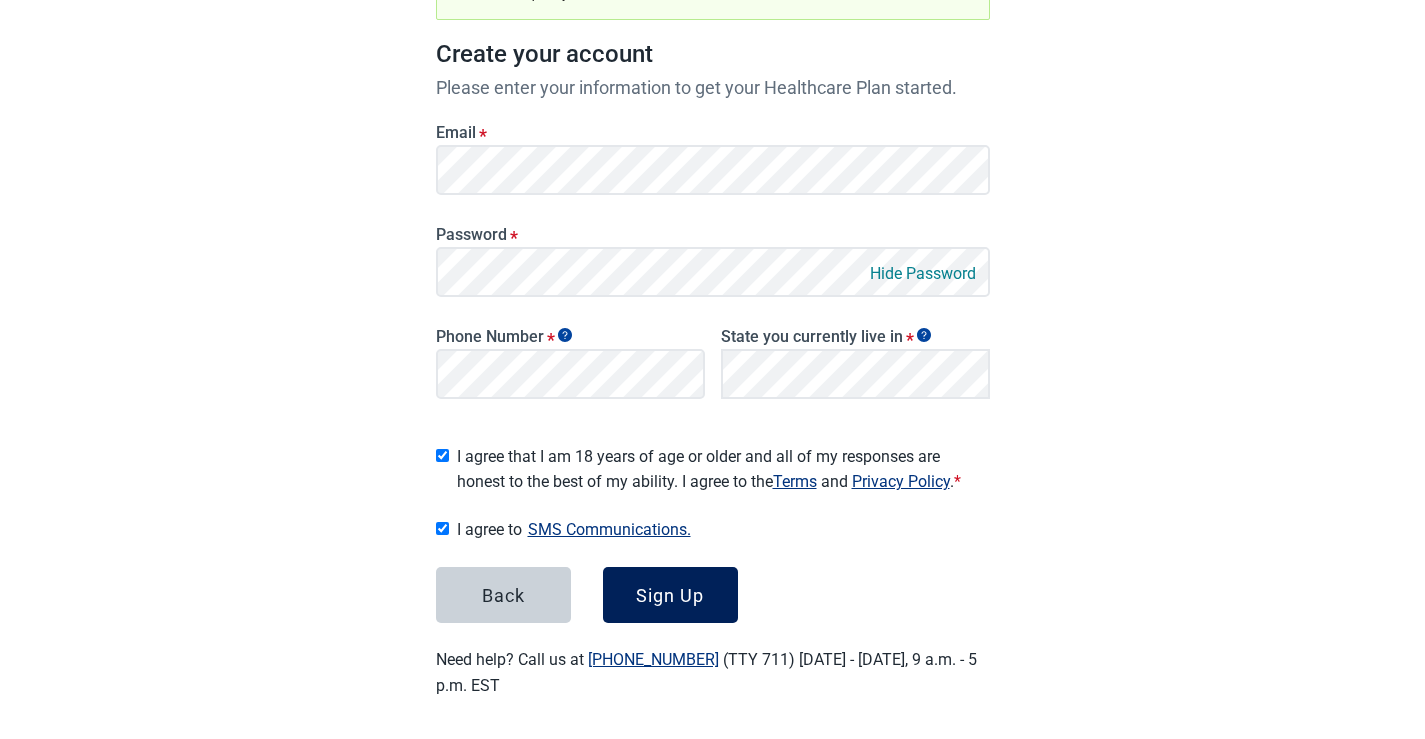 click on "Sign Up" at bounding box center [670, 595] 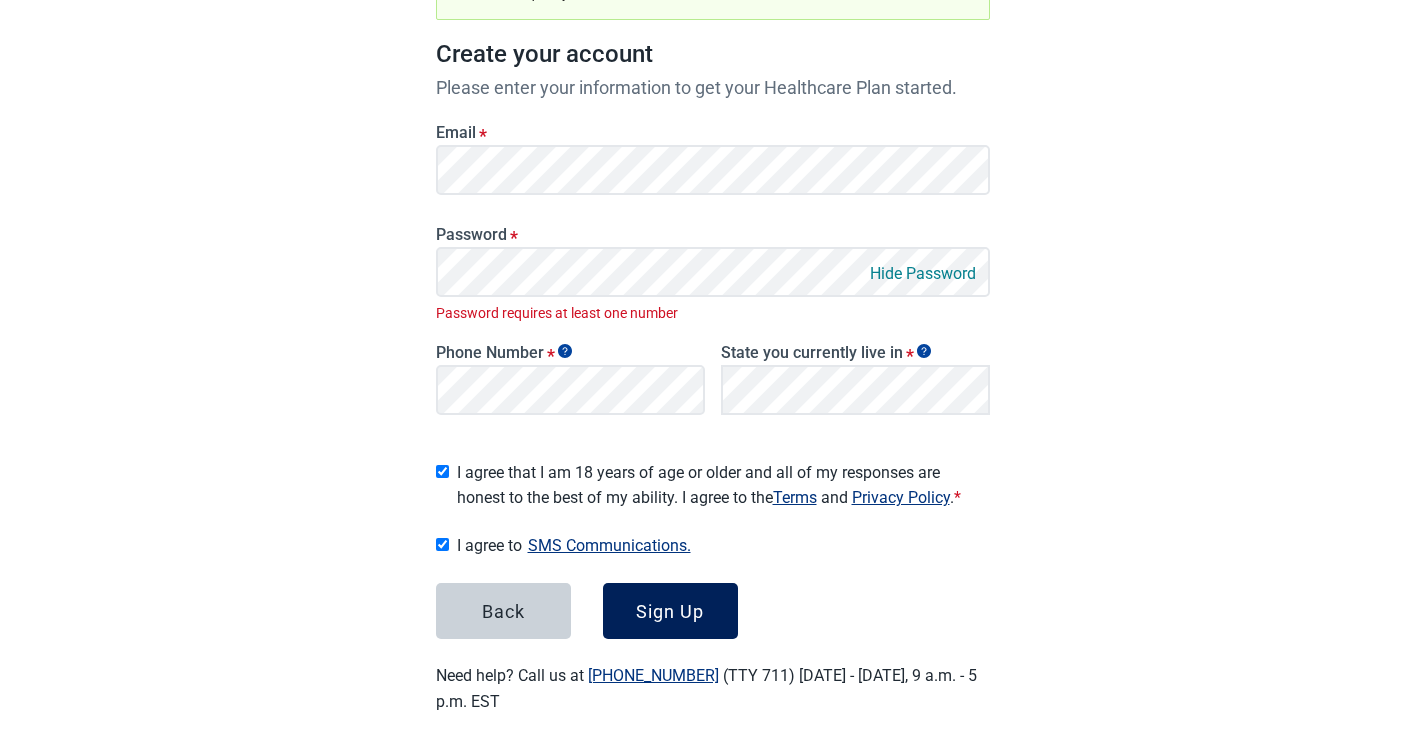 scroll, scrollTop: 290, scrollLeft: 0, axis: vertical 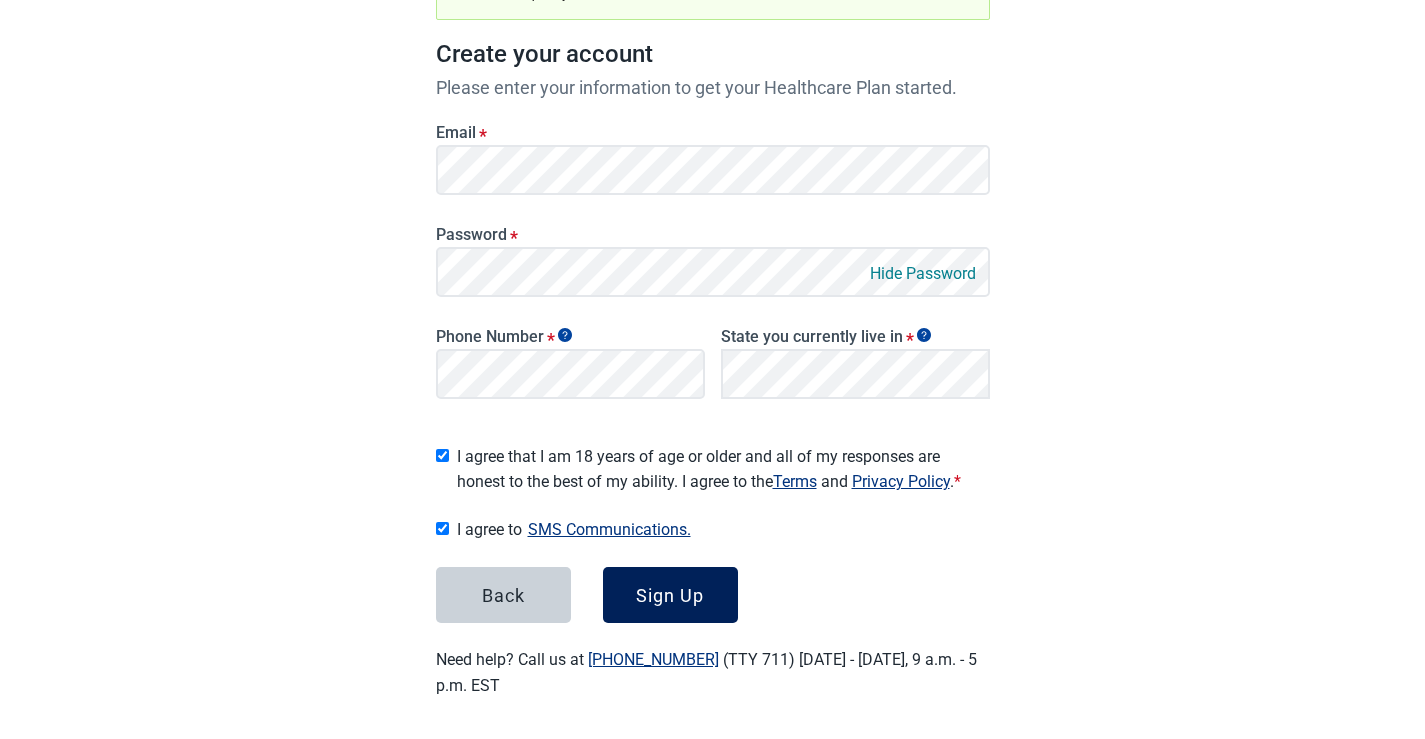 click on "Sign Up" at bounding box center [670, 595] 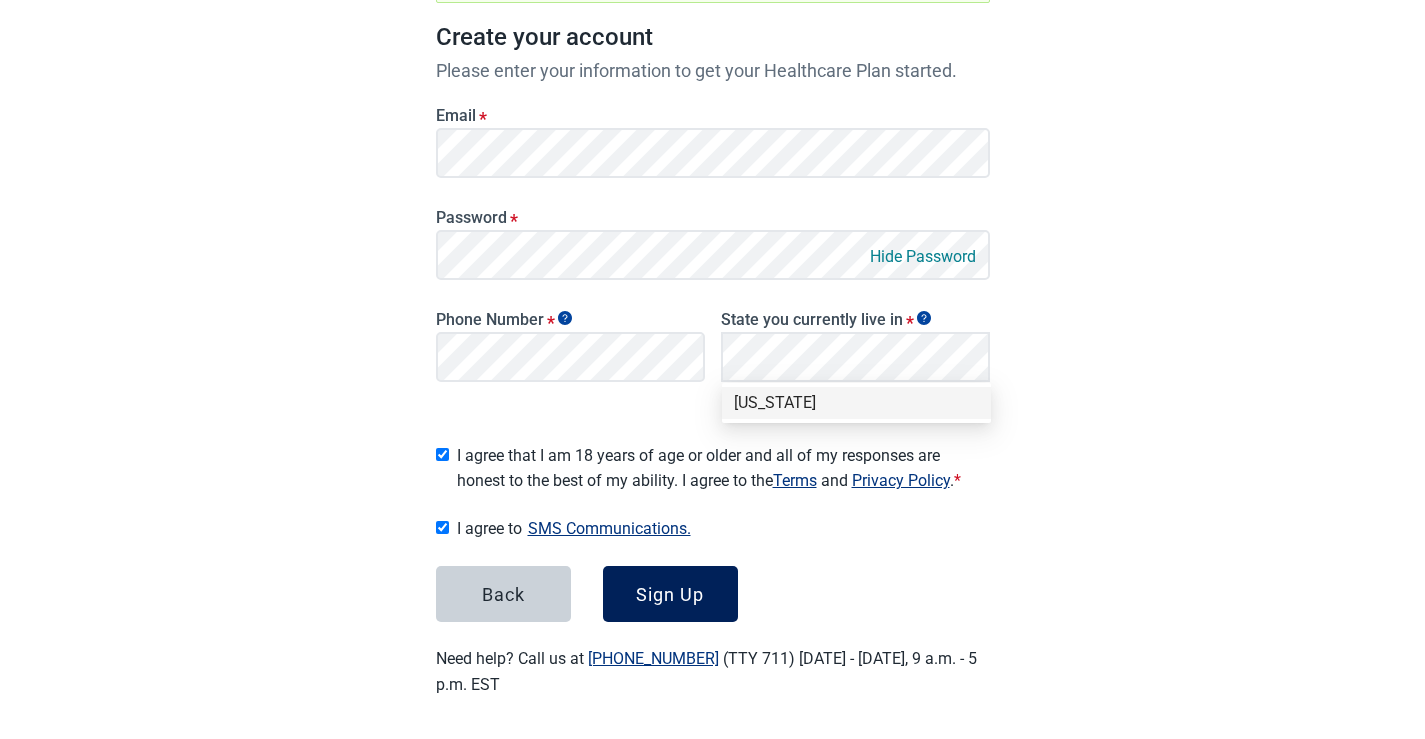 click on "Sign Up" at bounding box center [670, 594] 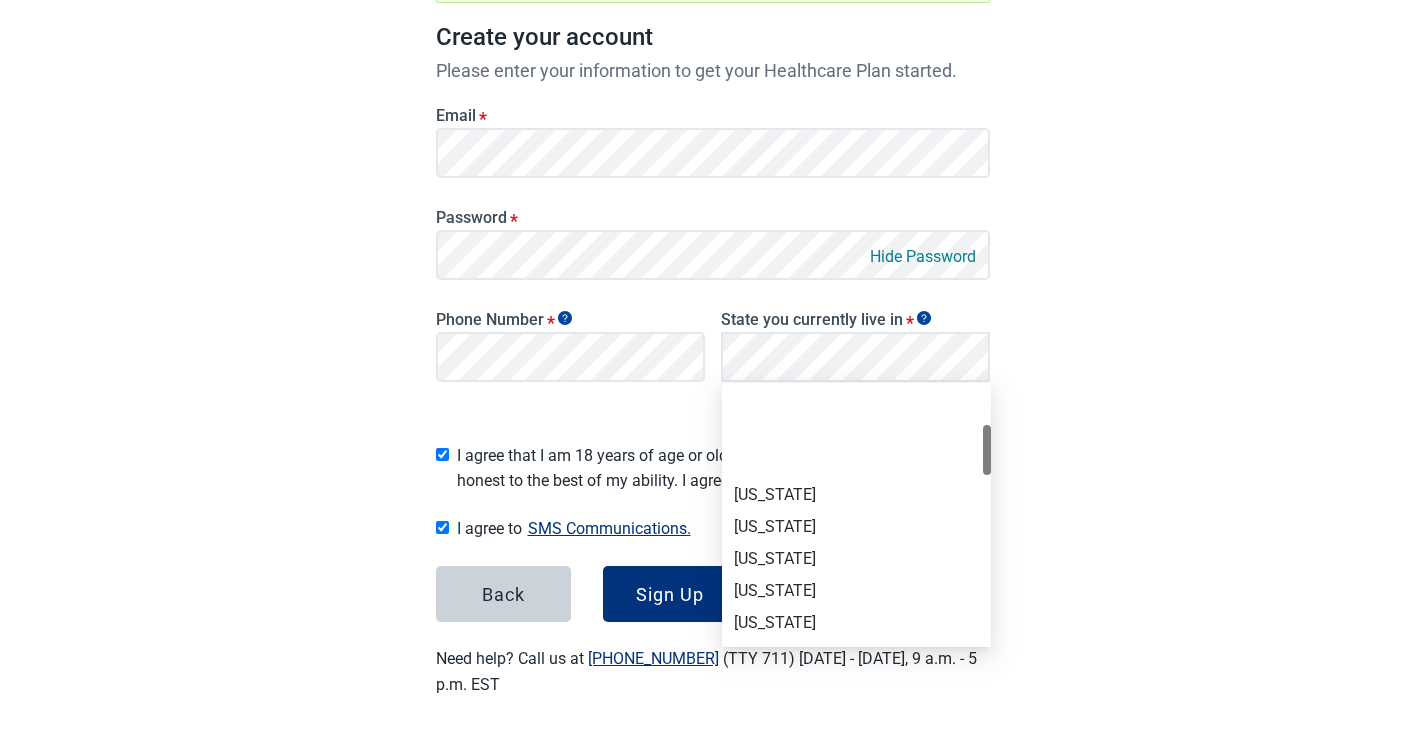 scroll, scrollTop: 200, scrollLeft: 0, axis: vertical 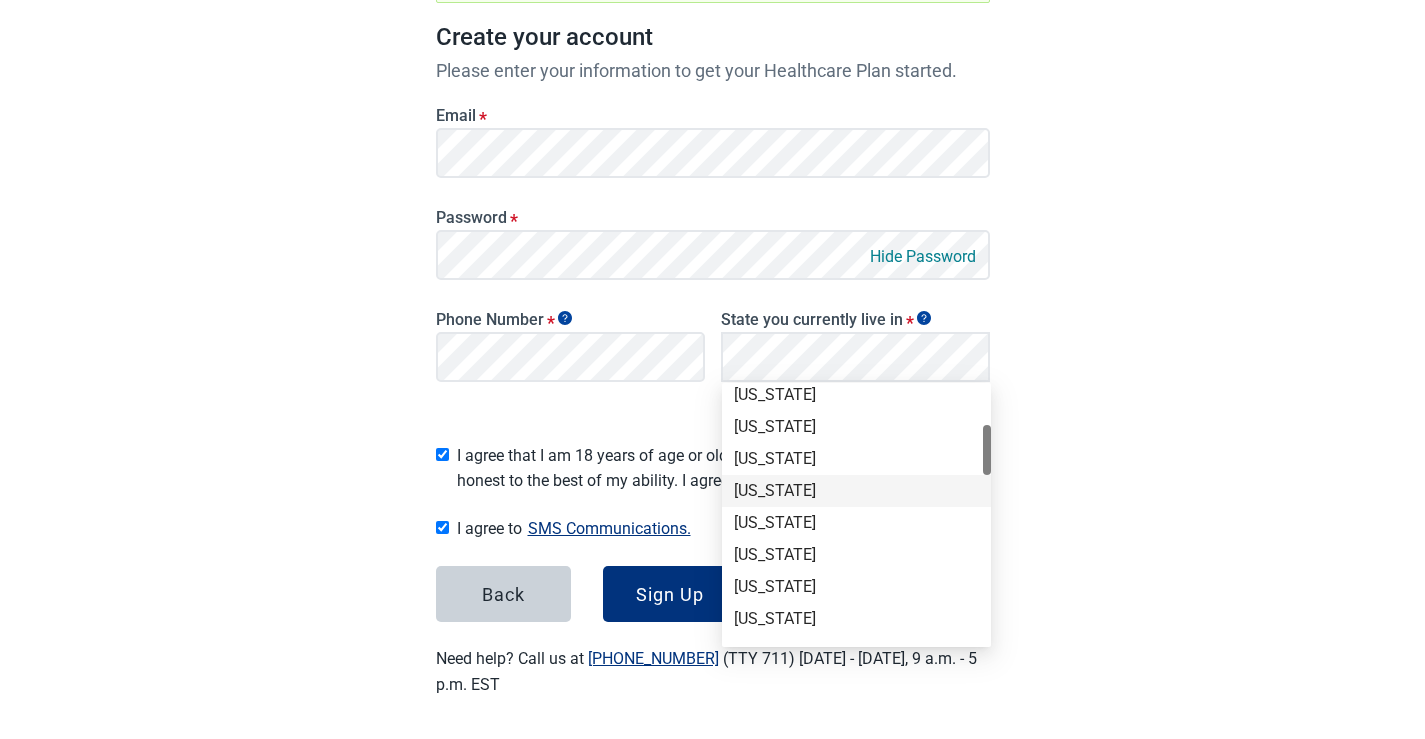 click on "[US_STATE]" at bounding box center (856, 491) 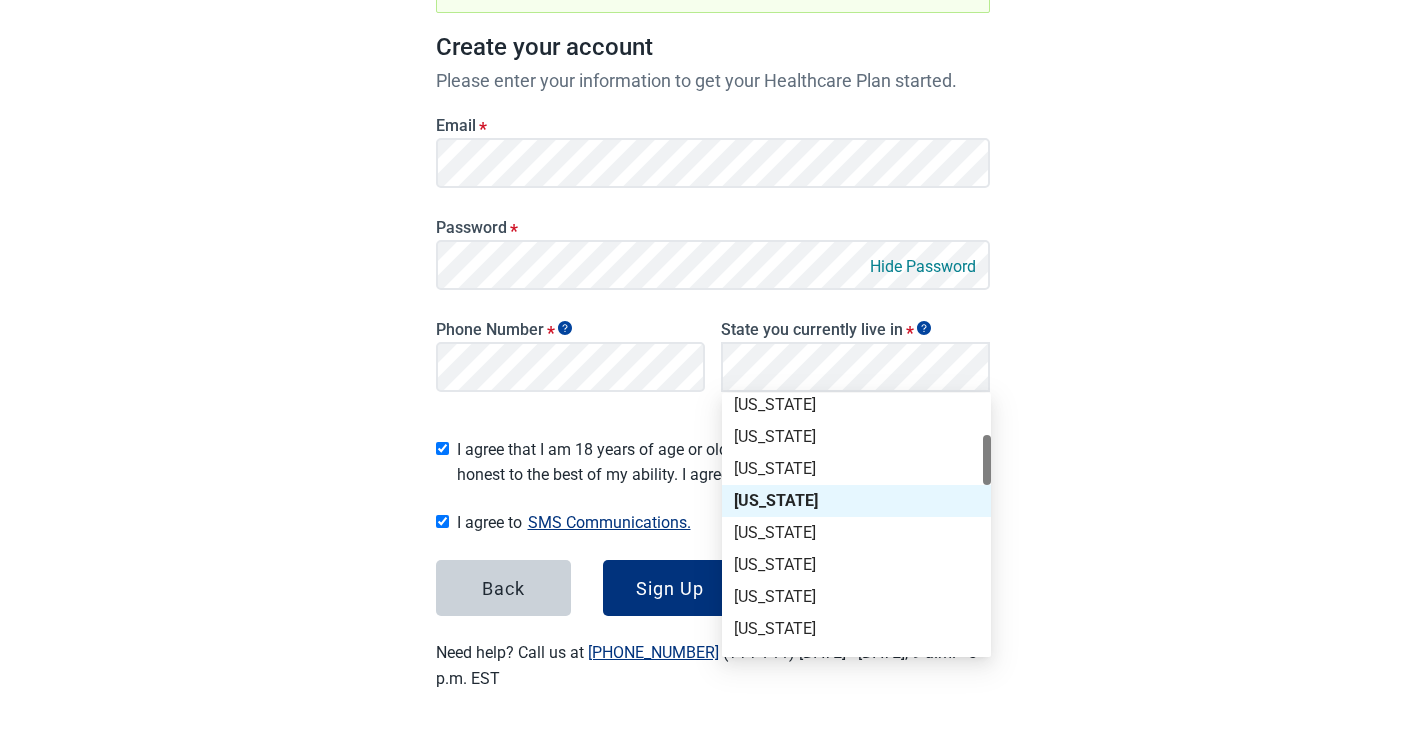 scroll, scrollTop: 273, scrollLeft: 0, axis: vertical 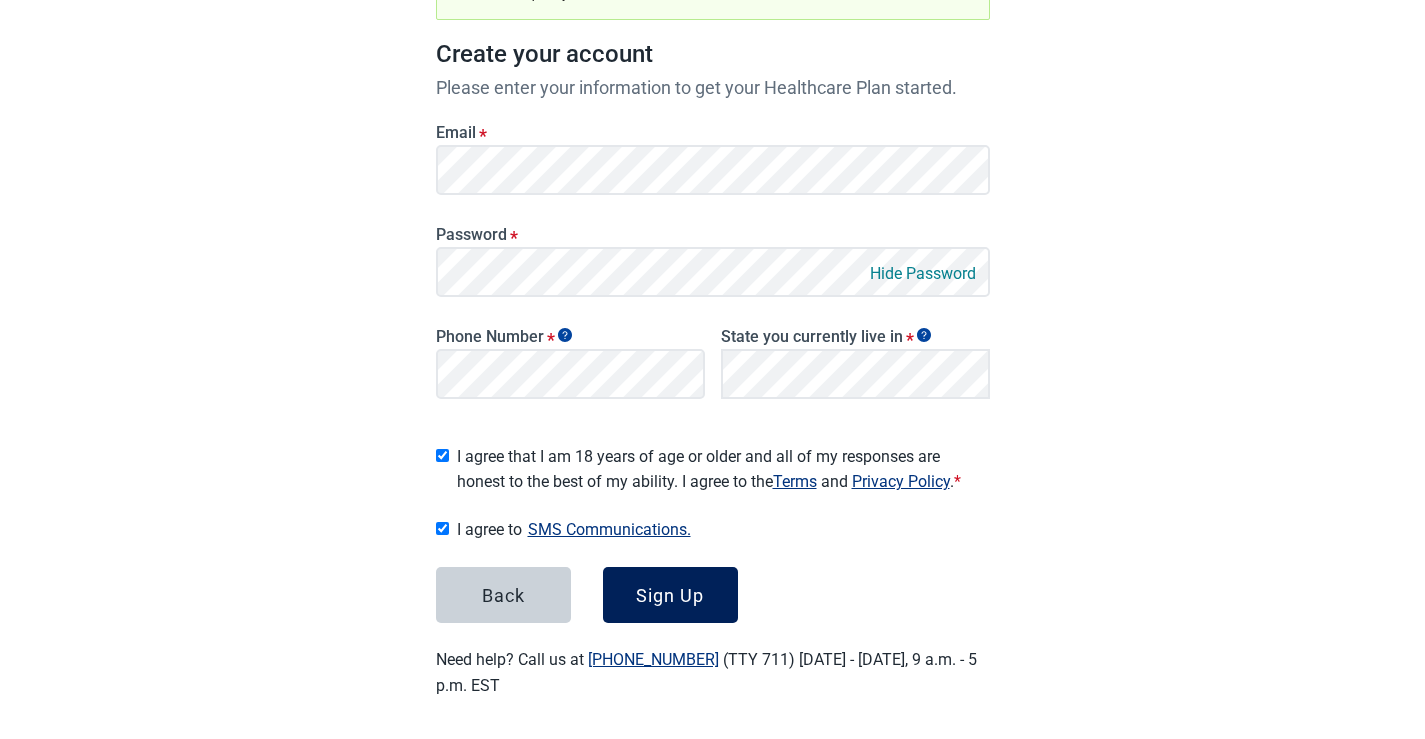 click on "Sign Up" at bounding box center (670, 595) 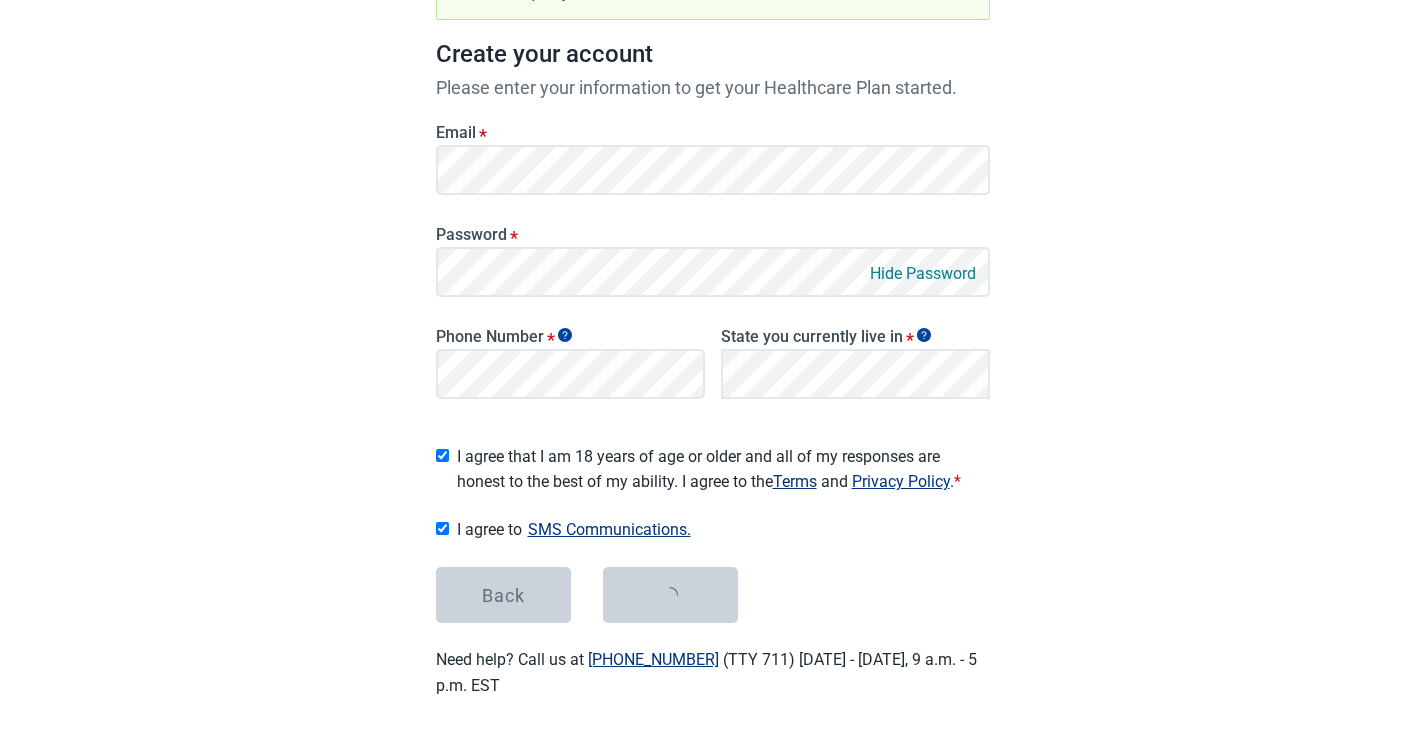 scroll, scrollTop: 0, scrollLeft: 0, axis: both 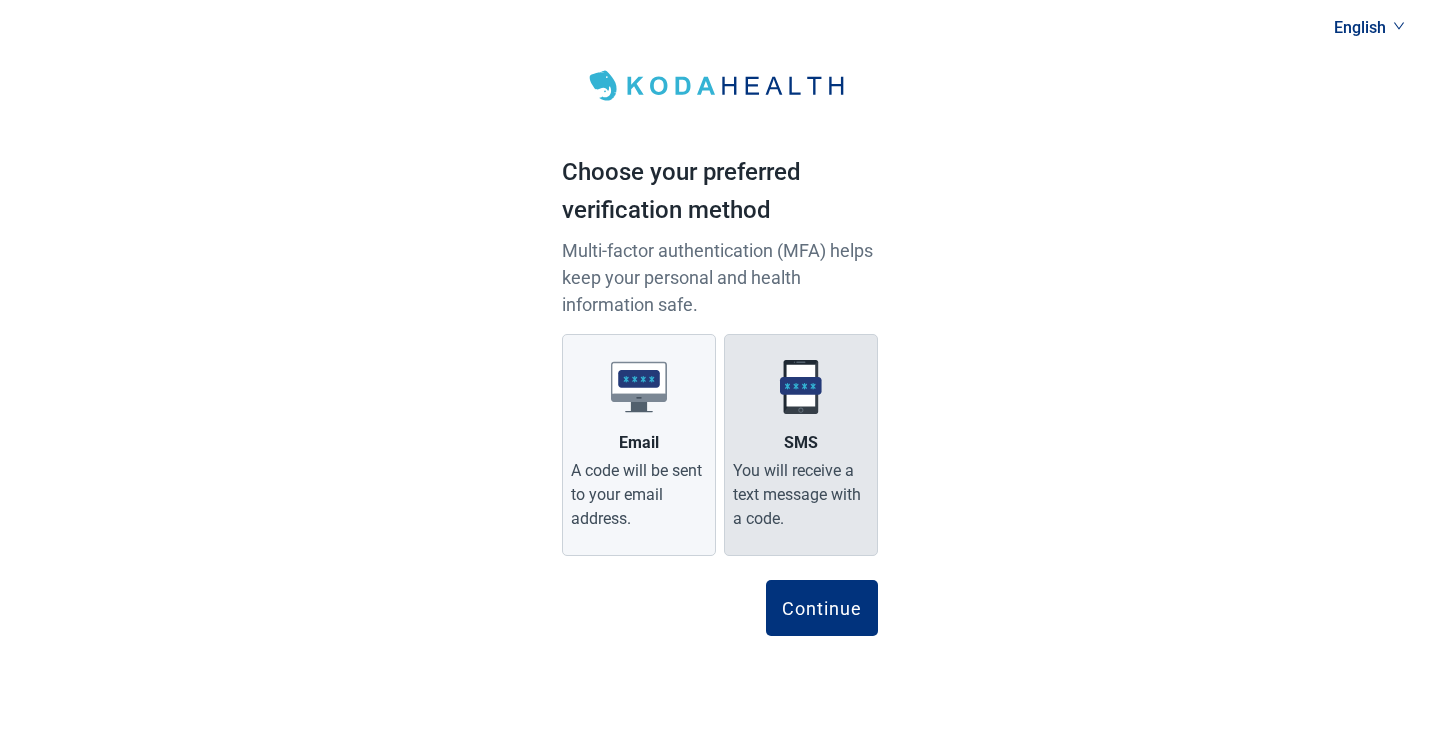 click on "You will receive a text message with a code." at bounding box center [801, 495] 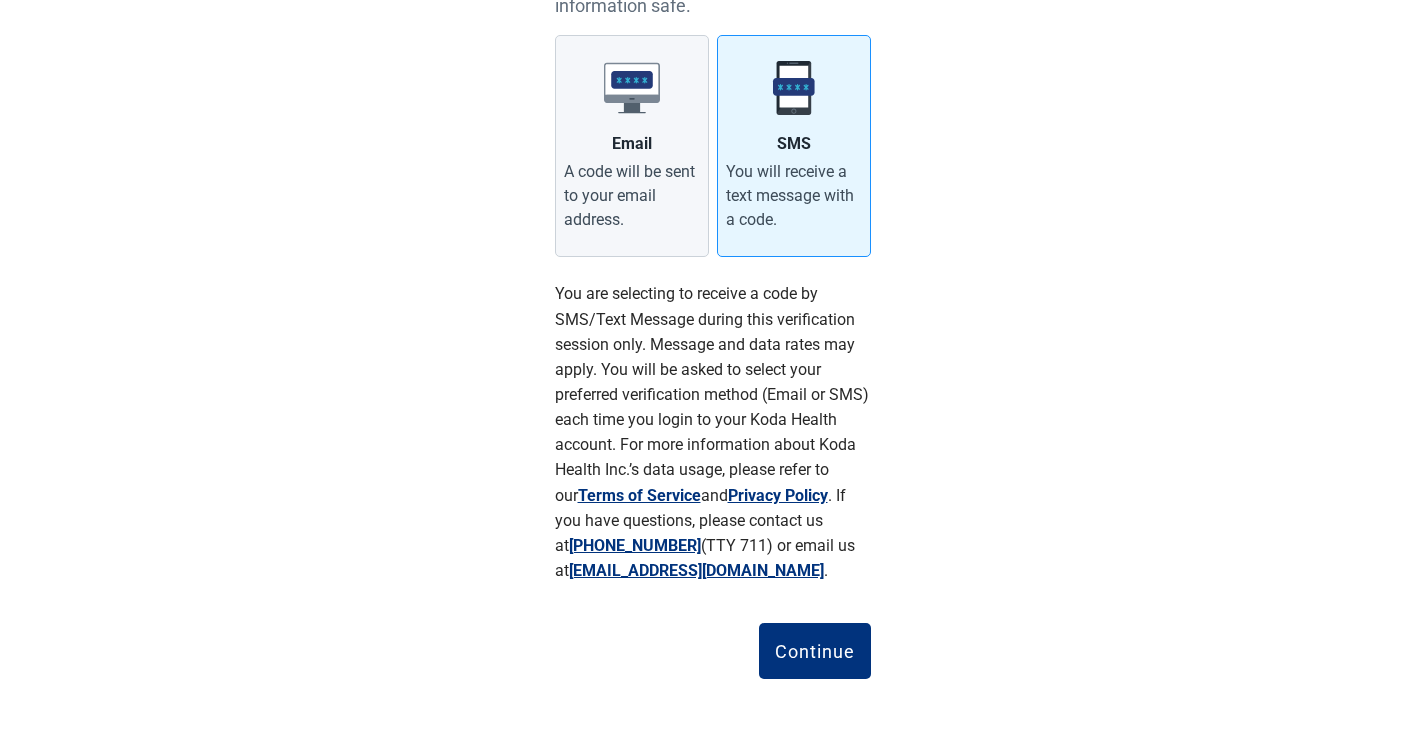 scroll, scrollTop: 303, scrollLeft: 0, axis: vertical 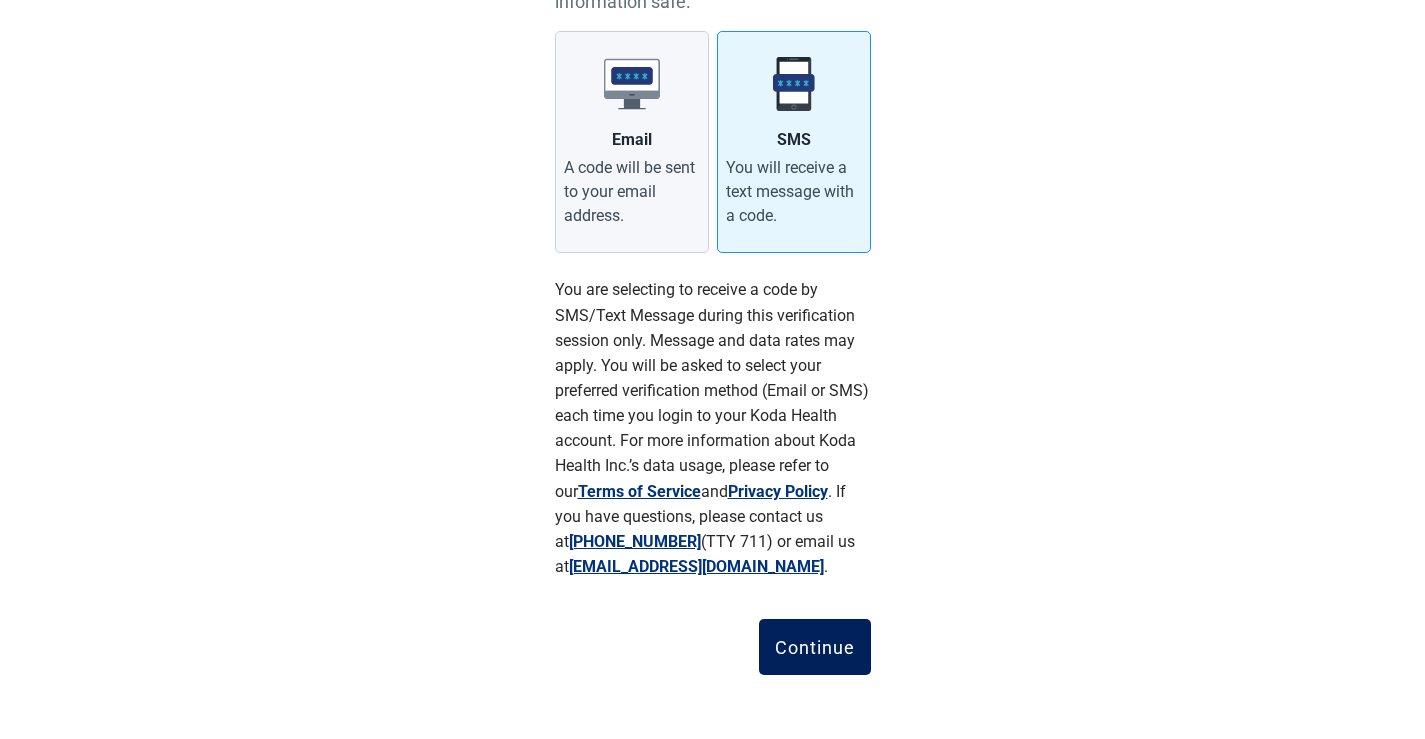 click on "Continue" at bounding box center (815, 647) 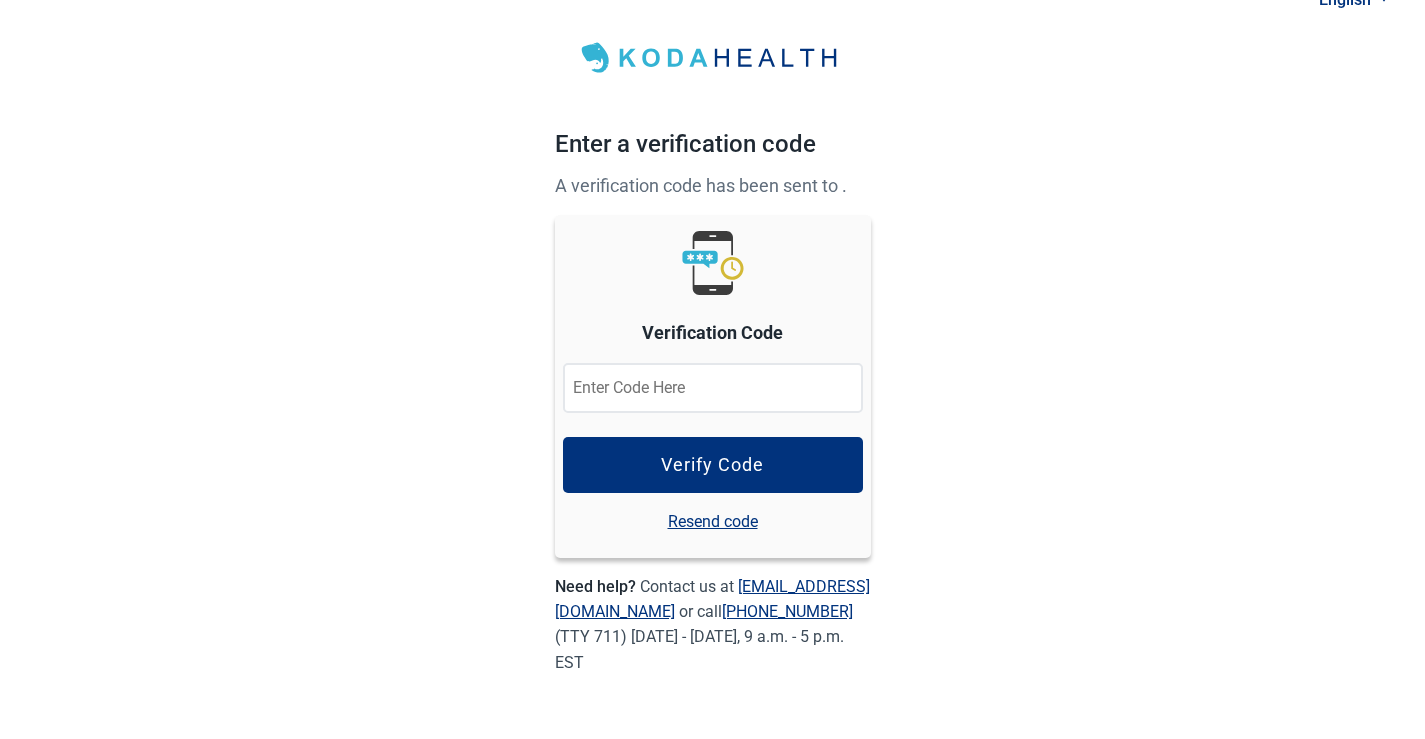 scroll, scrollTop: 28, scrollLeft: 0, axis: vertical 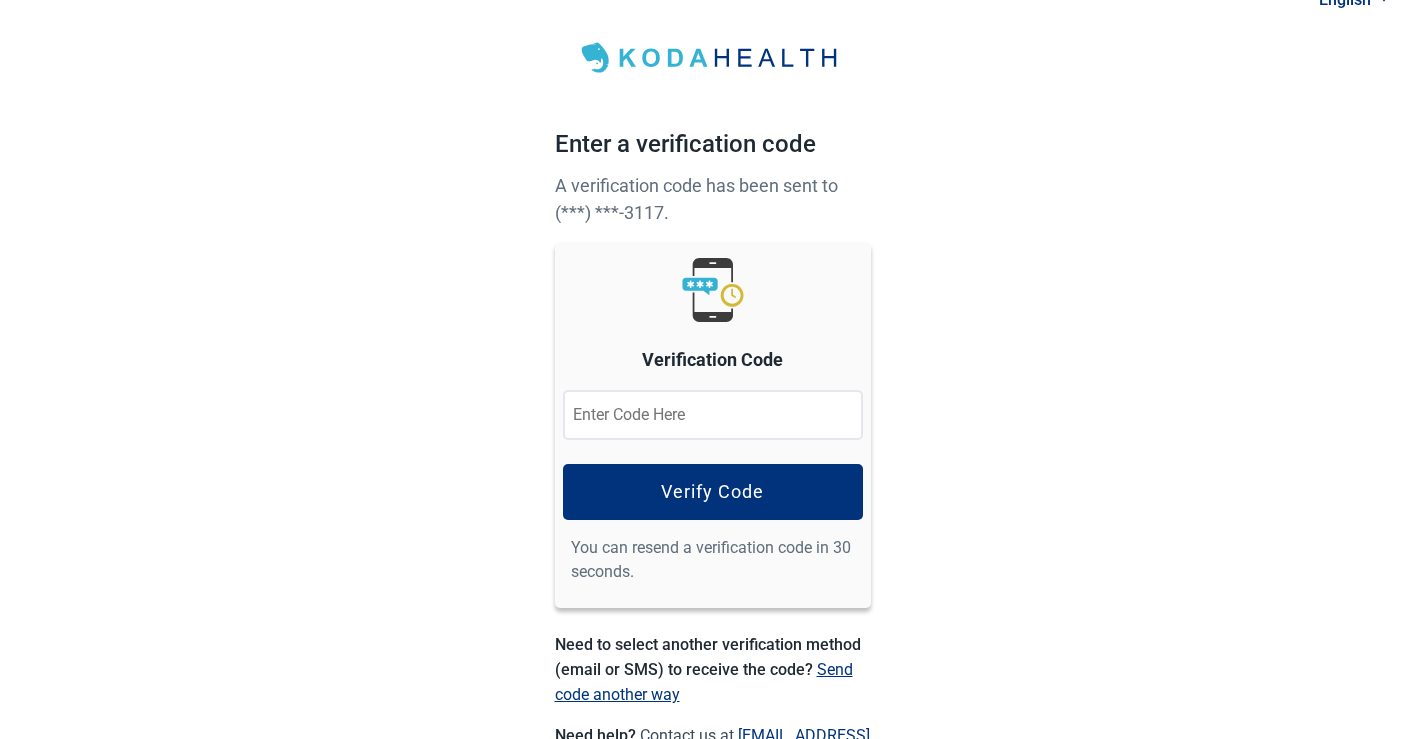 click at bounding box center (713, 415) 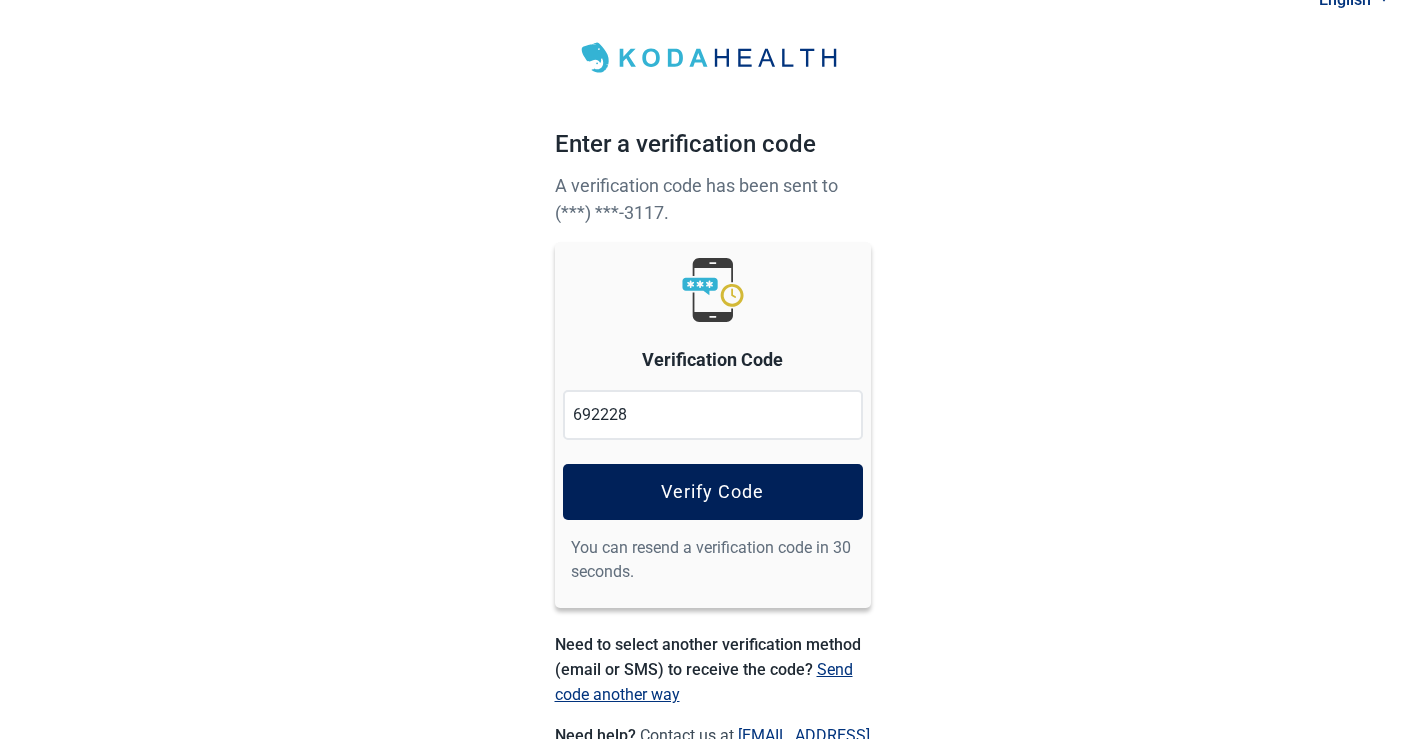 type on "692228" 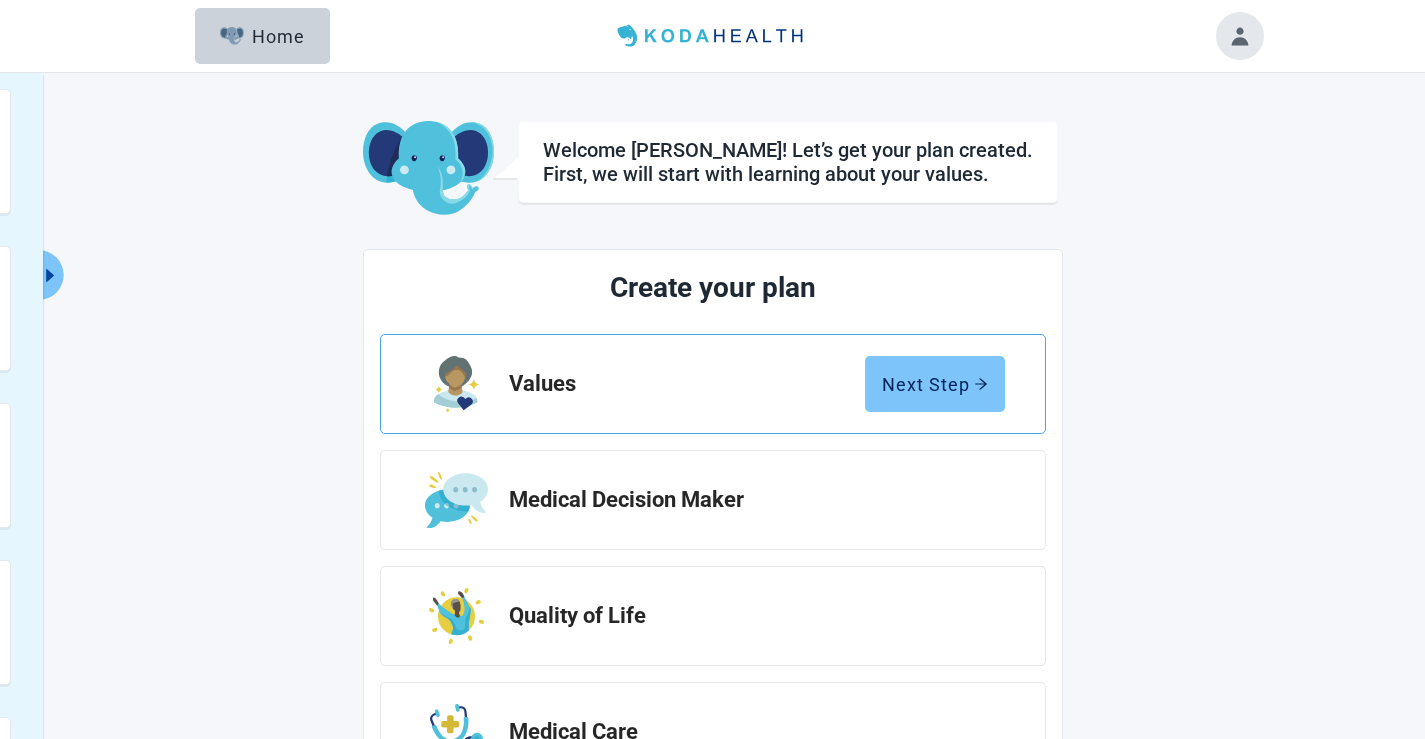click on "Next Step" at bounding box center (935, 384) 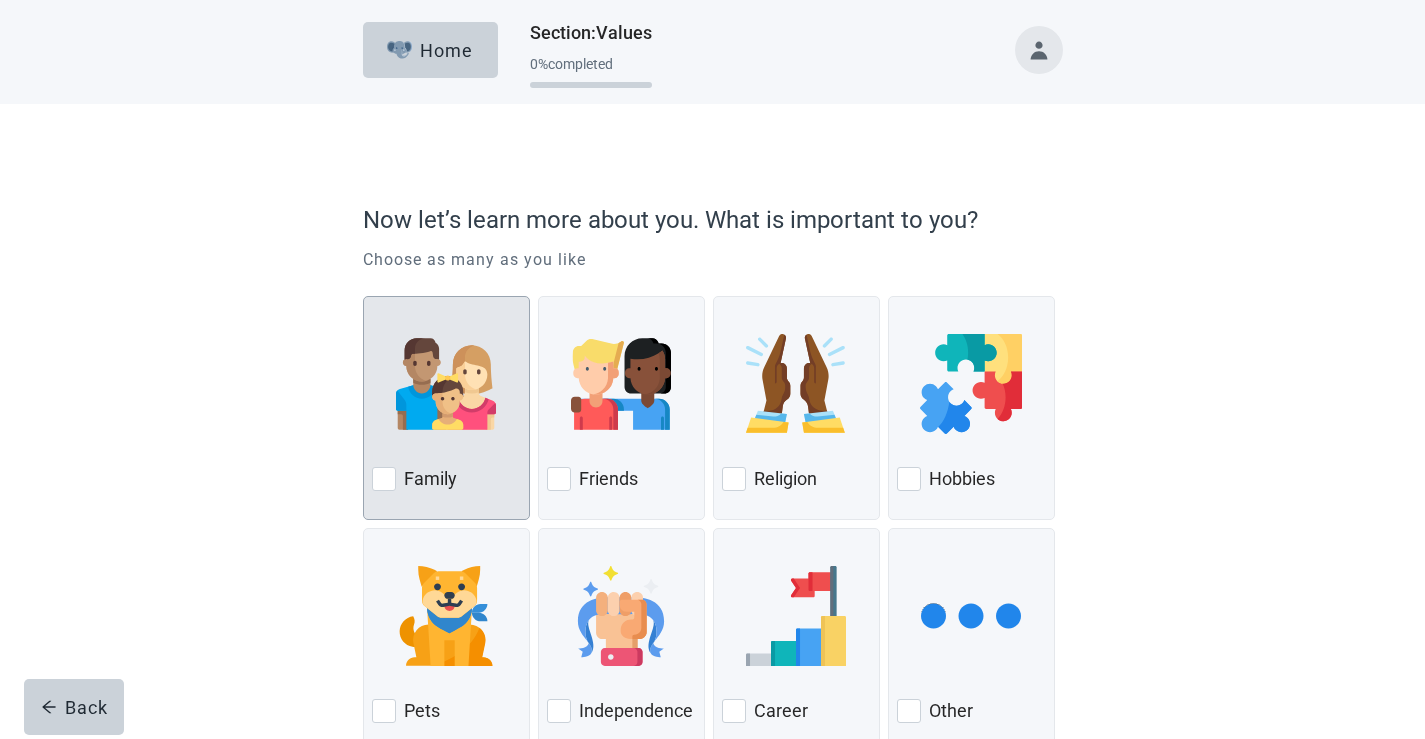 click at bounding box center (384, 479) 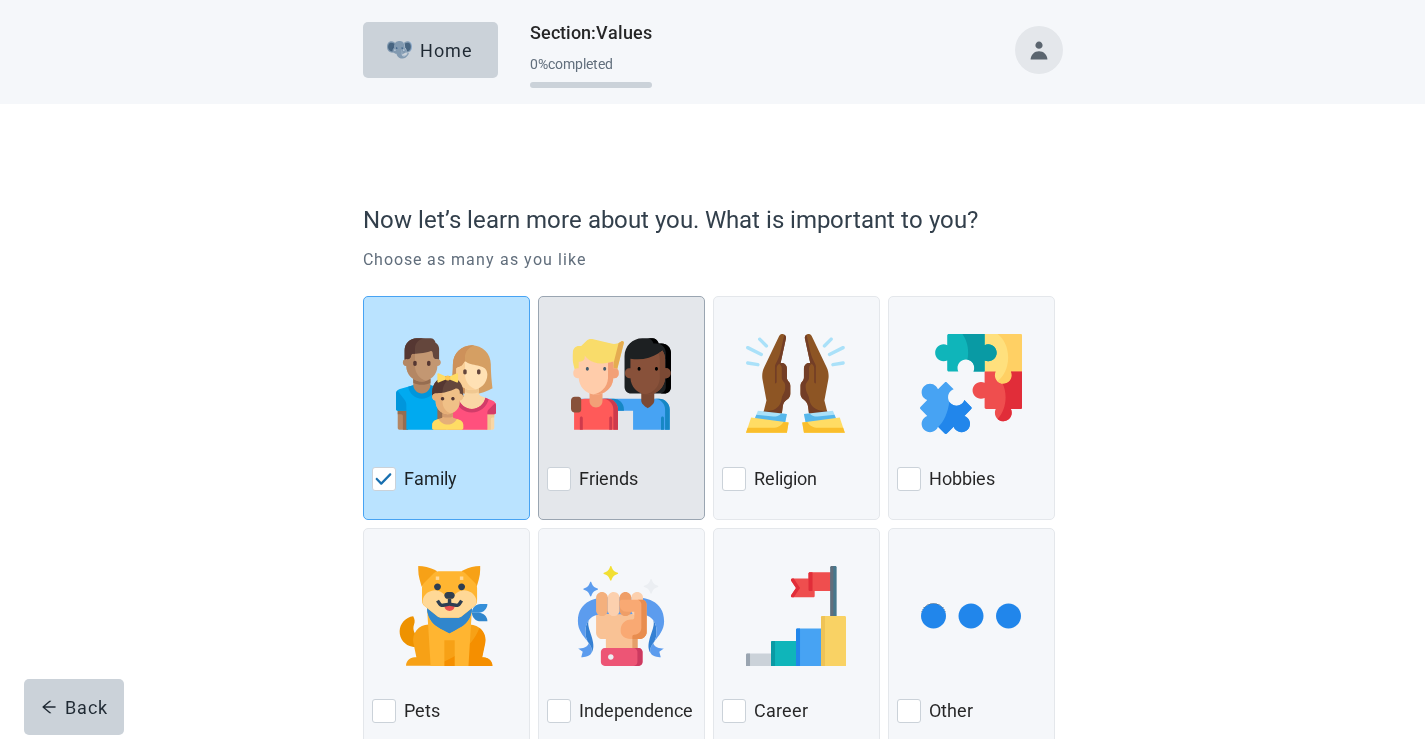 click at bounding box center (559, 479) 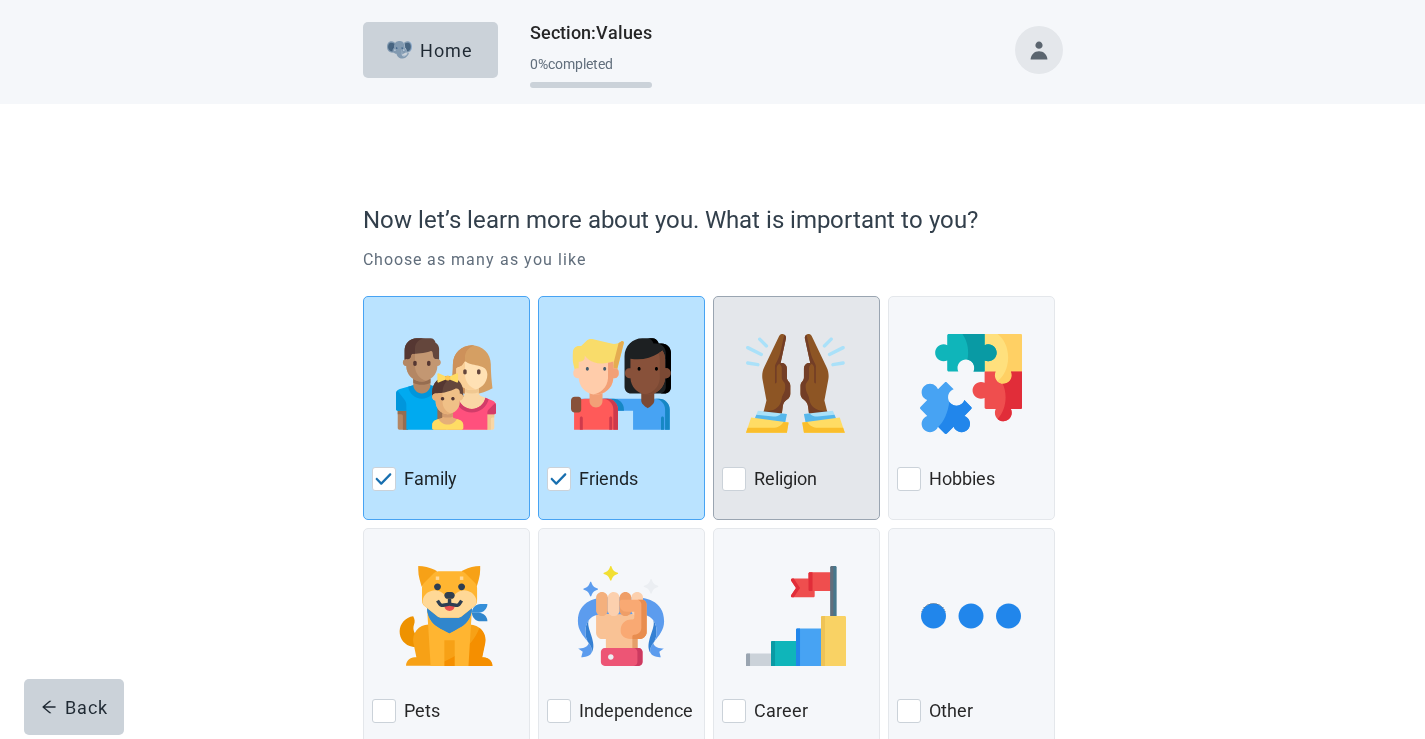 click at bounding box center (734, 479) 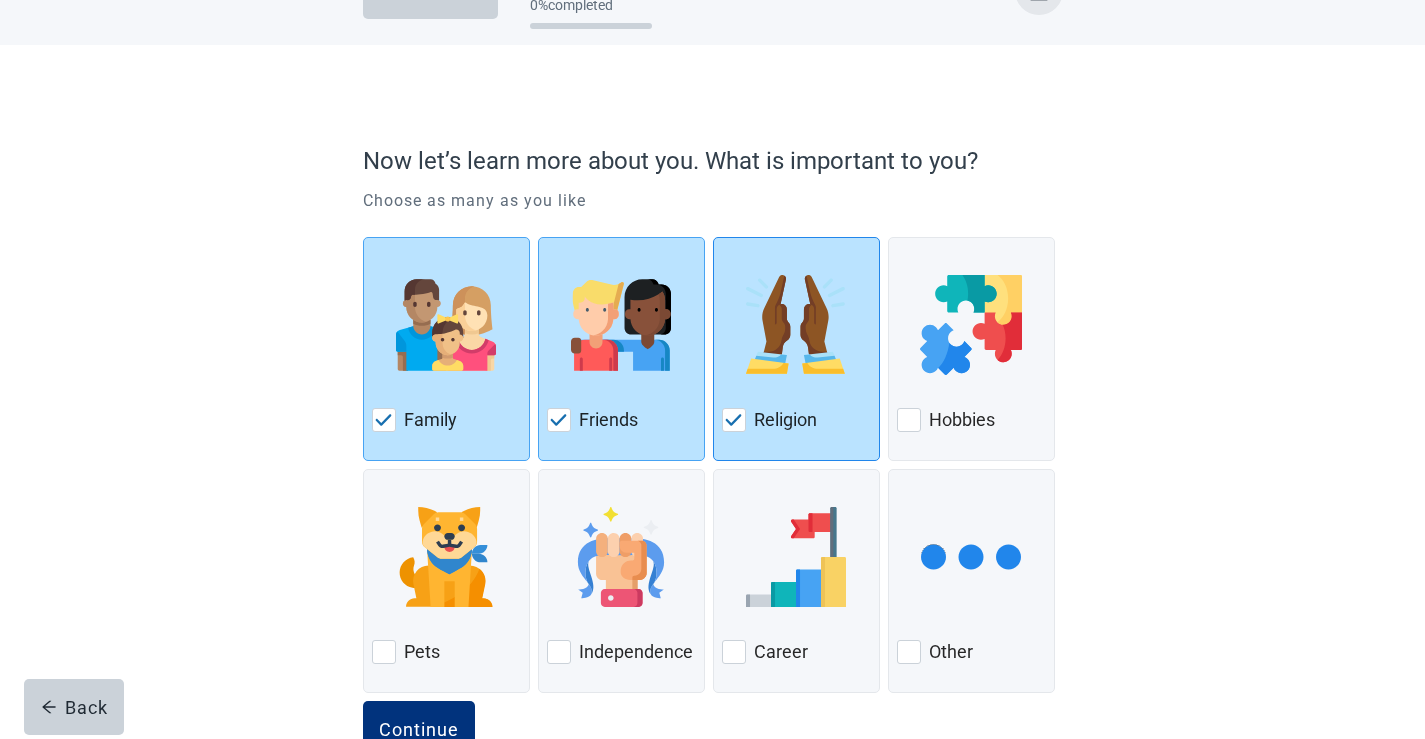 scroll, scrollTop: 121, scrollLeft: 0, axis: vertical 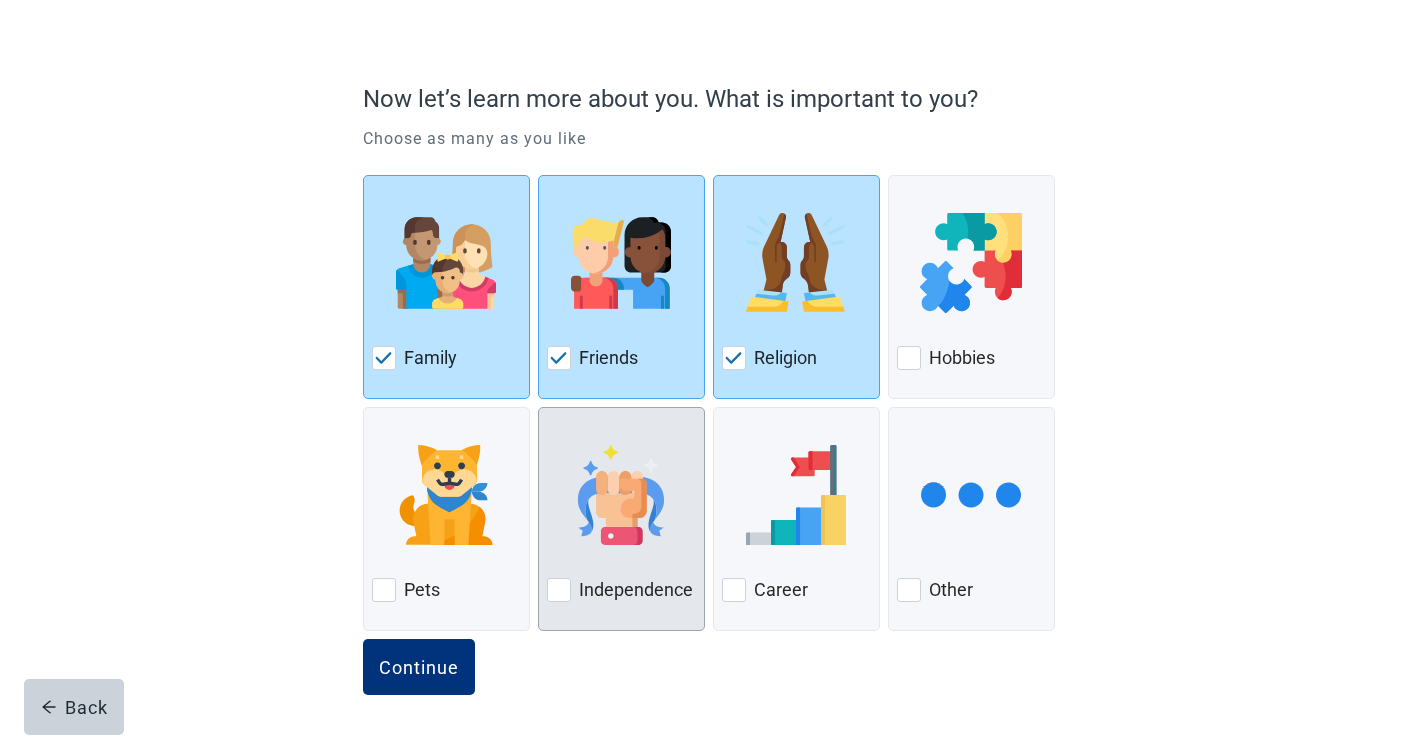 click at bounding box center (559, 590) 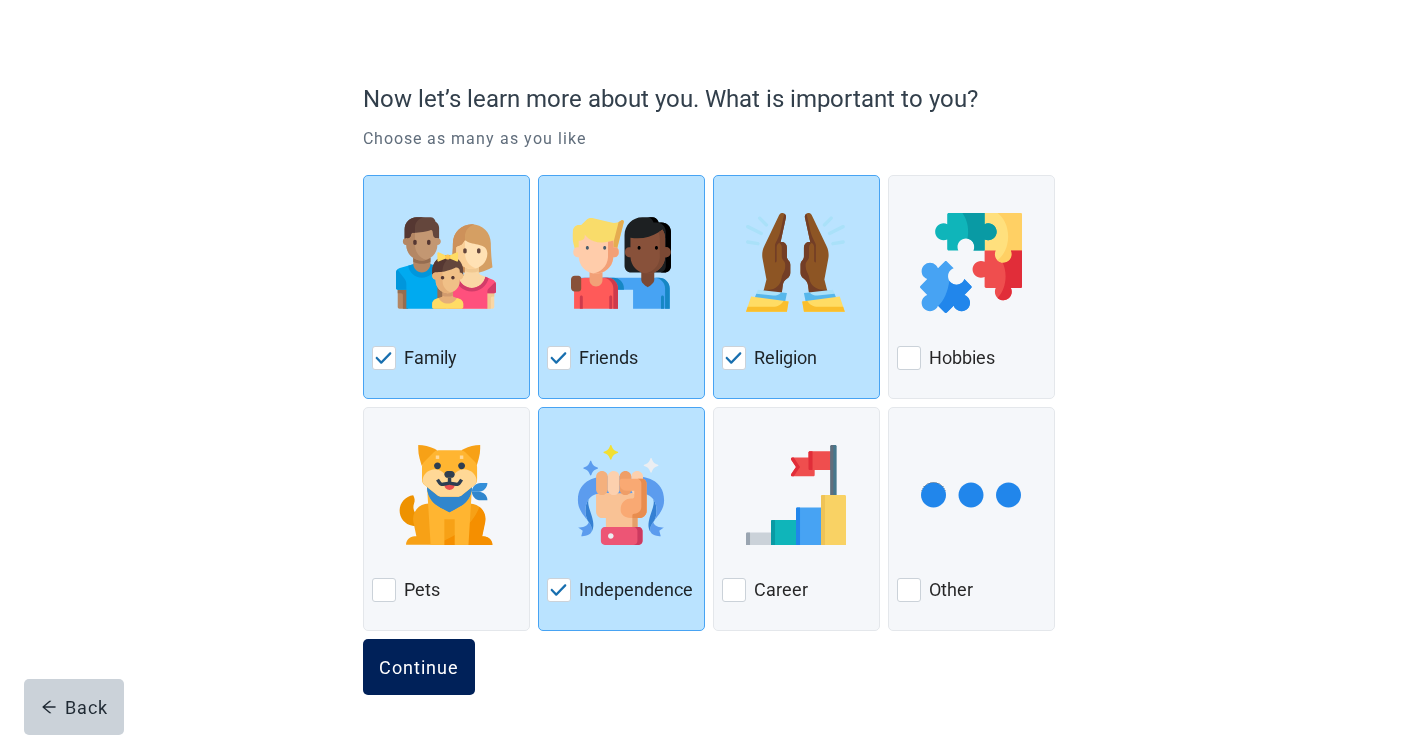 click on "Continue" at bounding box center (419, 667) 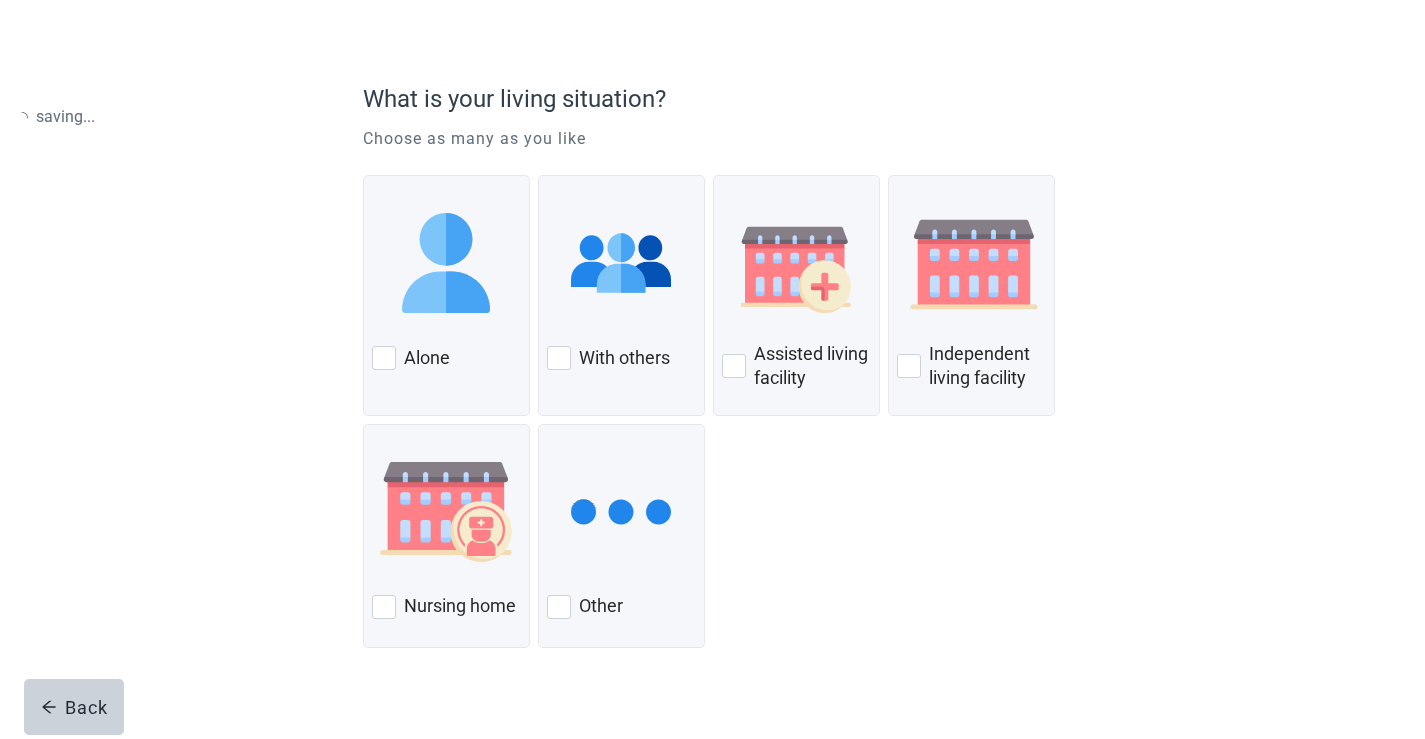 scroll, scrollTop: 0, scrollLeft: 0, axis: both 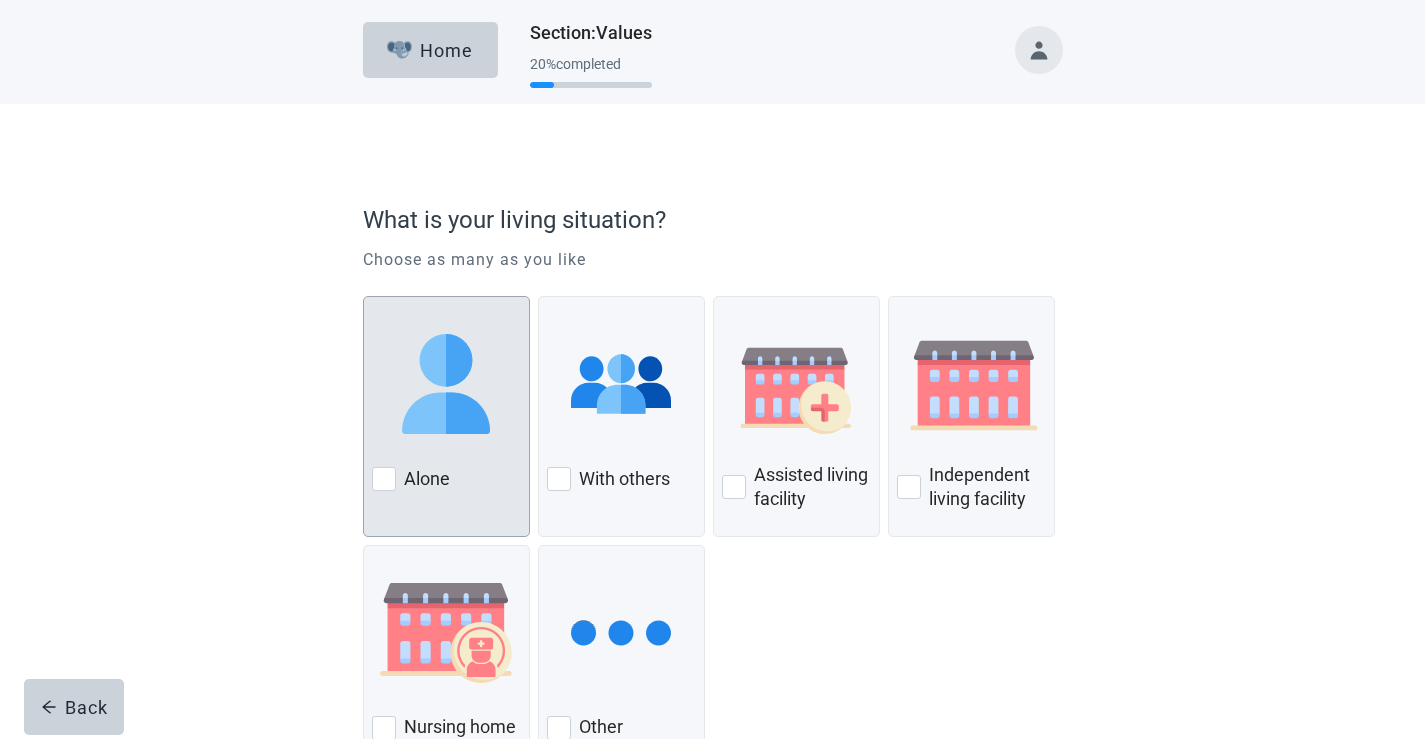 click at bounding box center [384, 479] 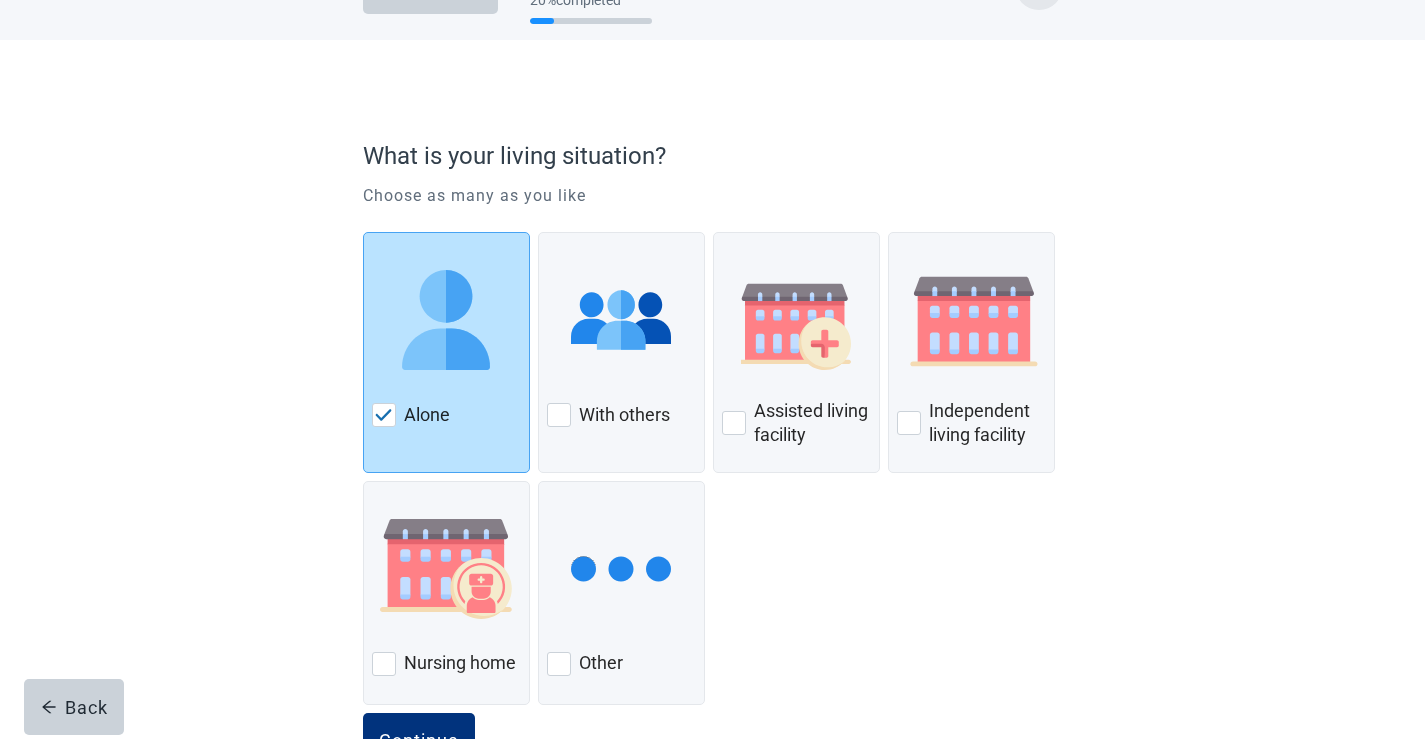 scroll, scrollTop: 138, scrollLeft: 0, axis: vertical 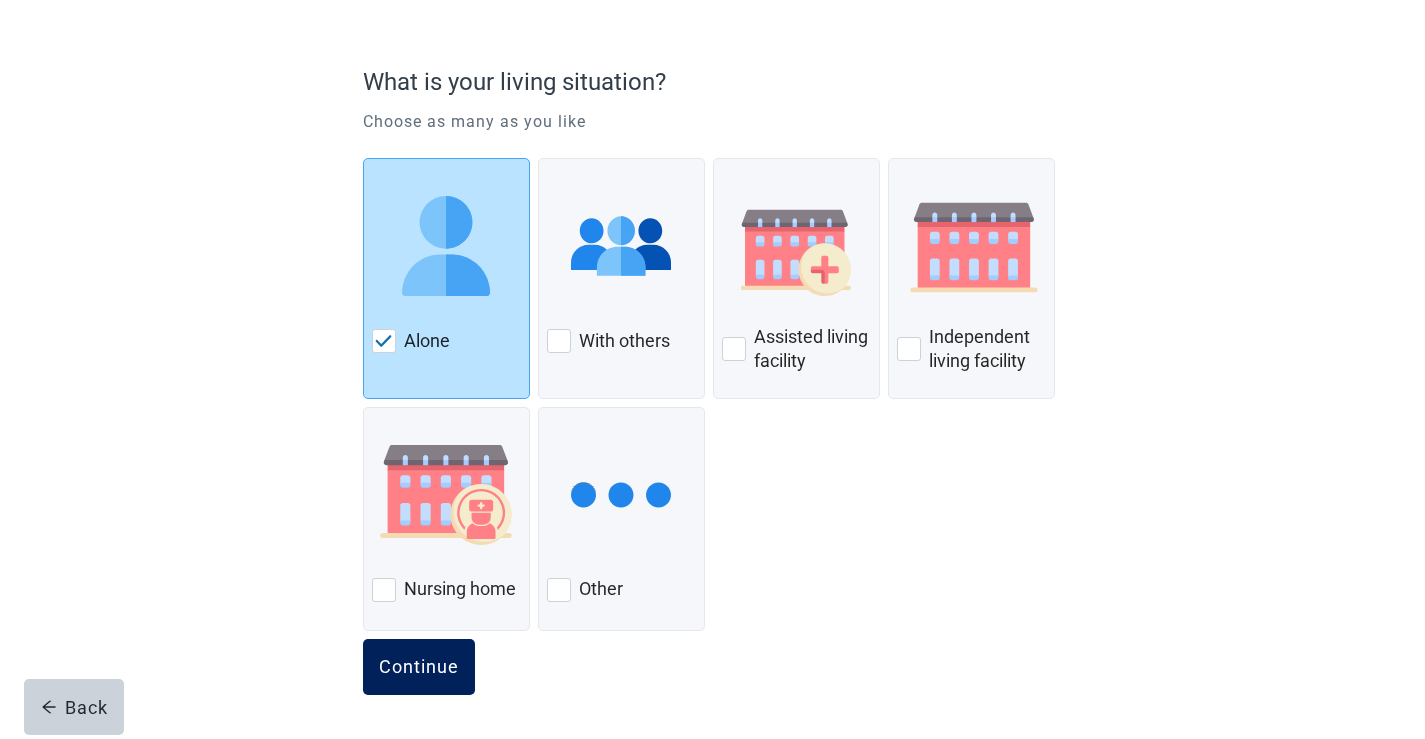 click on "Continue" at bounding box center (419, 667) 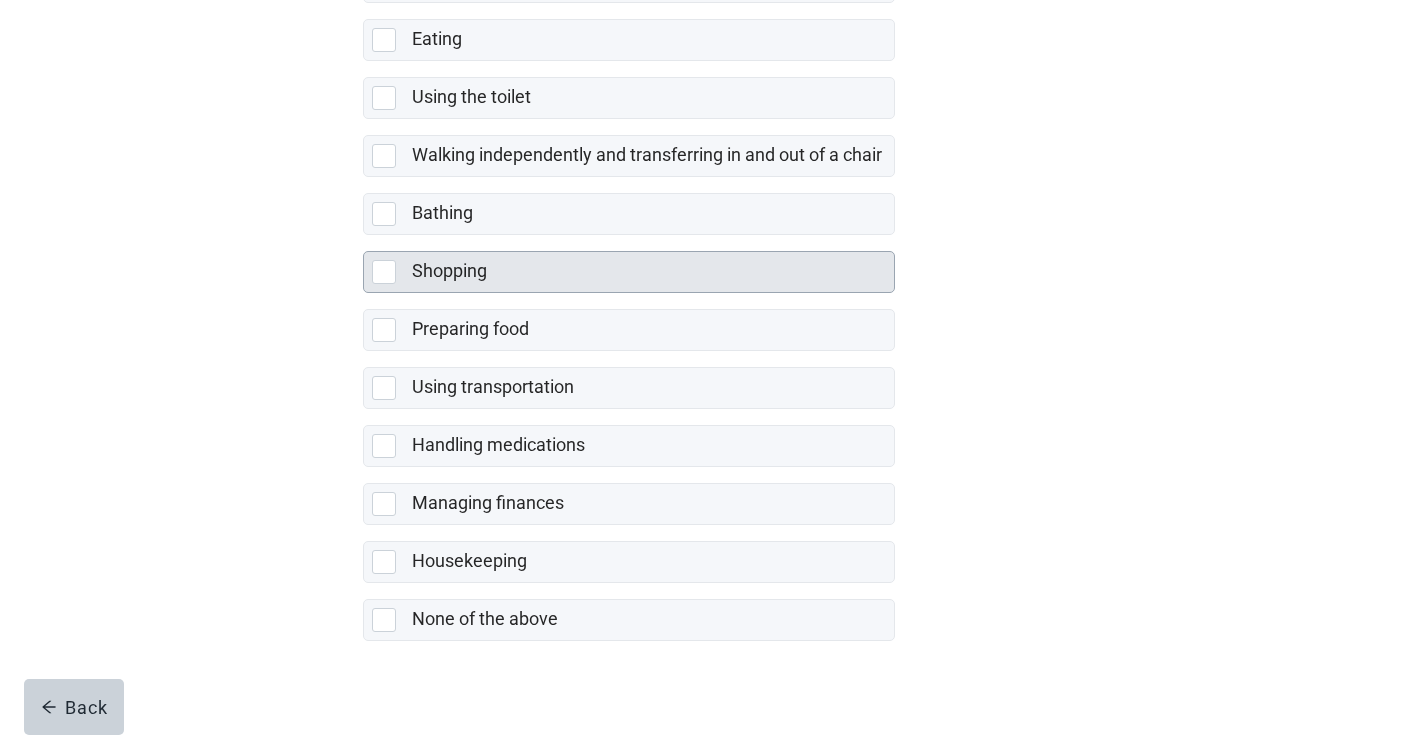 scroll, scrollTop: 367, scrollLeft: 0, axis: vertical 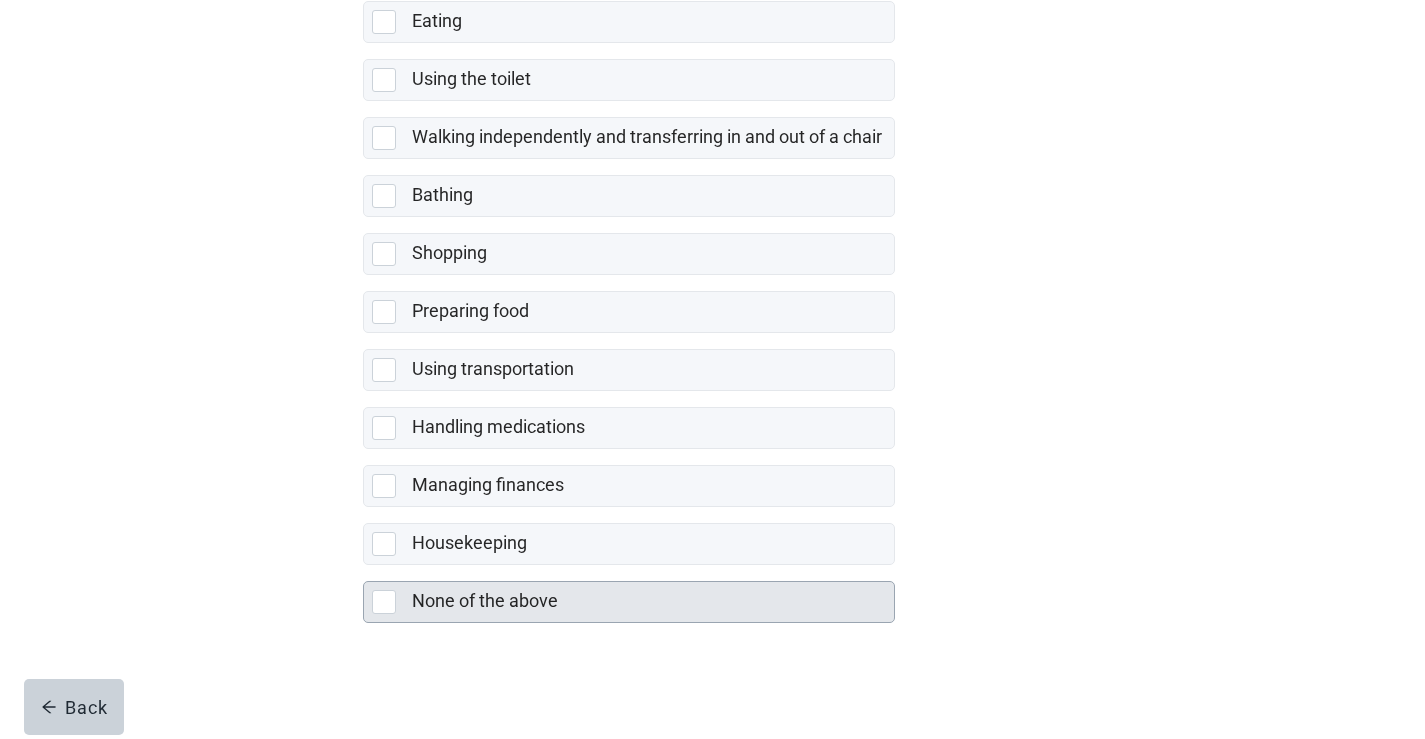 click at bounding box center (384, 602) 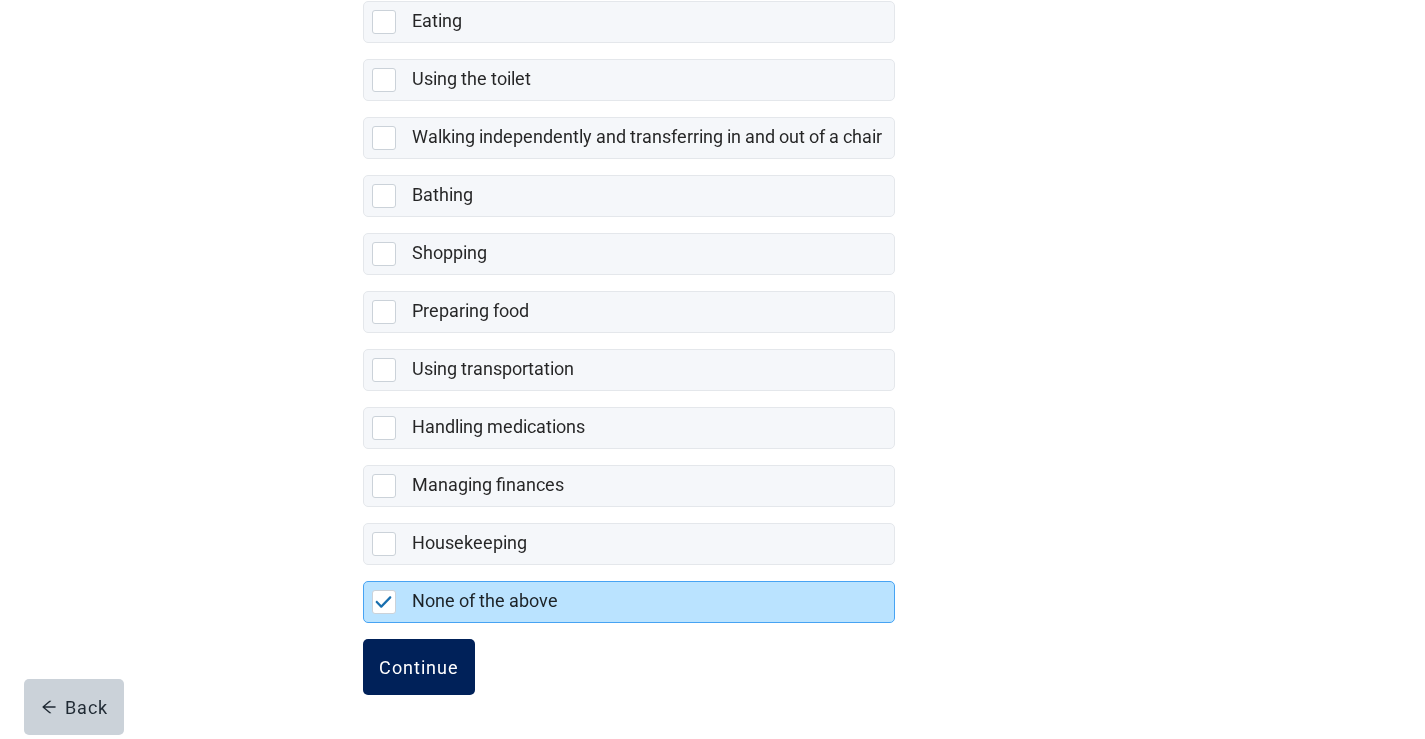 click on "Continue" at bounding box center [419, 667] 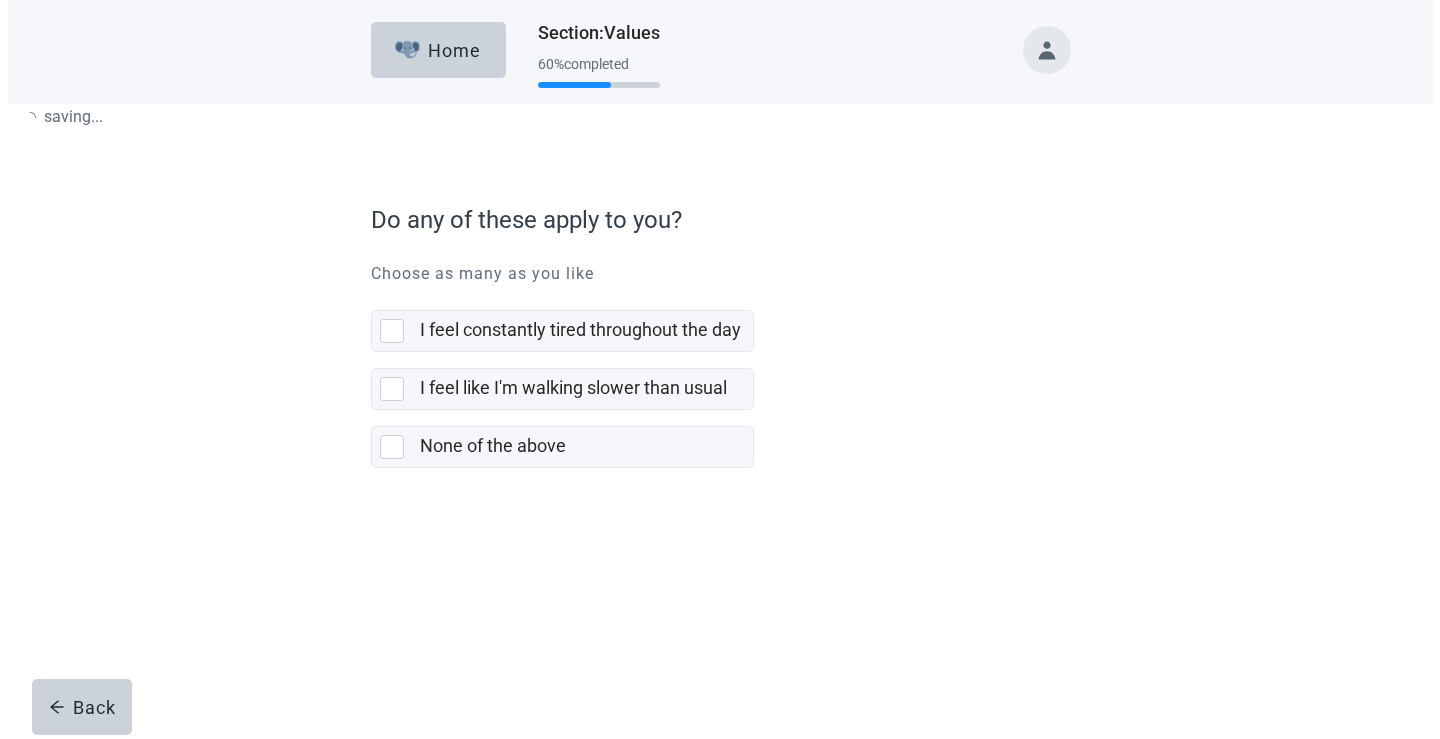 scroll, scrollTop: 0, scrollLeft: 0, axis: both 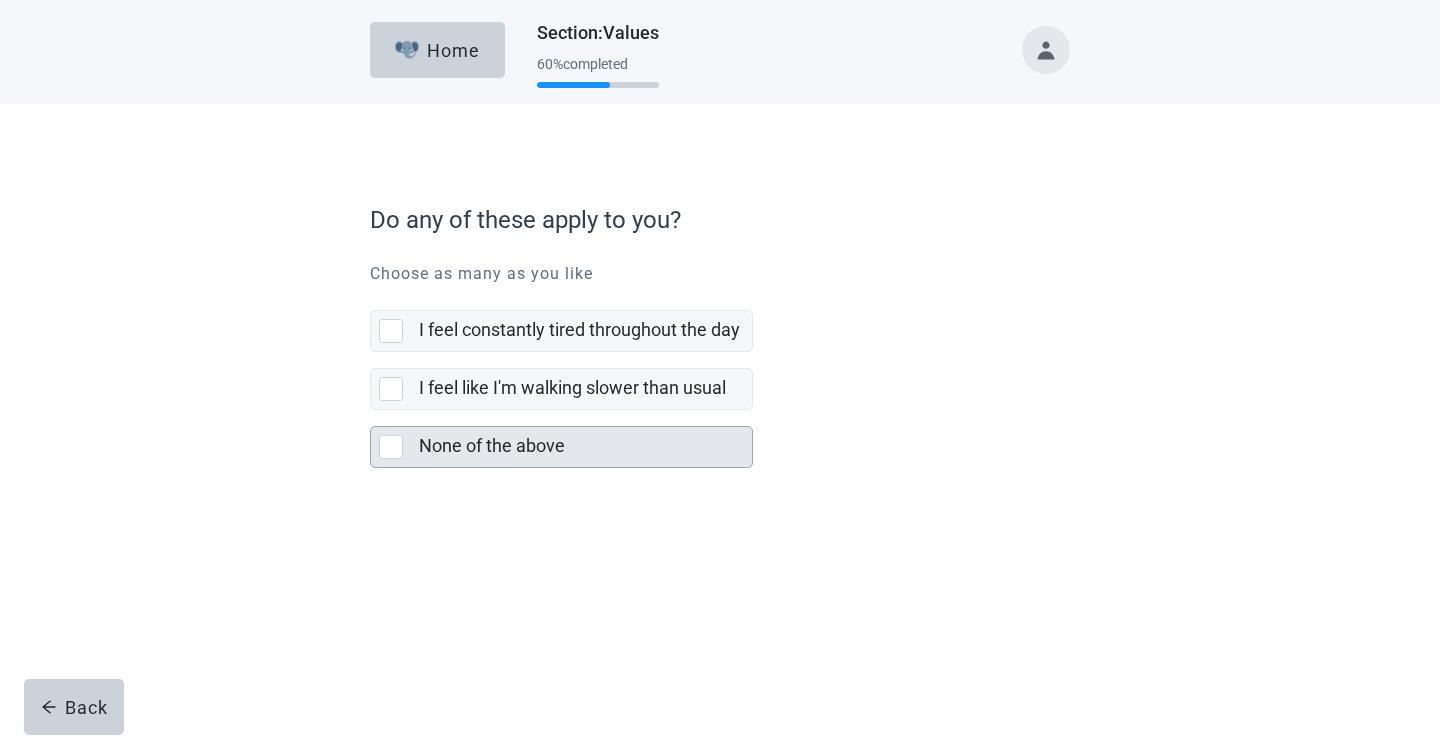click at bounding box center [391, 447] 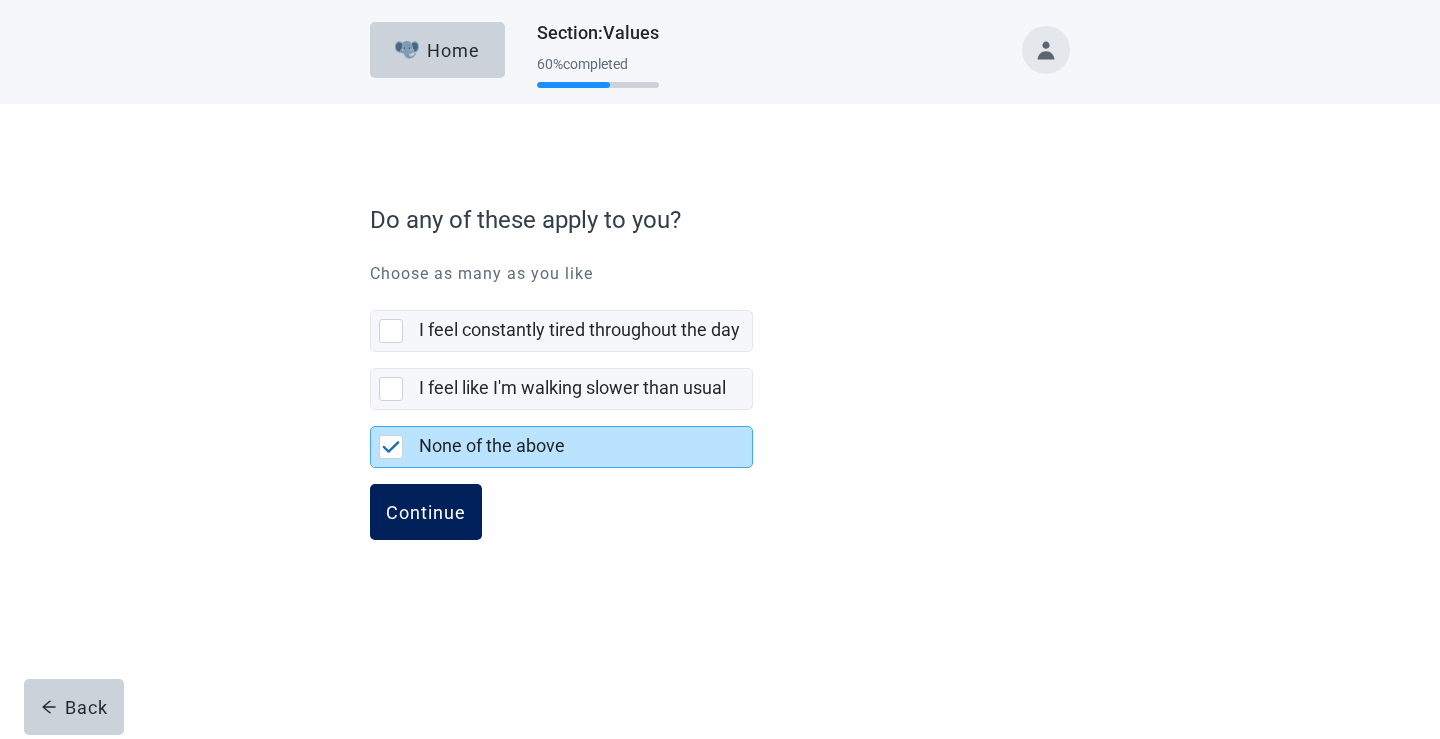 click on "Continue" at bounding box center [426, 512] 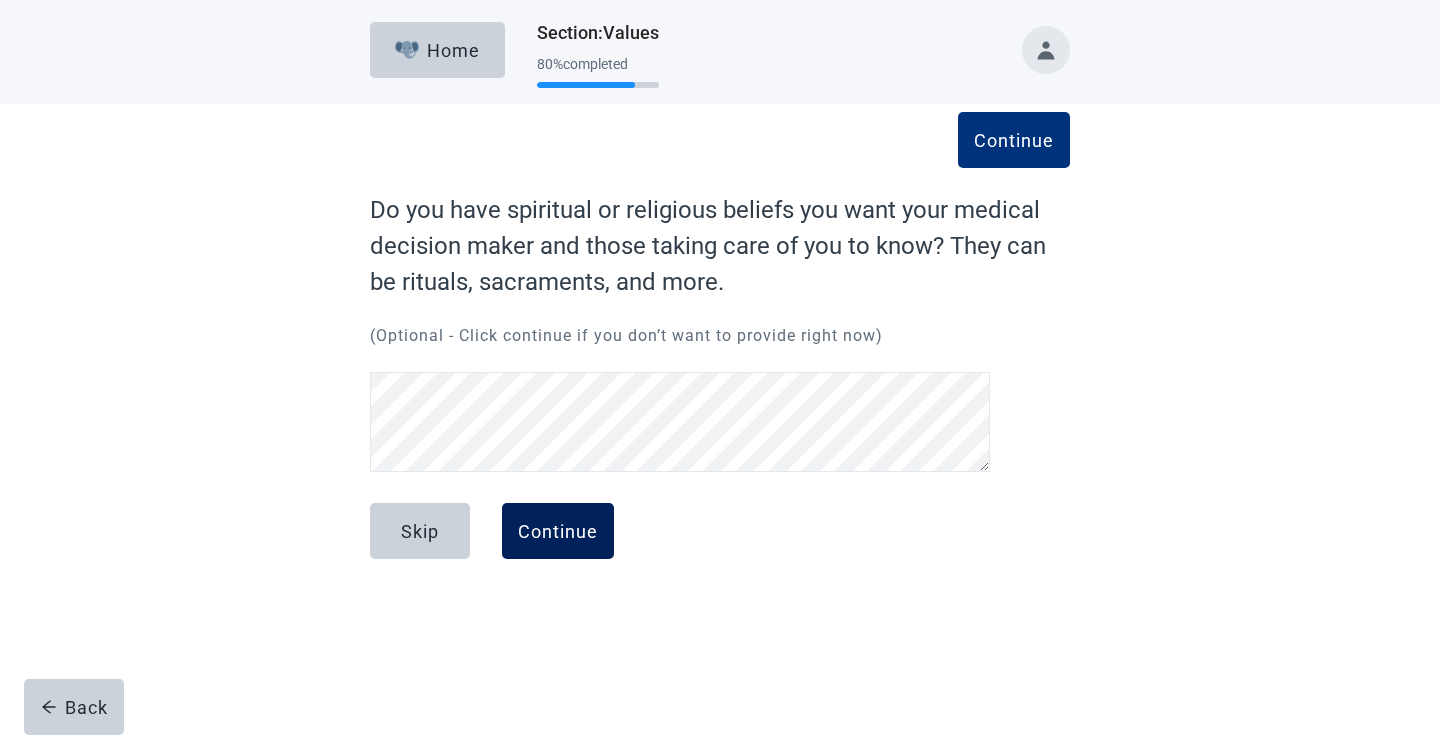 click on "Continue" at bounding box center (558, 531) 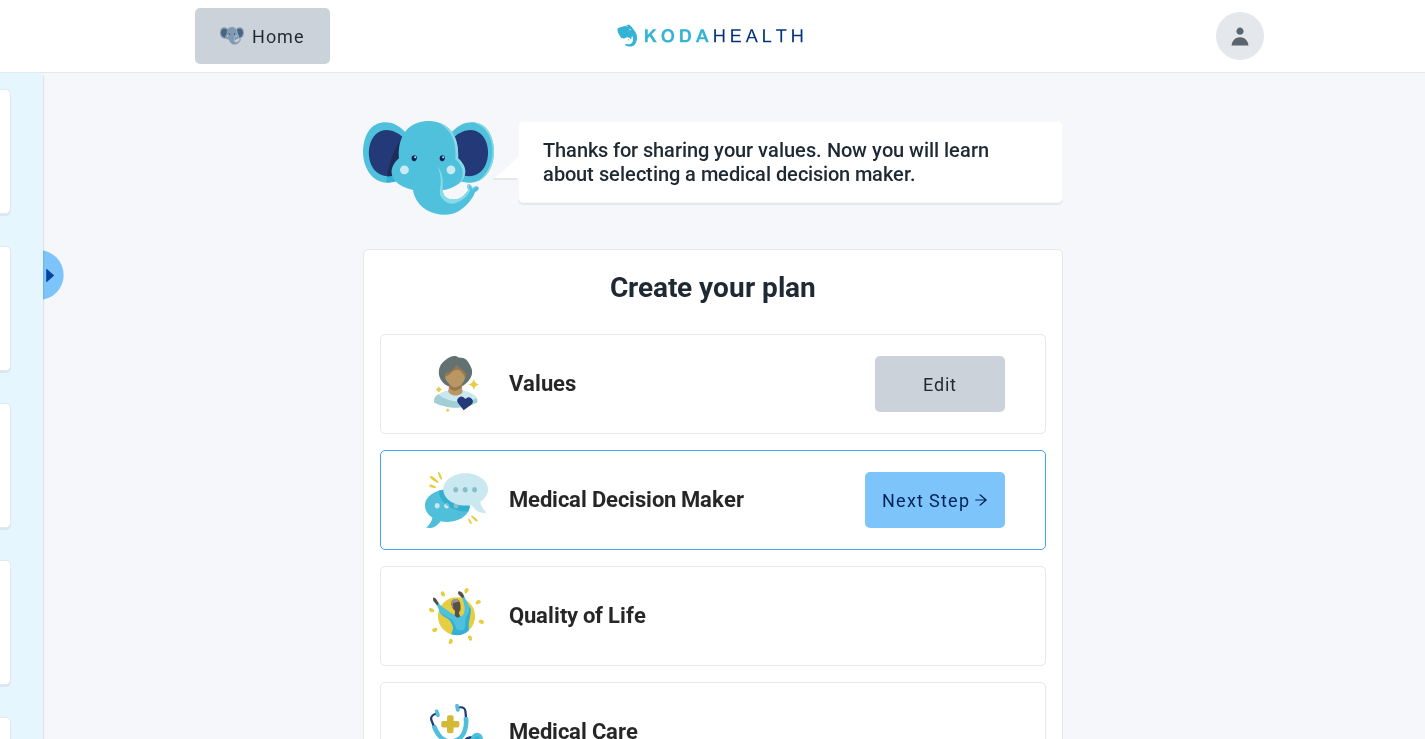 click on "Next Step" at bounding box center [935, 500] 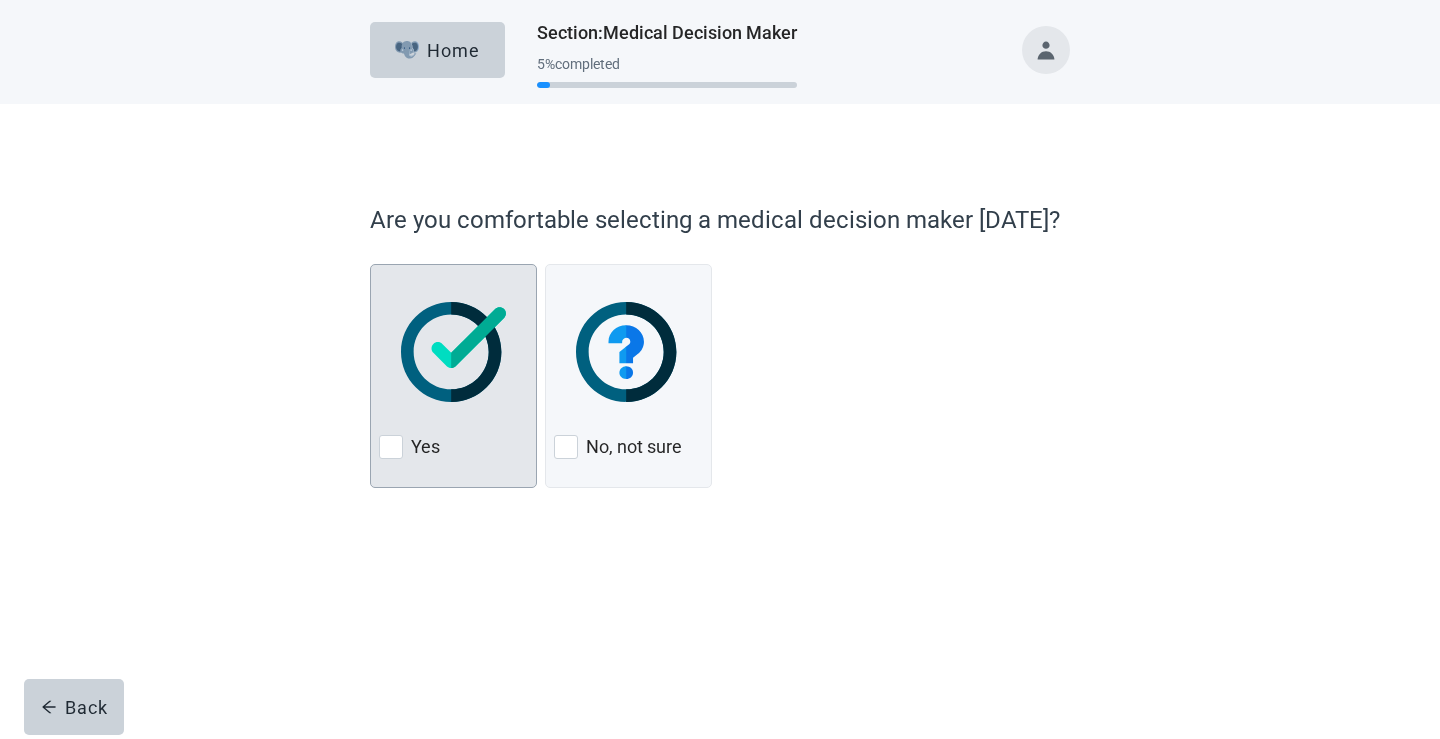 click on "Yes" at bounding box center (453, 376) 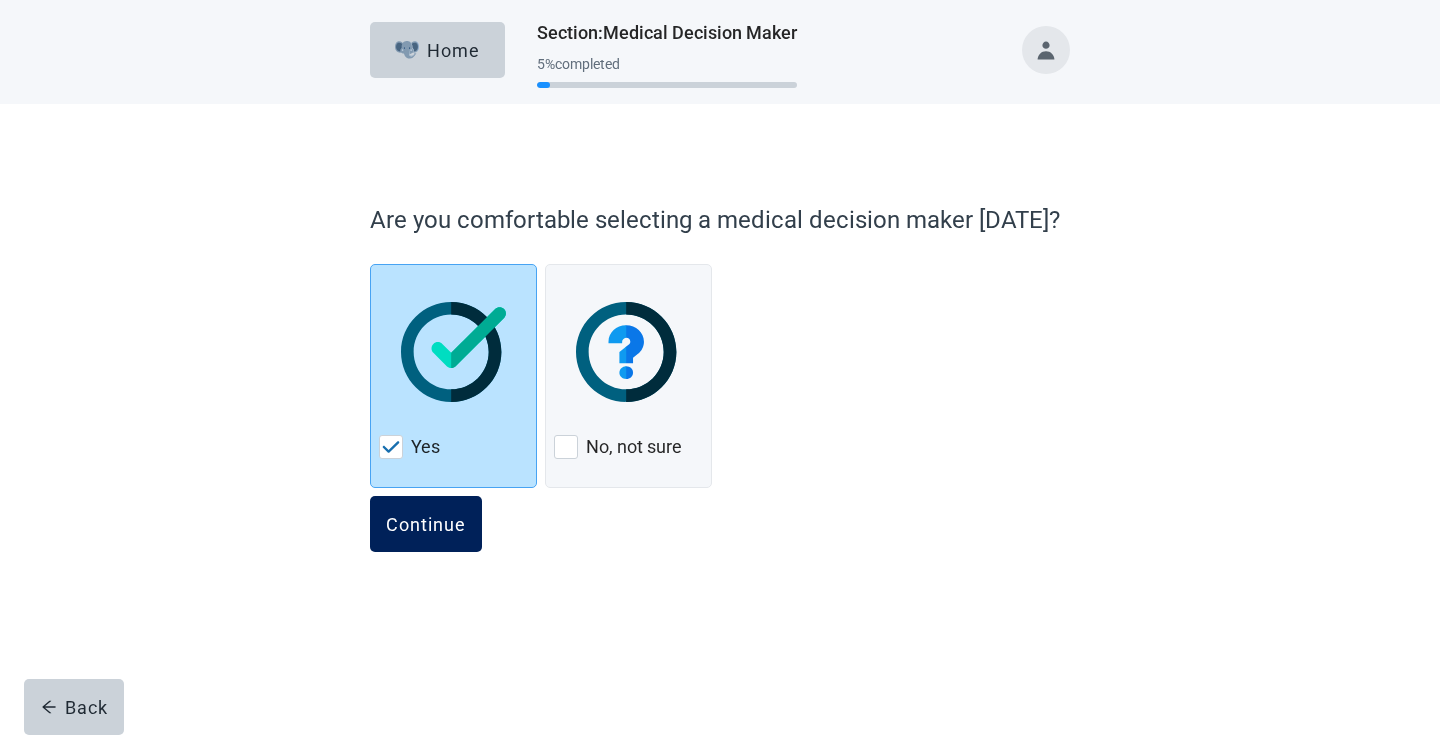 click on "Continue" at bounding box center (426, 524) 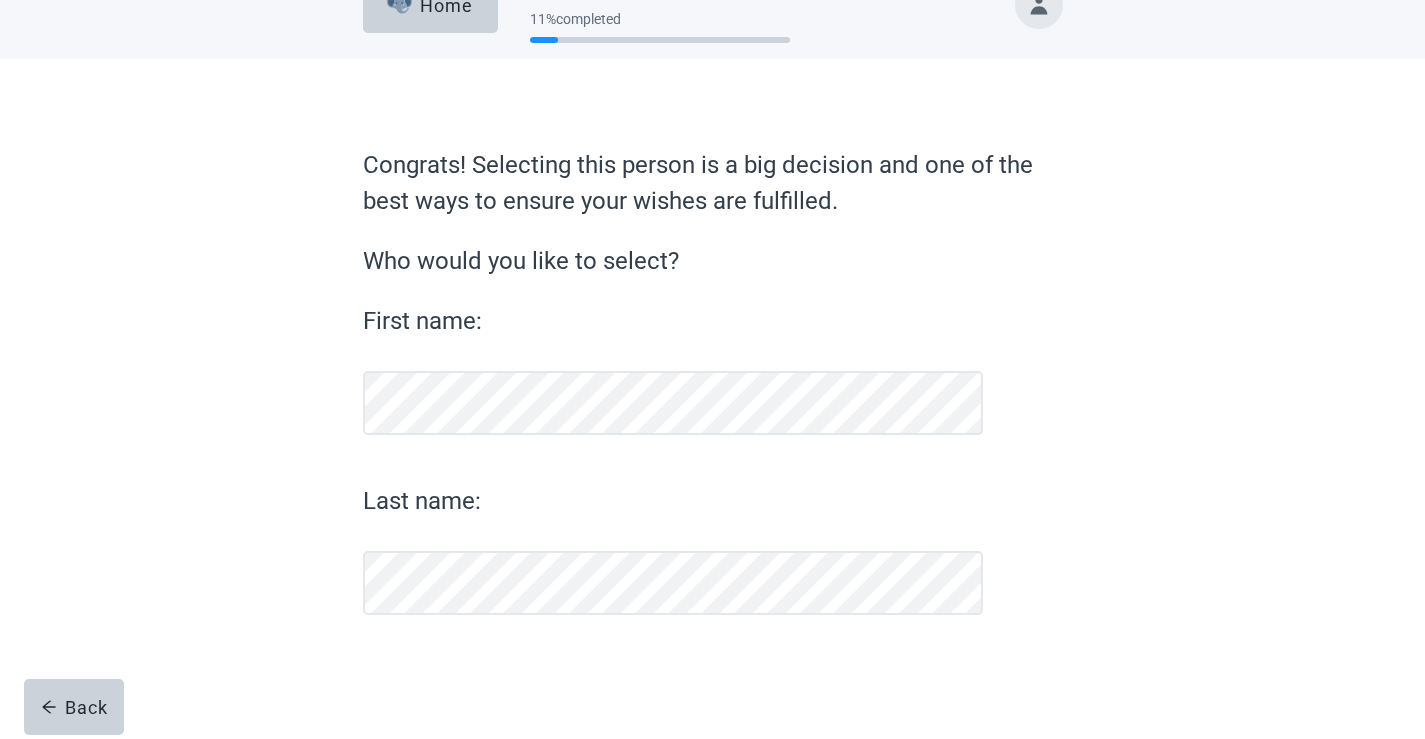scroll, scrollTop: 45, scrollLeft: 0, axis: vertical 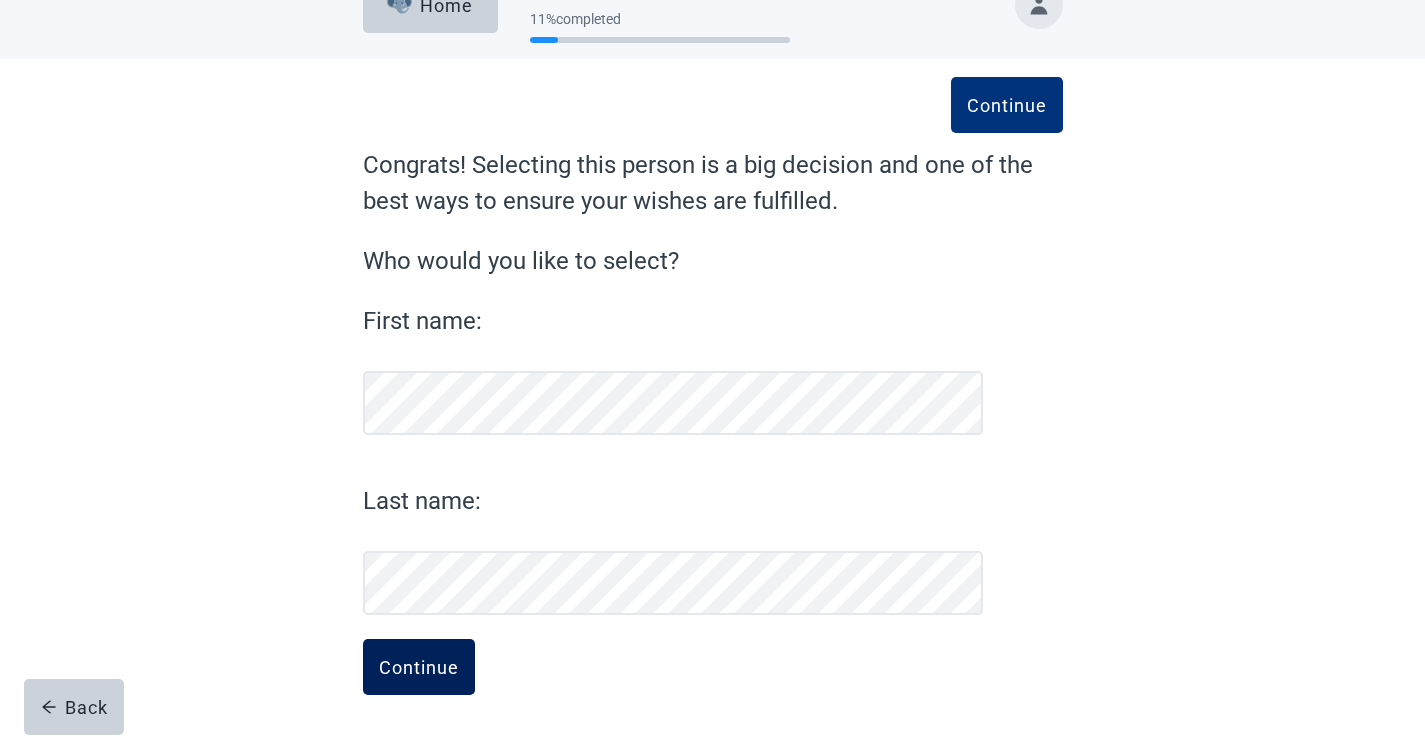 click on "Continue" at bounding box center (419, 667) 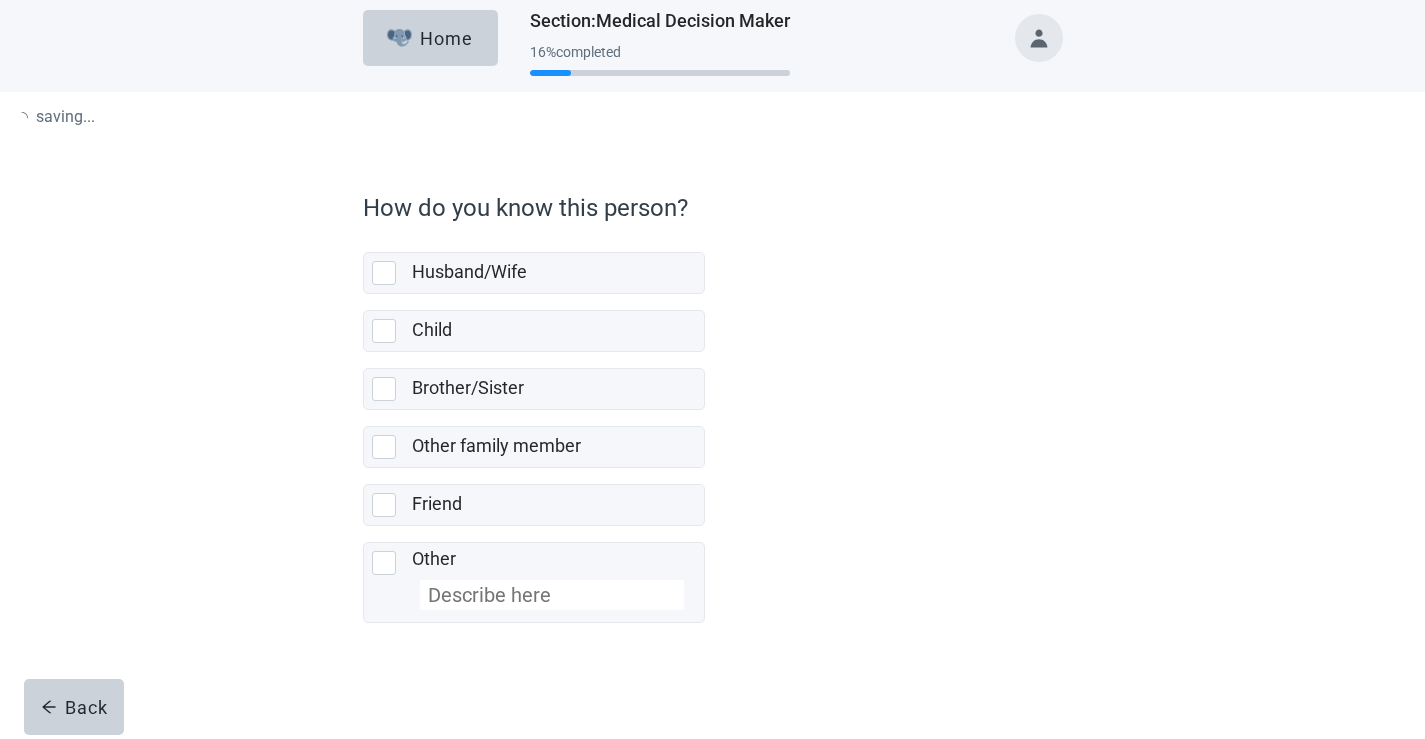scroll, scrollTop: 0, scrollLeft: 0, axis: both 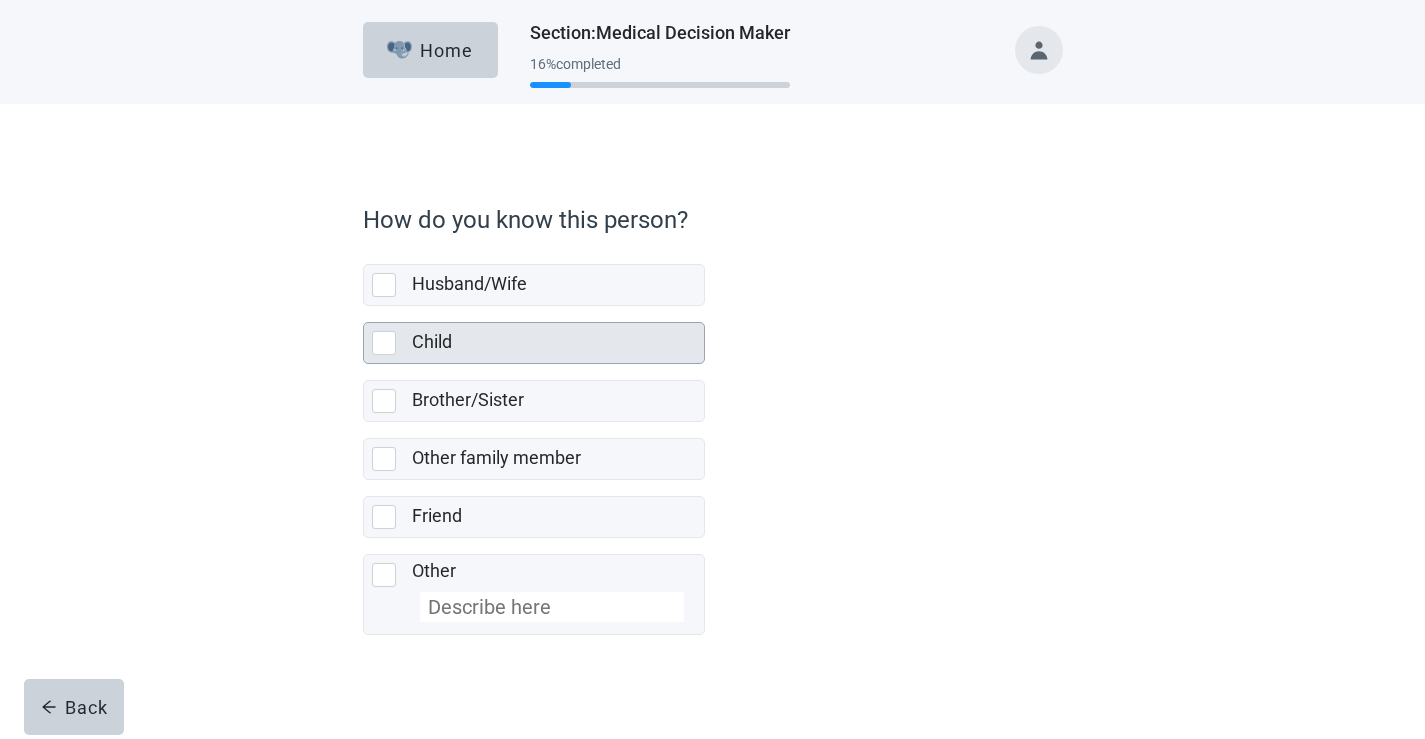 click at bounding box center (384, 343) 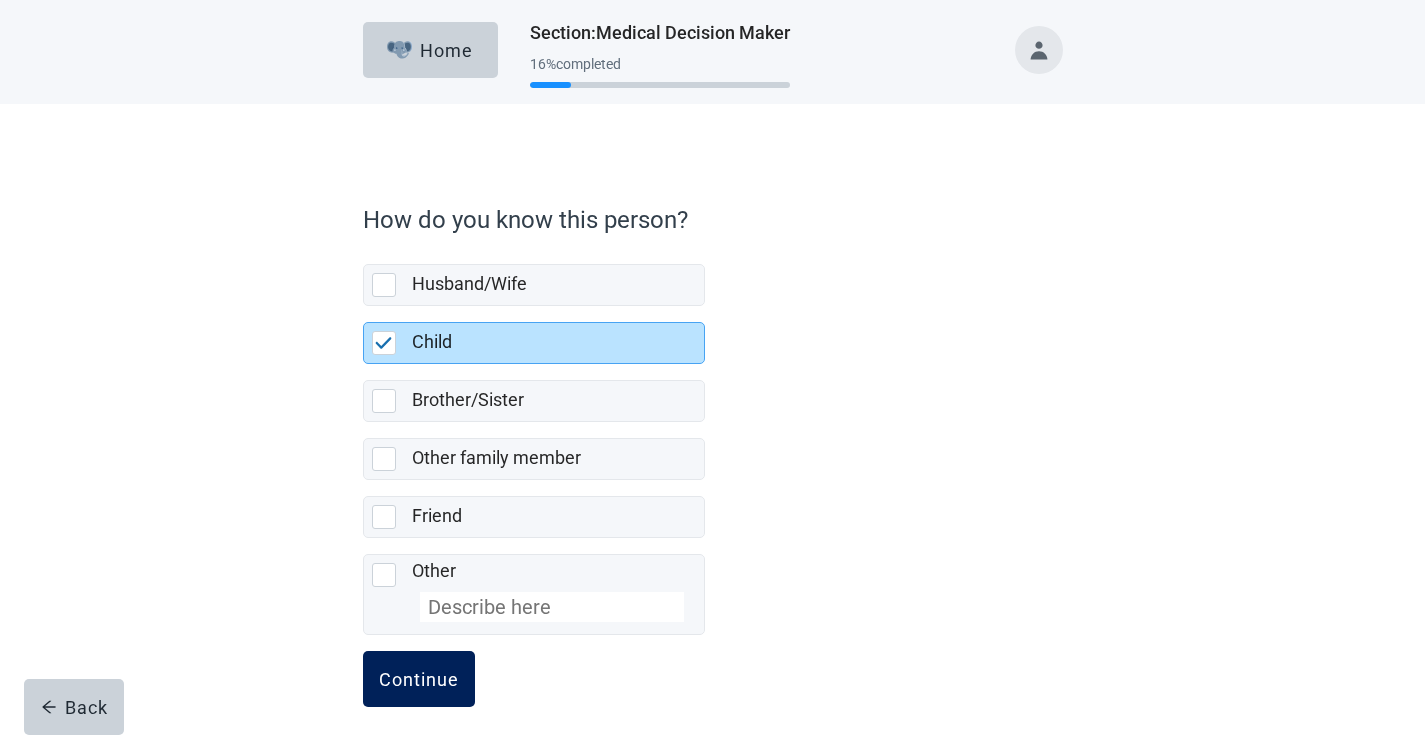 click on "Continue" at bounding box center [419, 679] 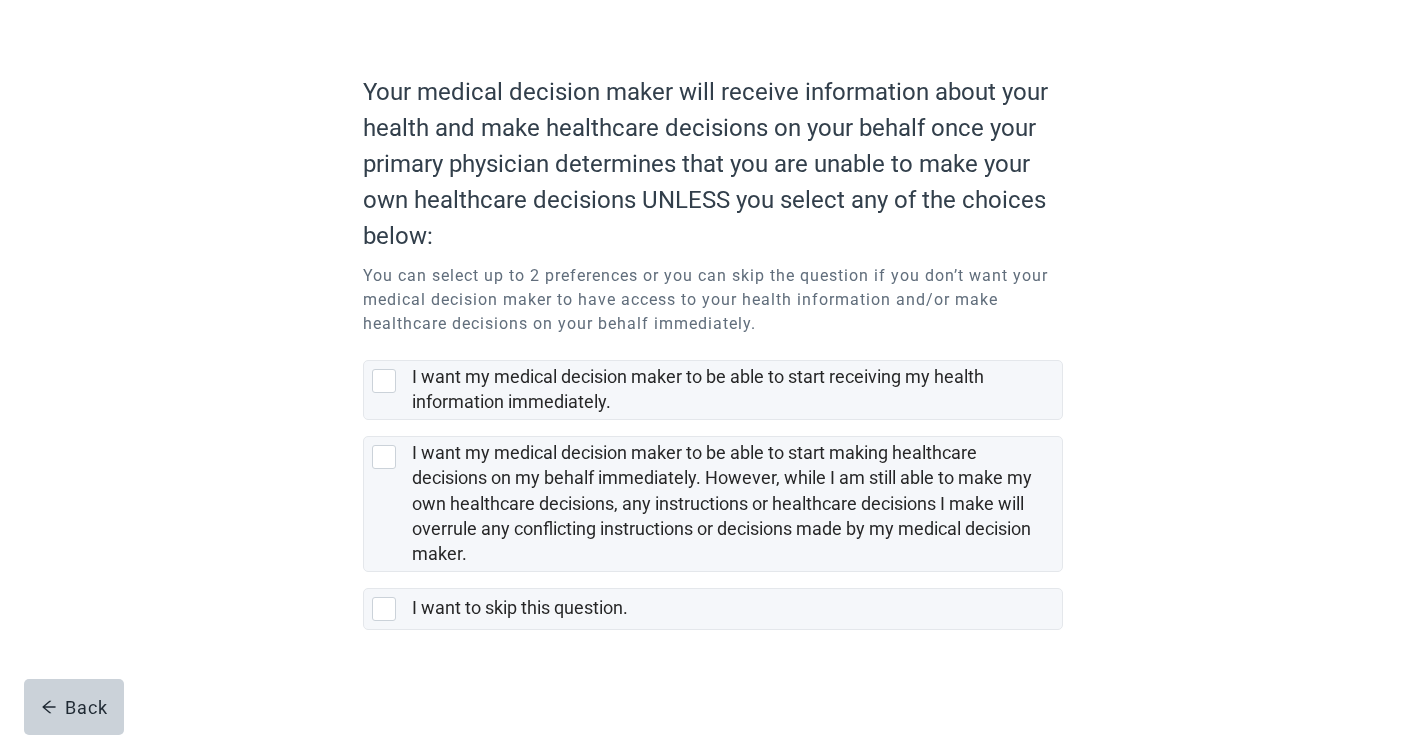 scroll, scrollTop: 135, scrollLeft: 0, axis: vertical 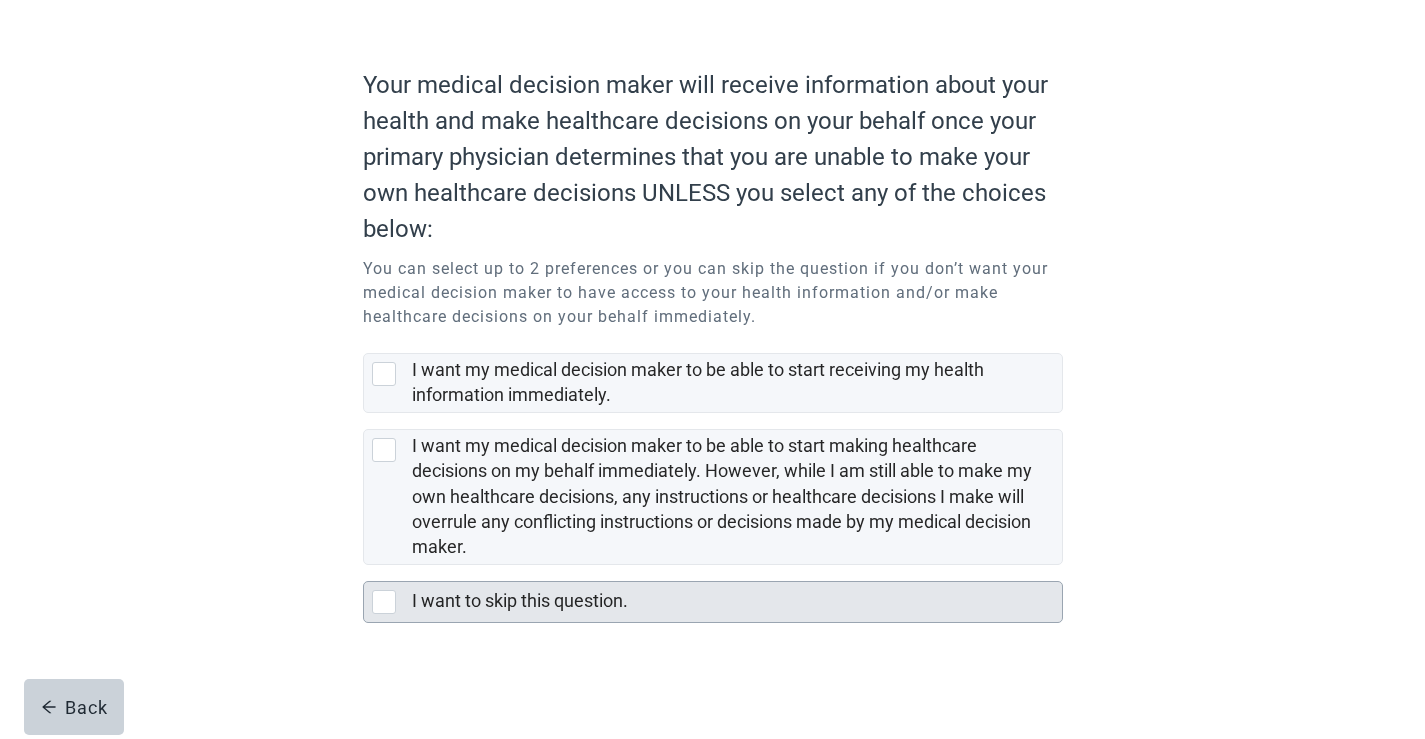 click at bounding box center [384, 602] 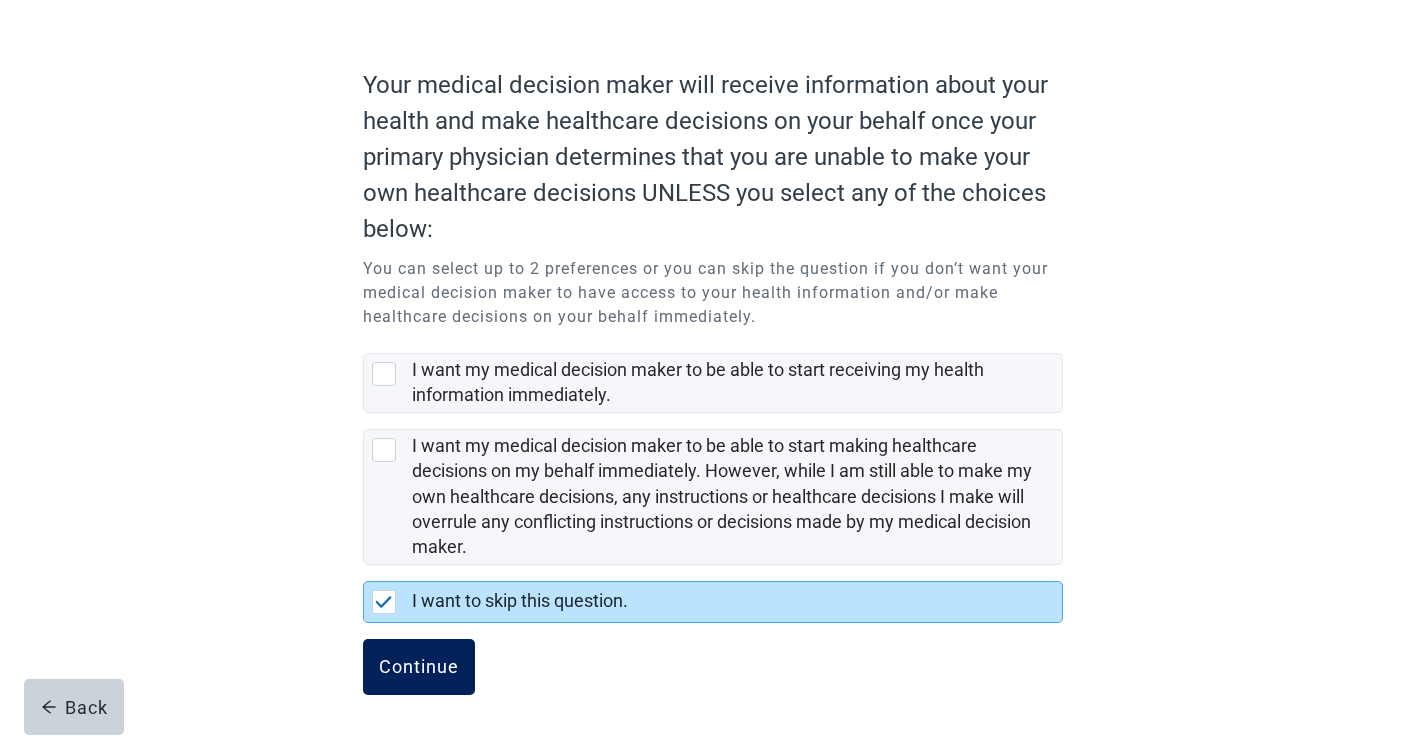 click on "Continue" at bounding box center [419, 667] 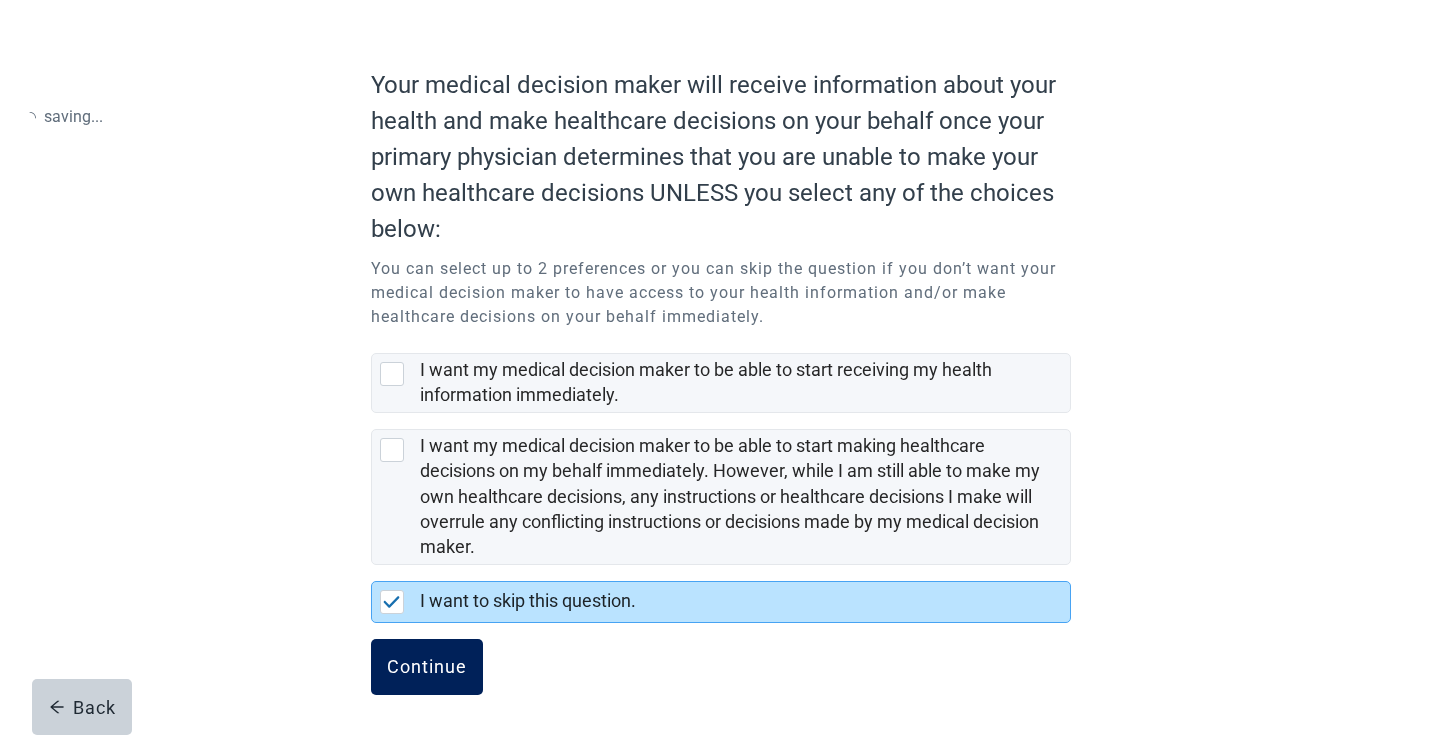 scroll, scrollTop: 0, scrollLeft: 0, axis: both 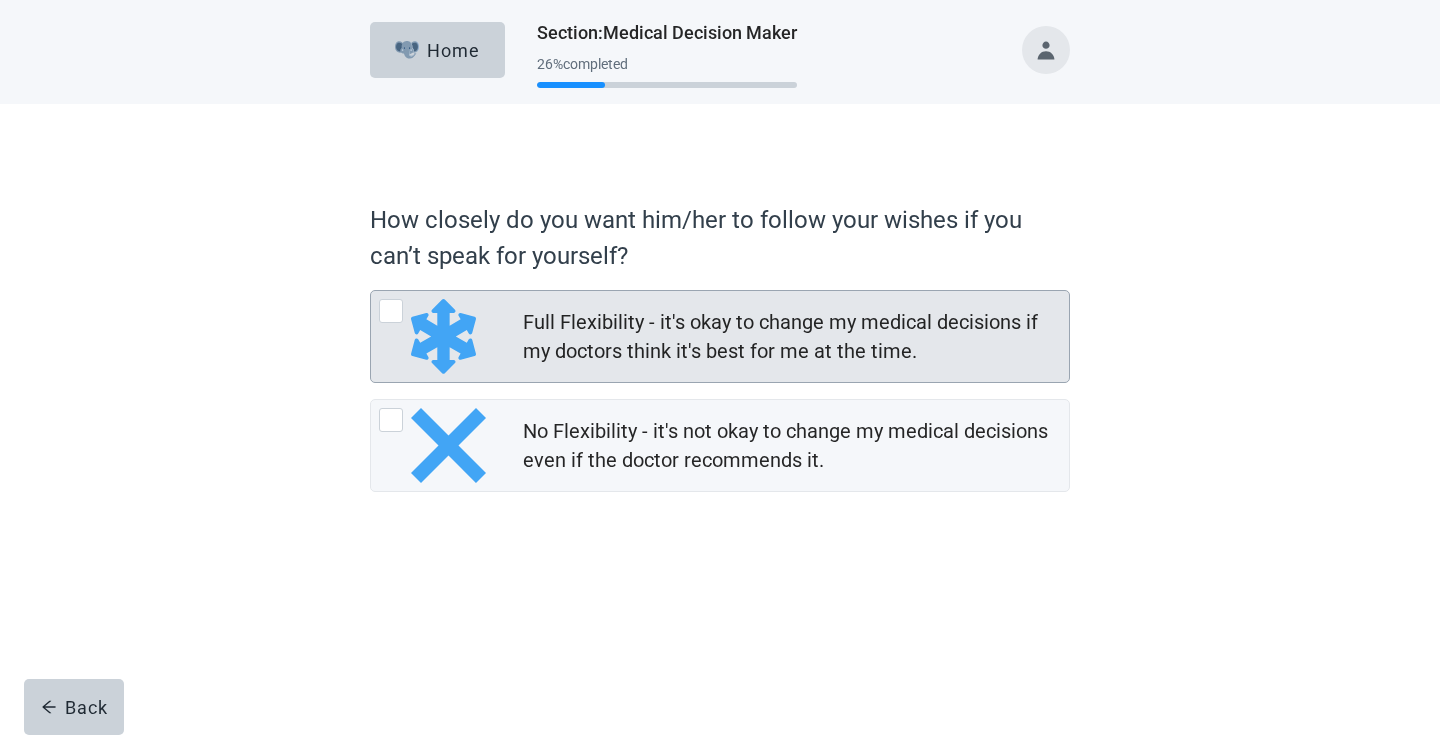 click at bounding box center (391, 311) 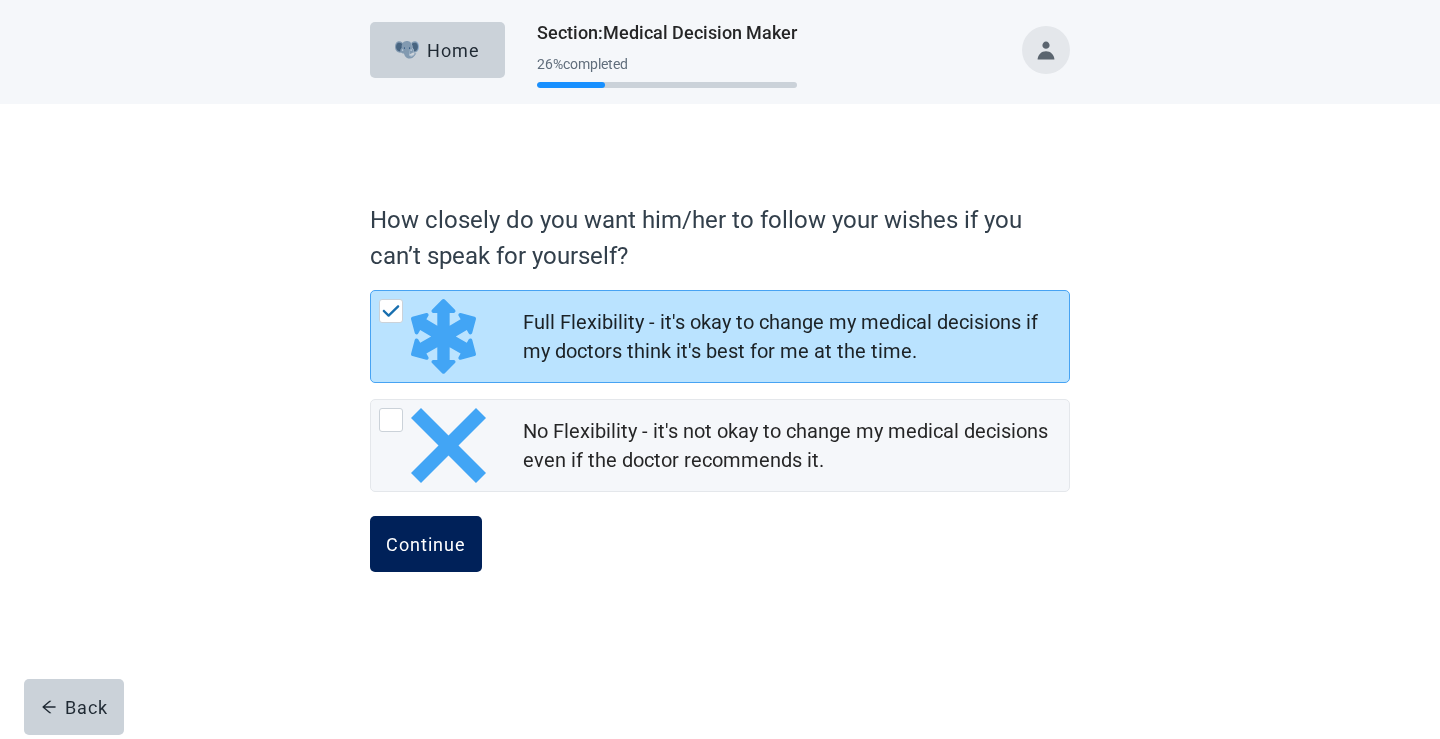 click on "Continue" at bounding box center [426, 544] 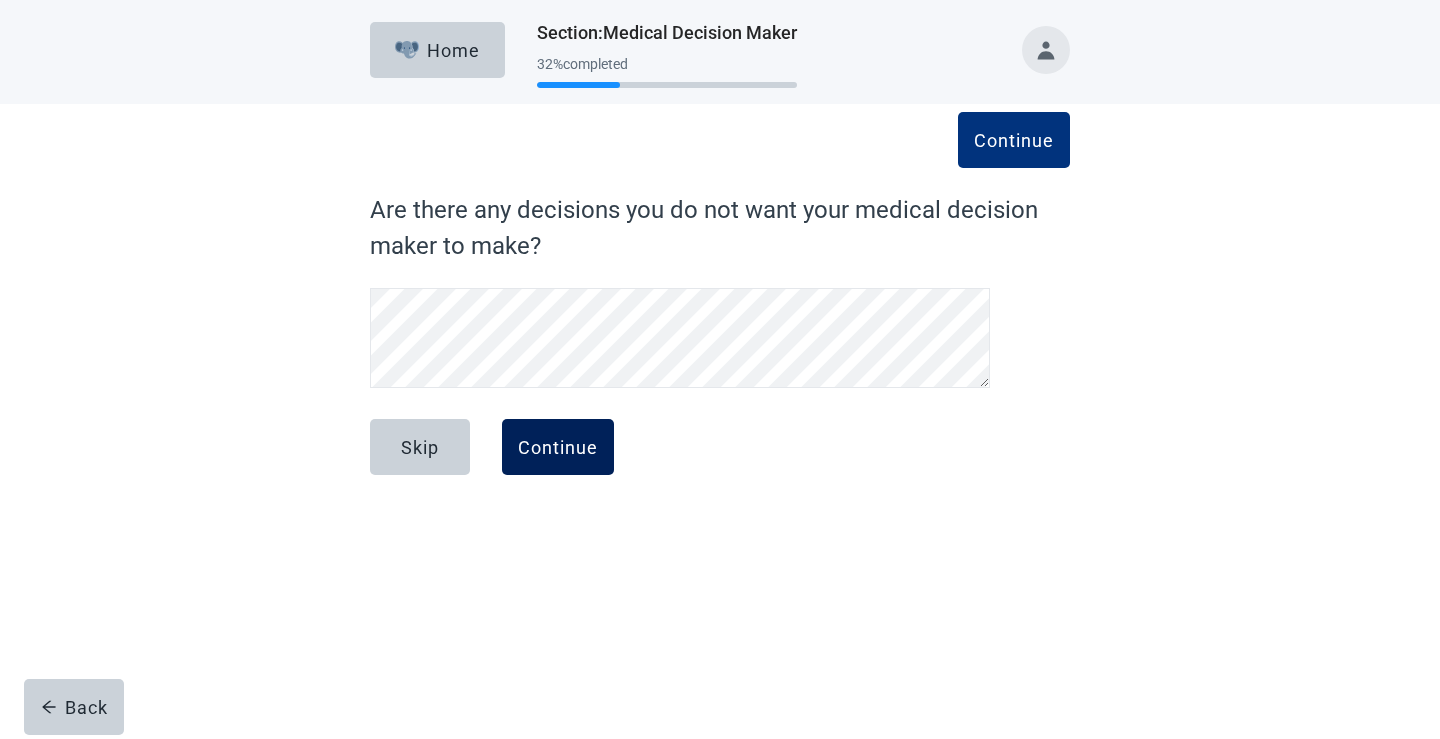 click on "Continue" at bounding box center (558, 447) 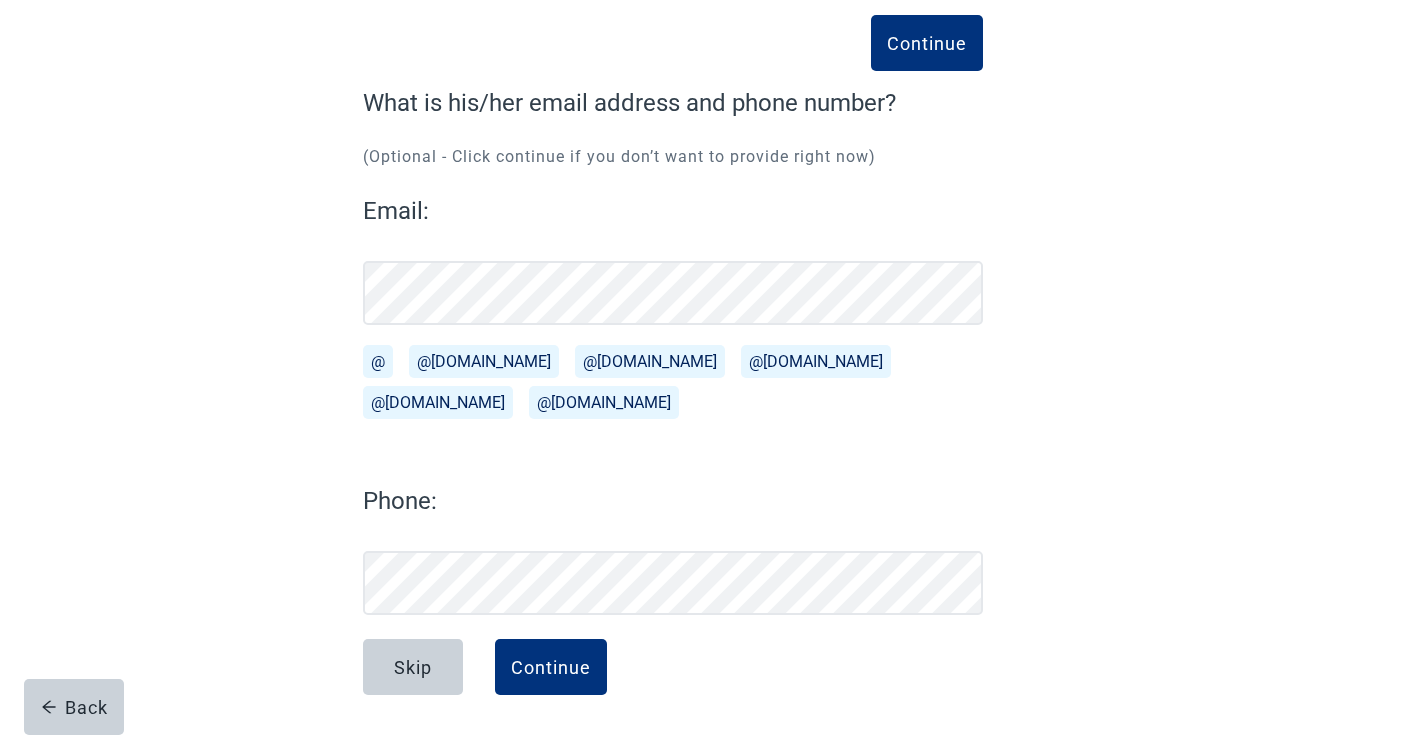 scroll, scrollTop: 107, scrollLeft: 0, axis: vertical 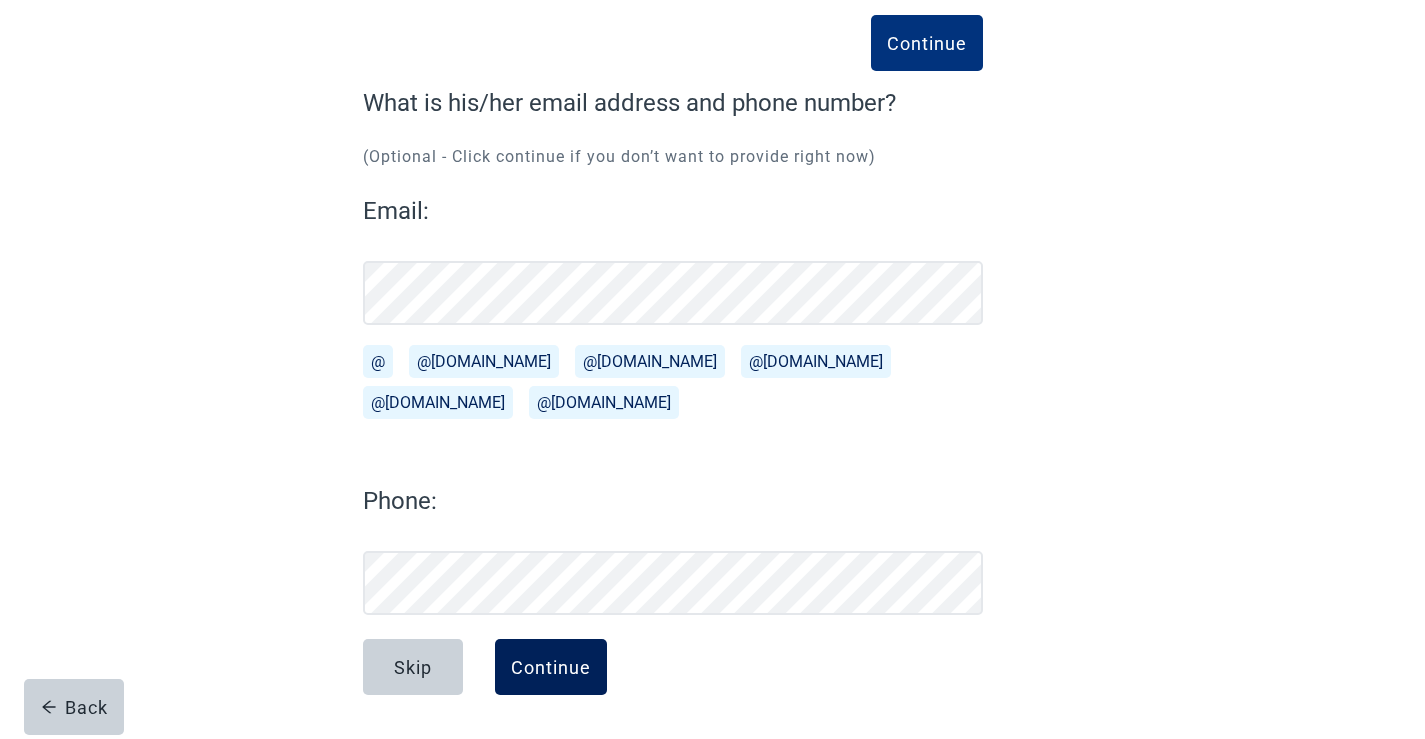 click on "Continue" at bounding box center (551, 667) 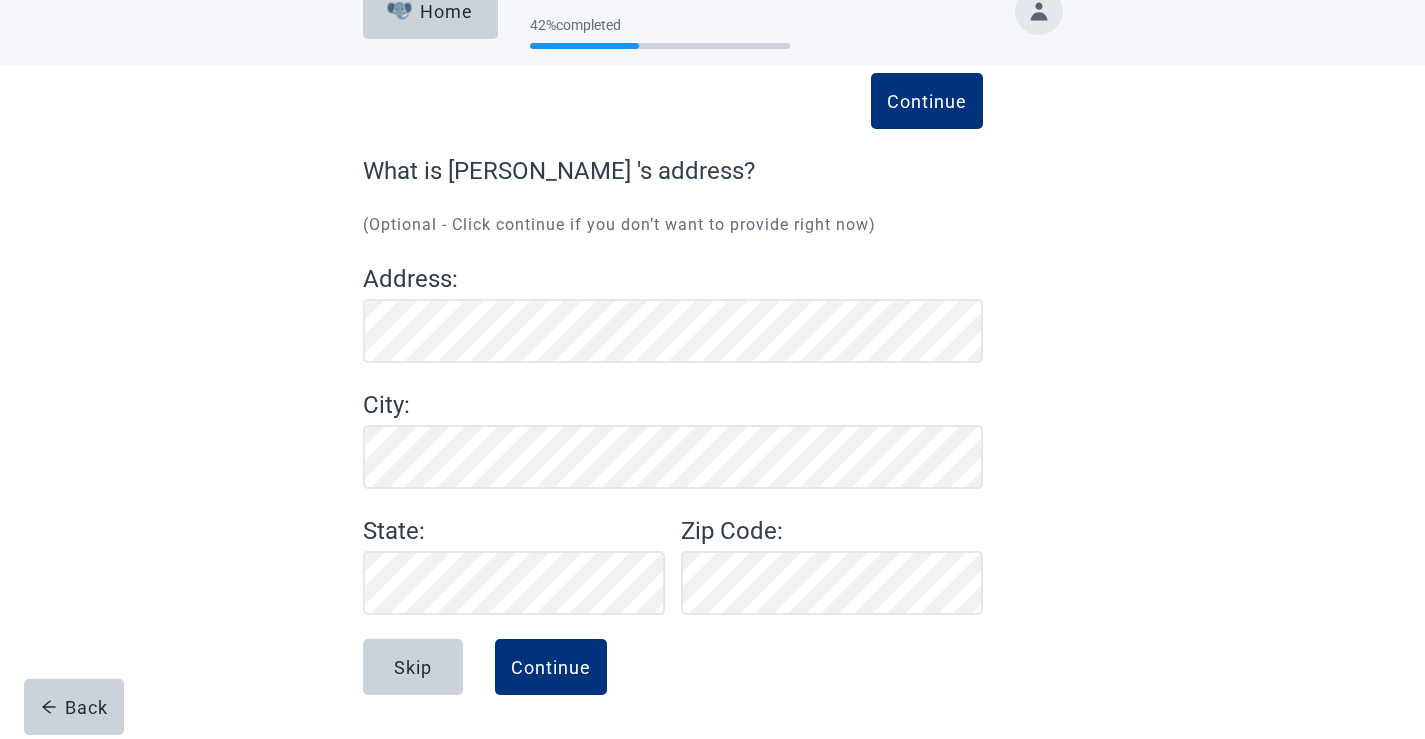 scroll, scrollTop: 39, scrollLeft: 0, axis: vertical 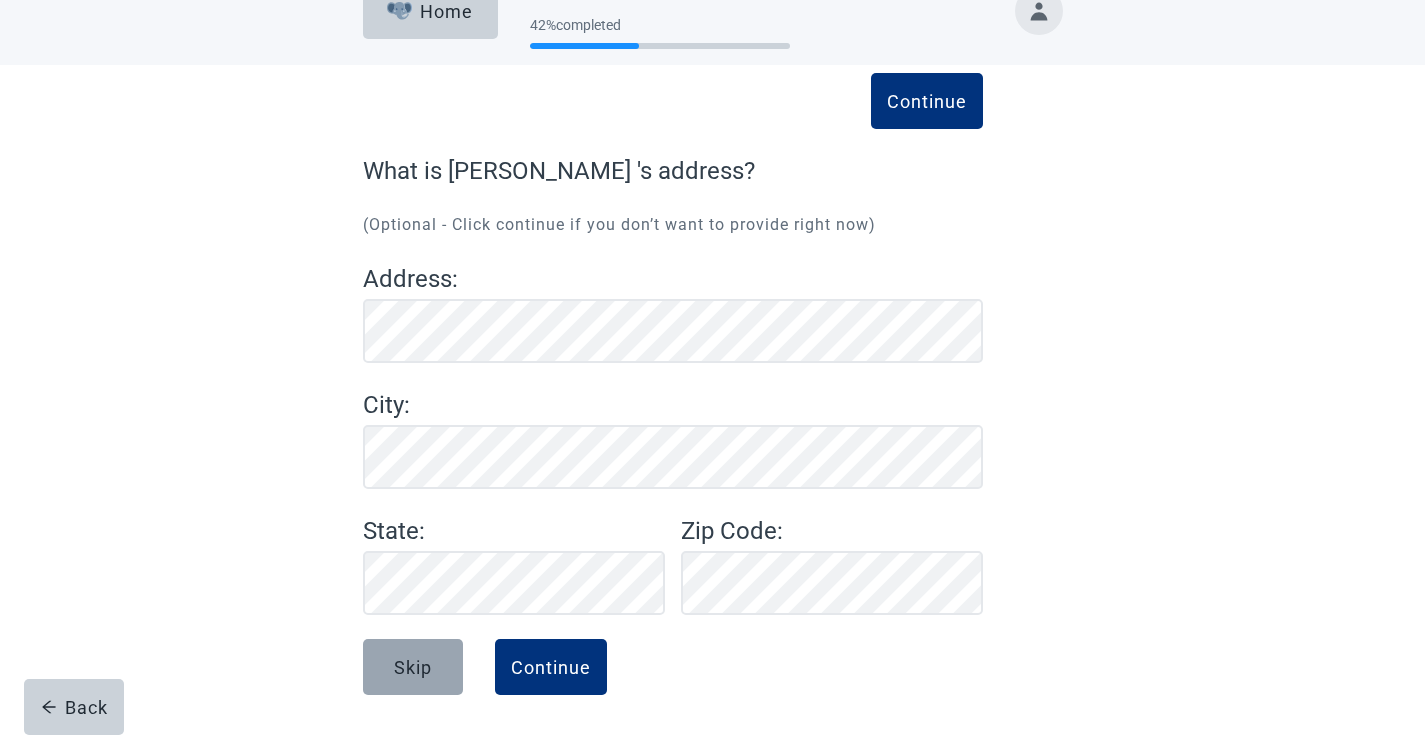 click on "Skip" at bounding box center [413, 667] 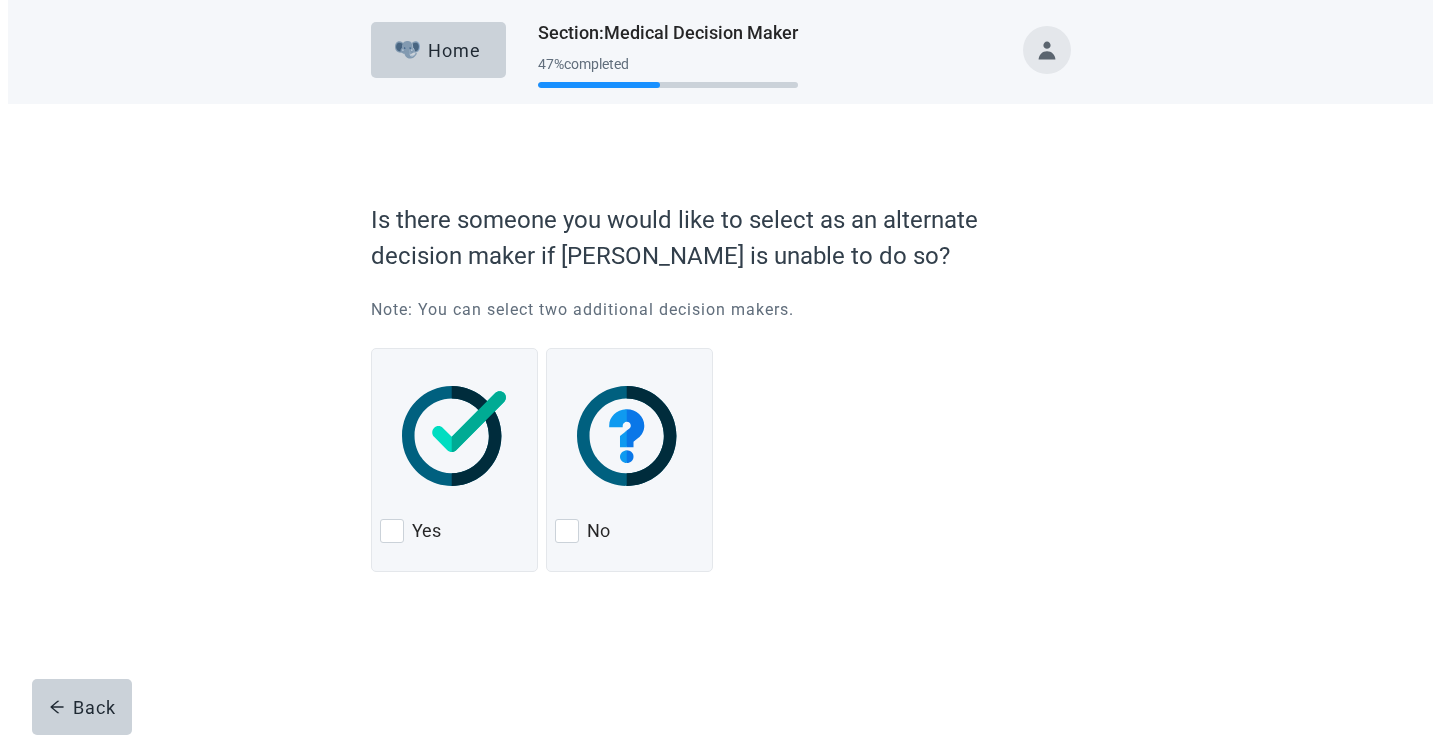 scroll, scrollTop: 0, scrollLeft: 0, axis: both 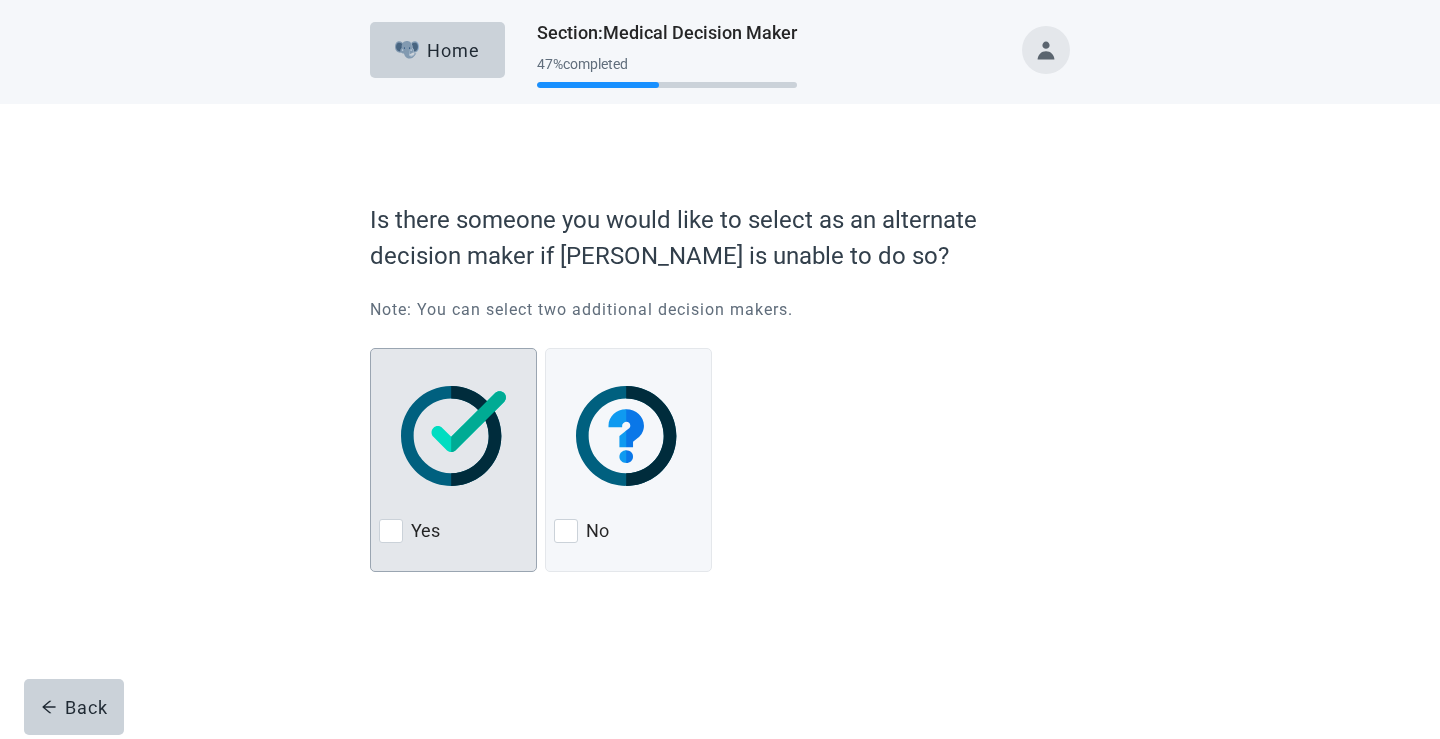 click at bounding box center (391, 531) 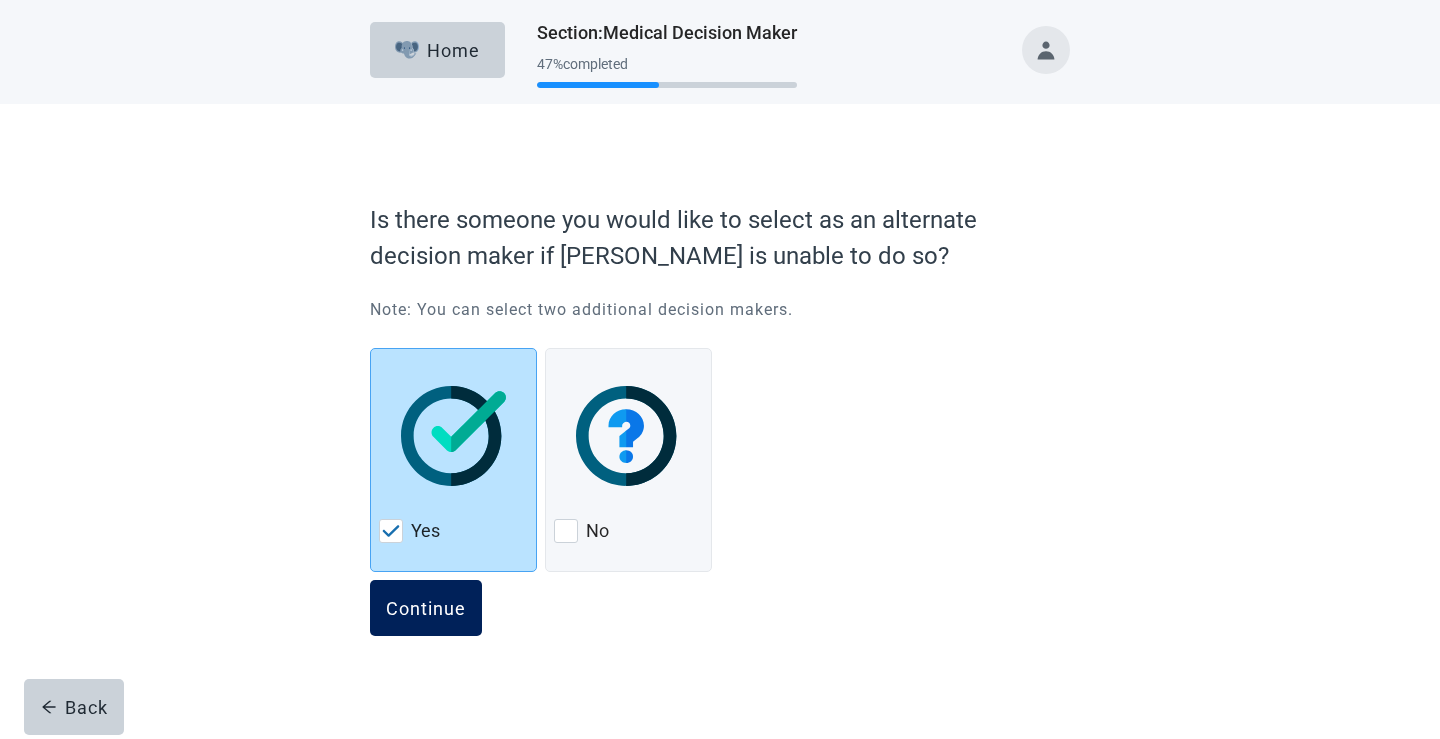 click on "Continue" at bounding box center [426, 608] 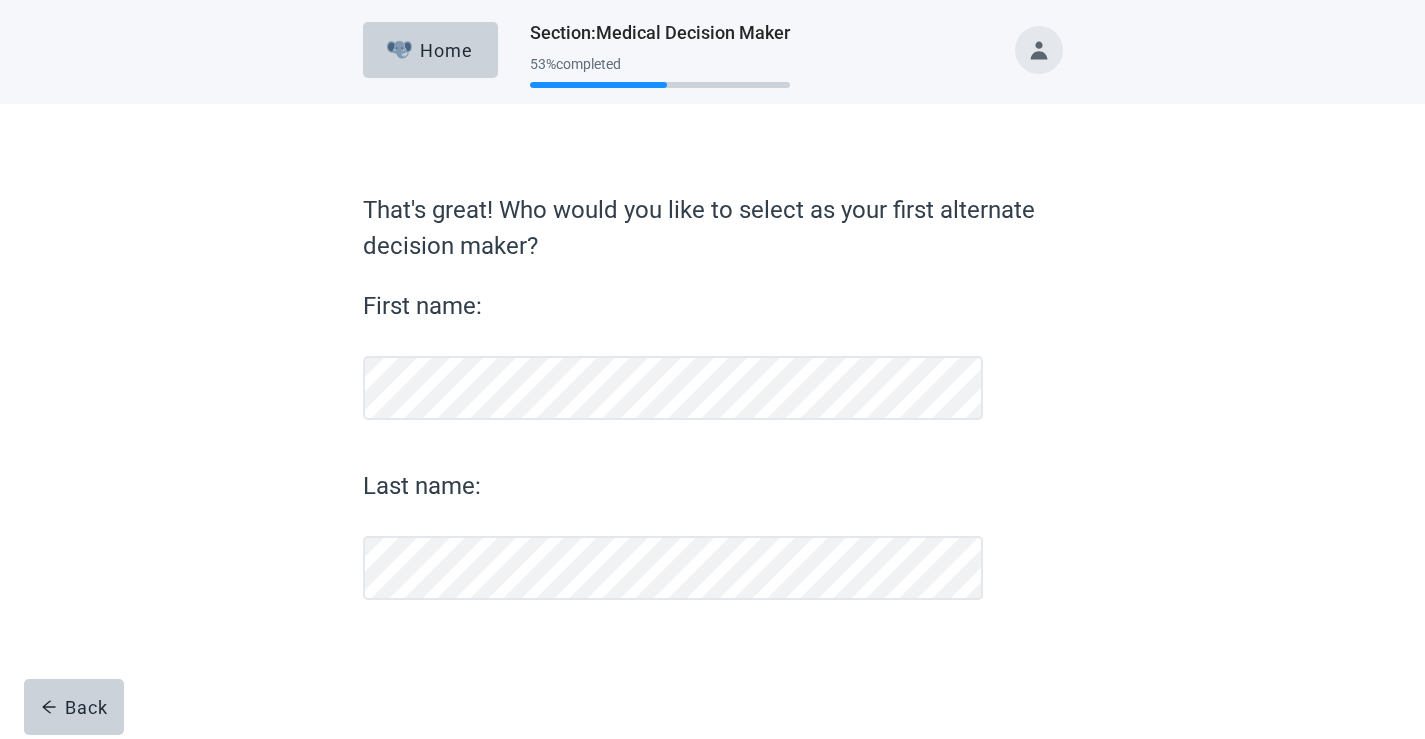 scroll, scrollTop: 0, scrollLeft: 0, axis: both 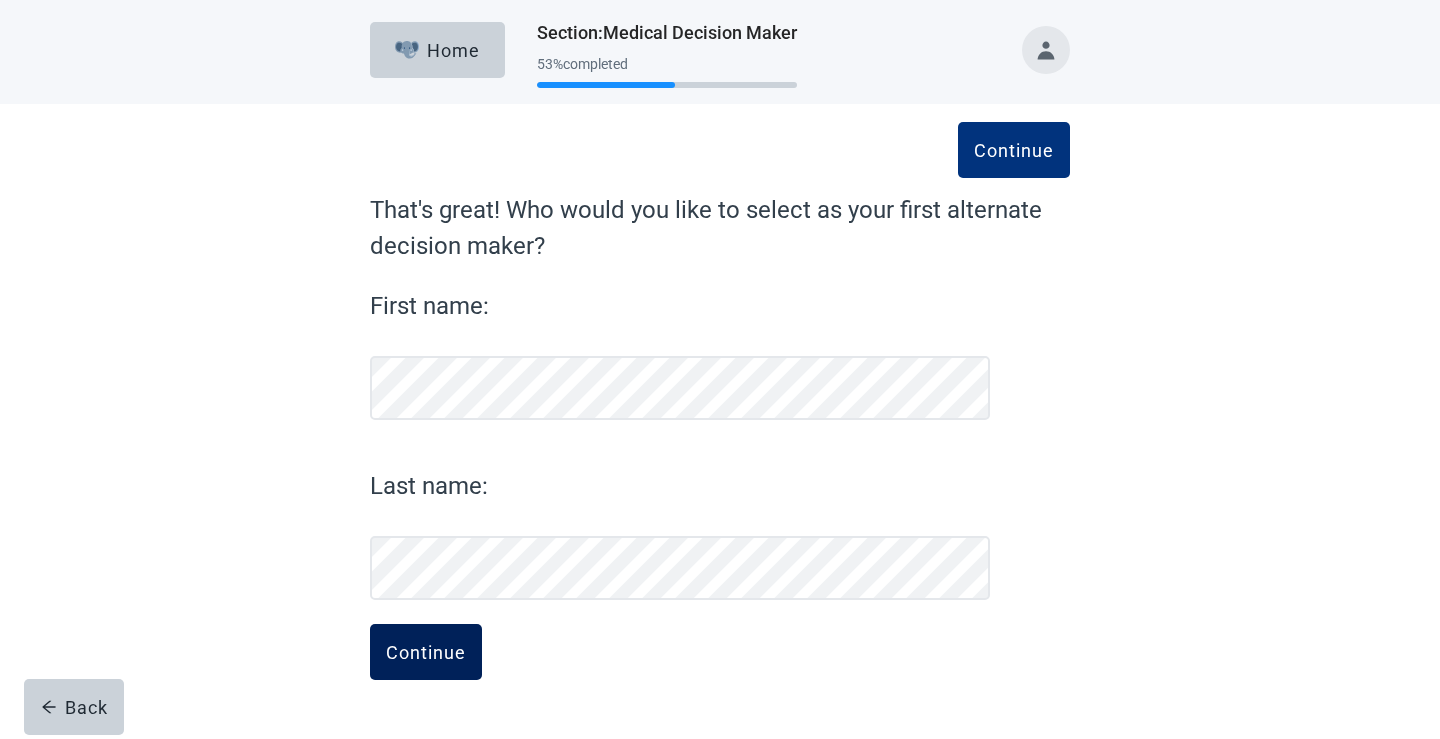click on "Continue" at bounding box center (426, 652) 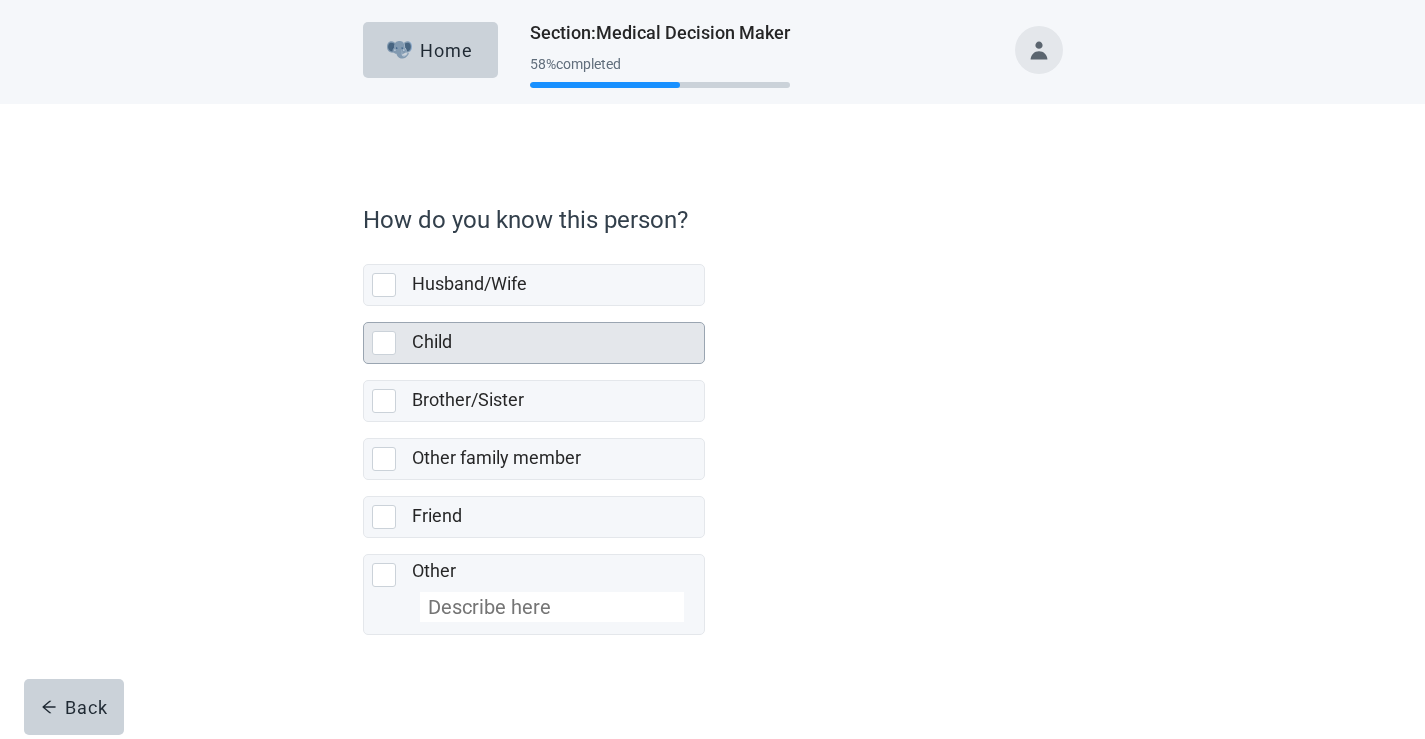 click at bounding box center (384, 343) 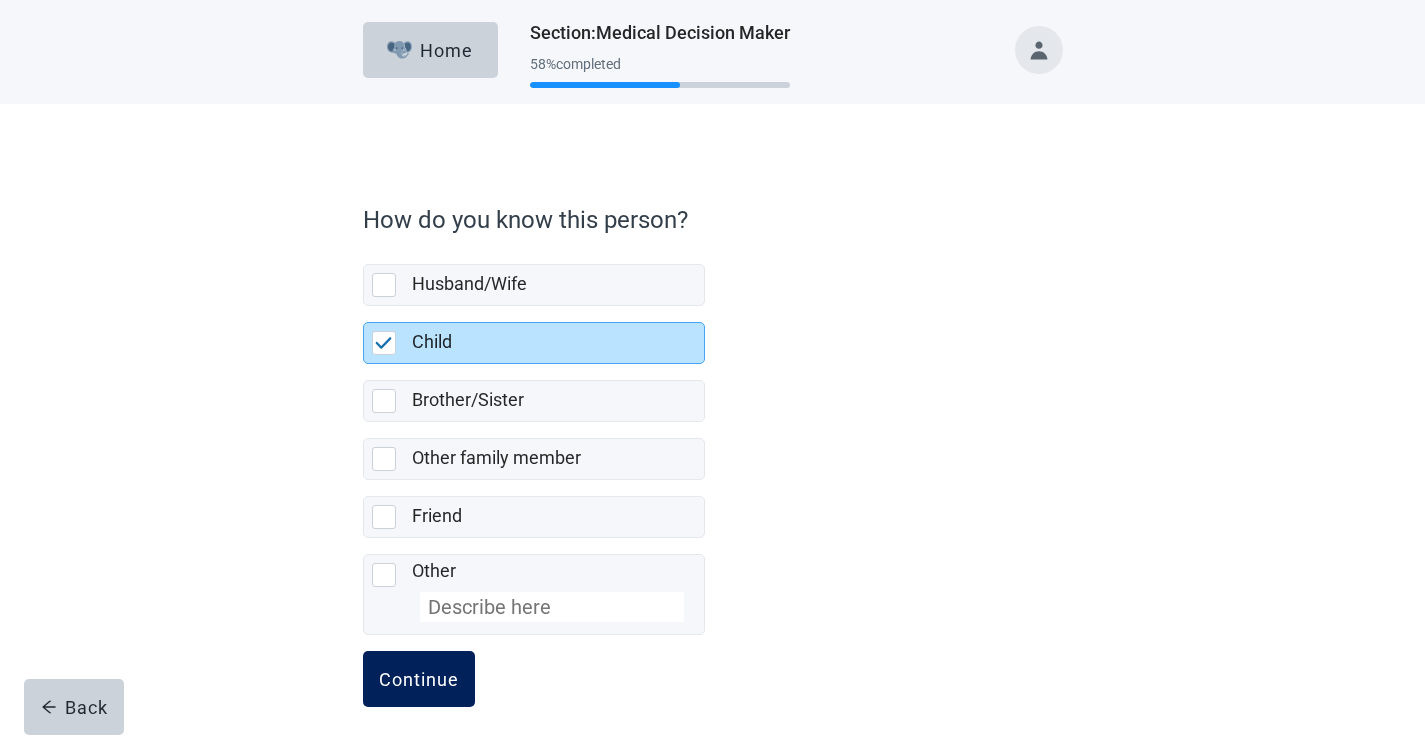 click on "Continue" at bounding box center (419, 679) 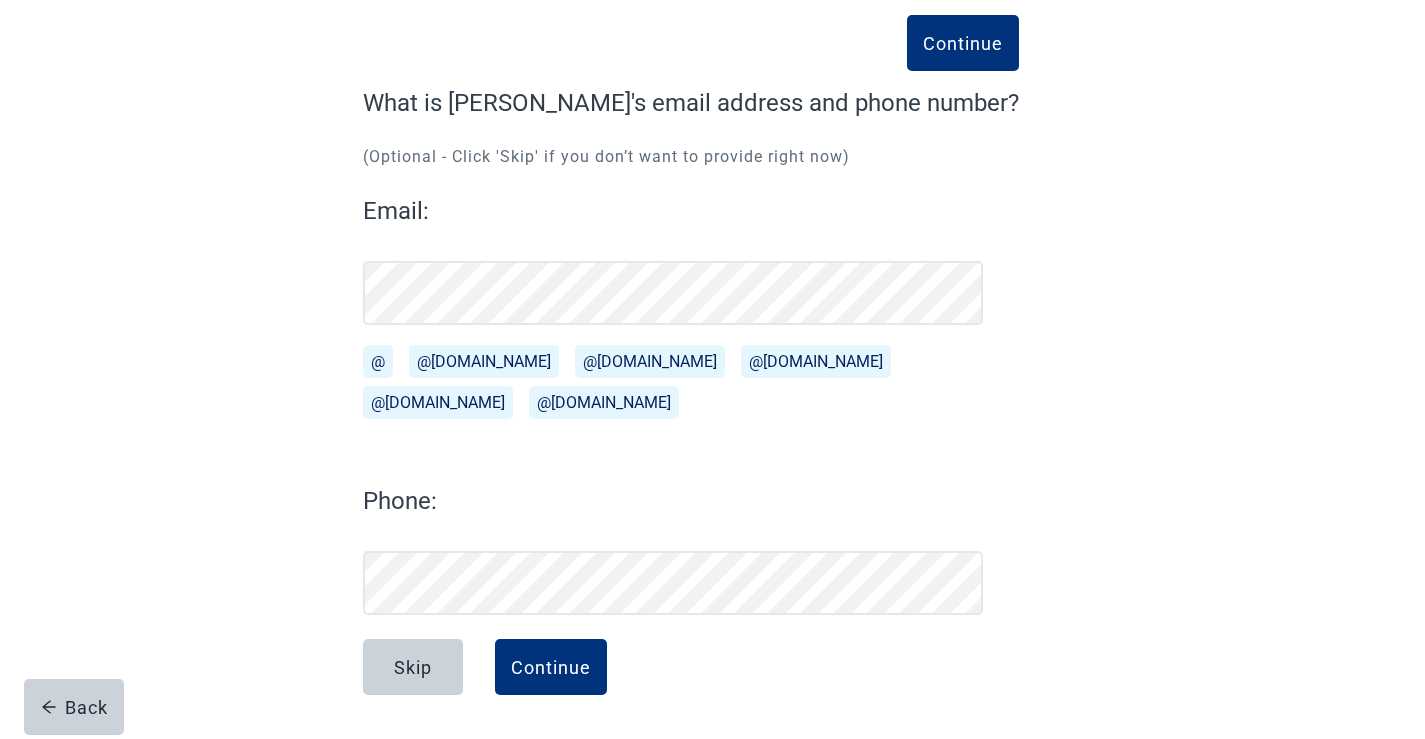 scroll, scrollTop: 107, scrollLeft: 0, axis: vertical 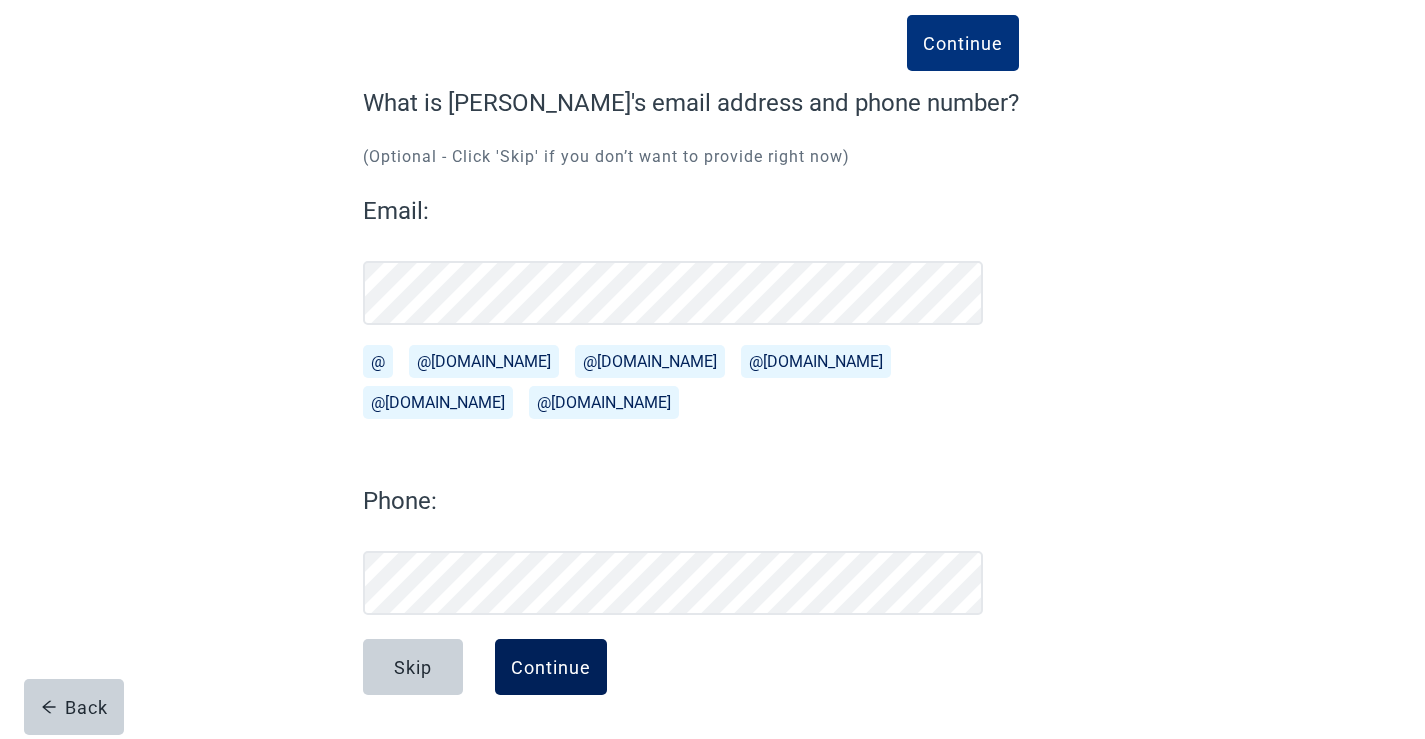 click on "Continue" at bounding box center [551, 667] 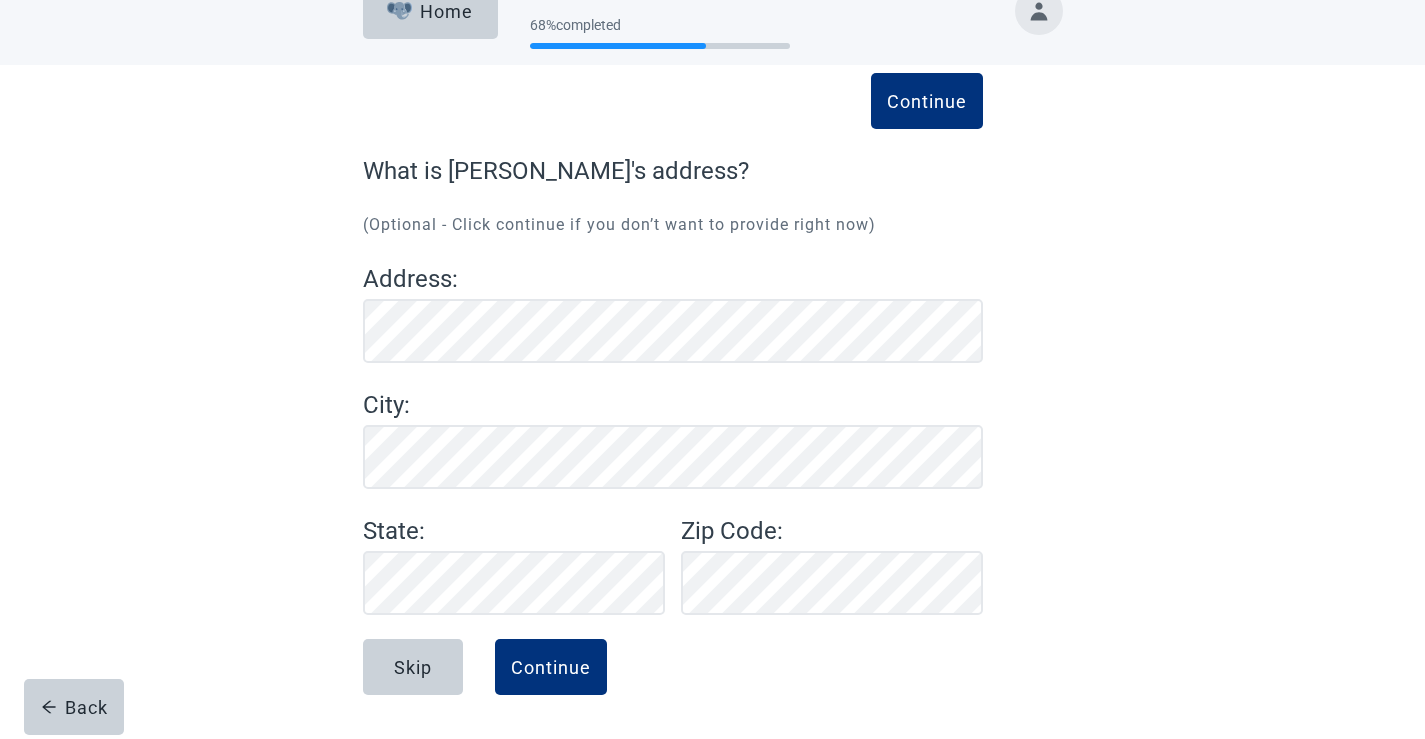 scroll, scrollTop: 39, scrollLeft: 0, axis: vertical 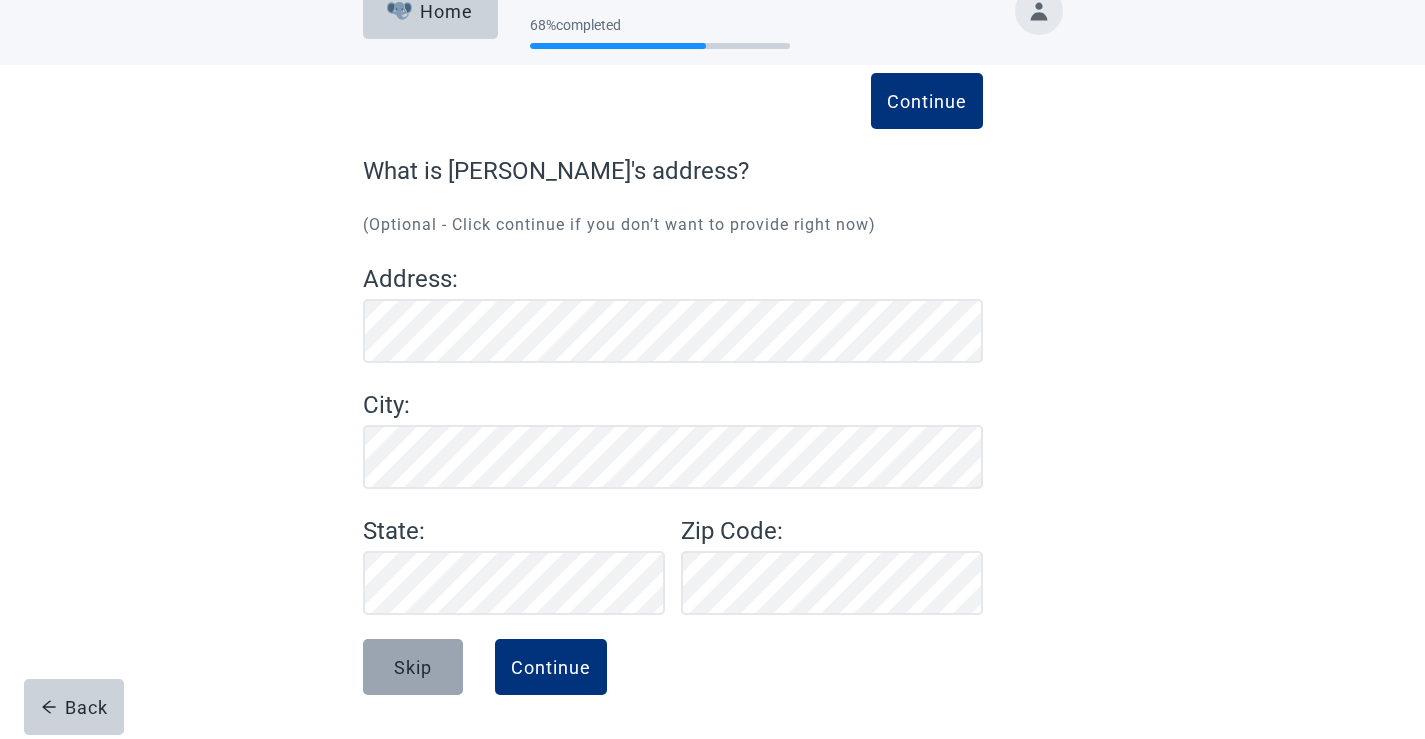 click on "Skip" at bounding box center (413, 667) 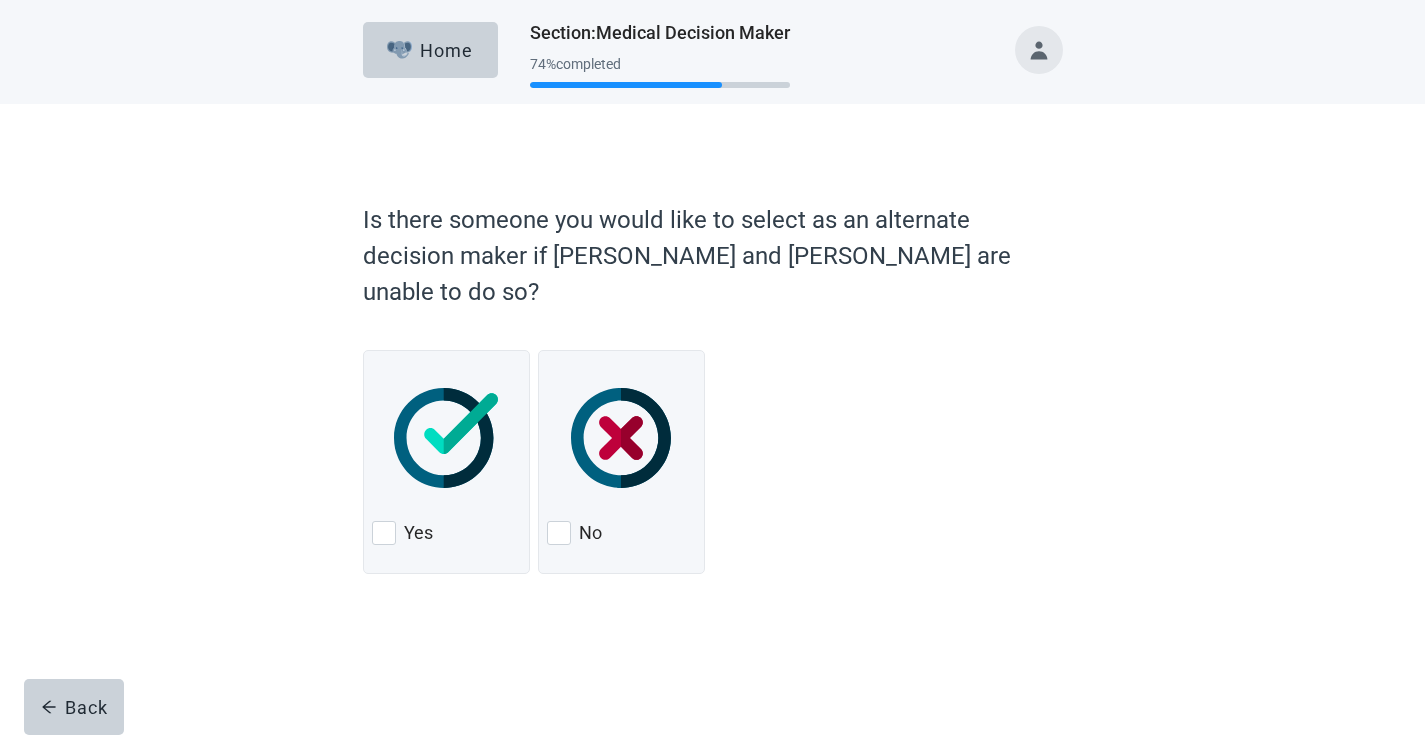 scroll, scrollTop: 0, scrollLeft: 0, axis: both 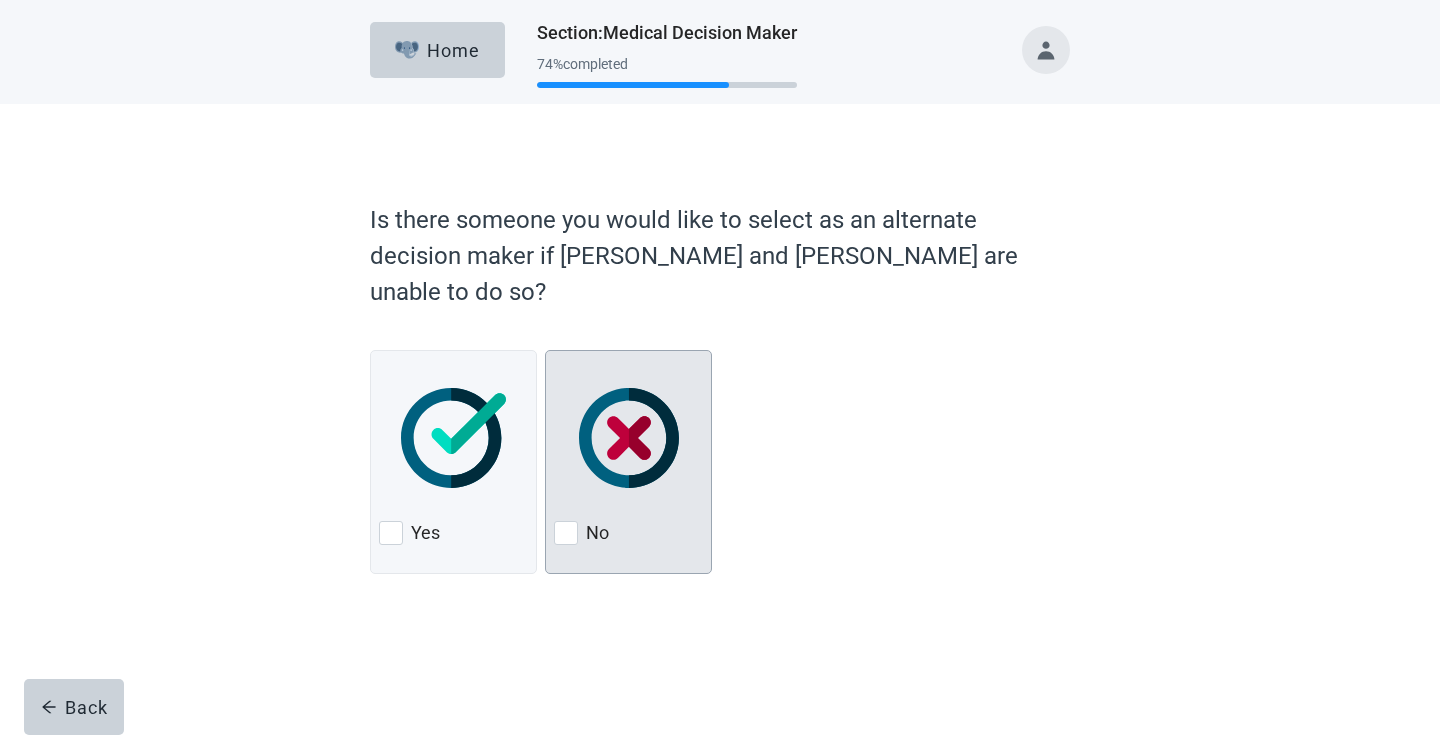 click at bounding box center (566, 533) 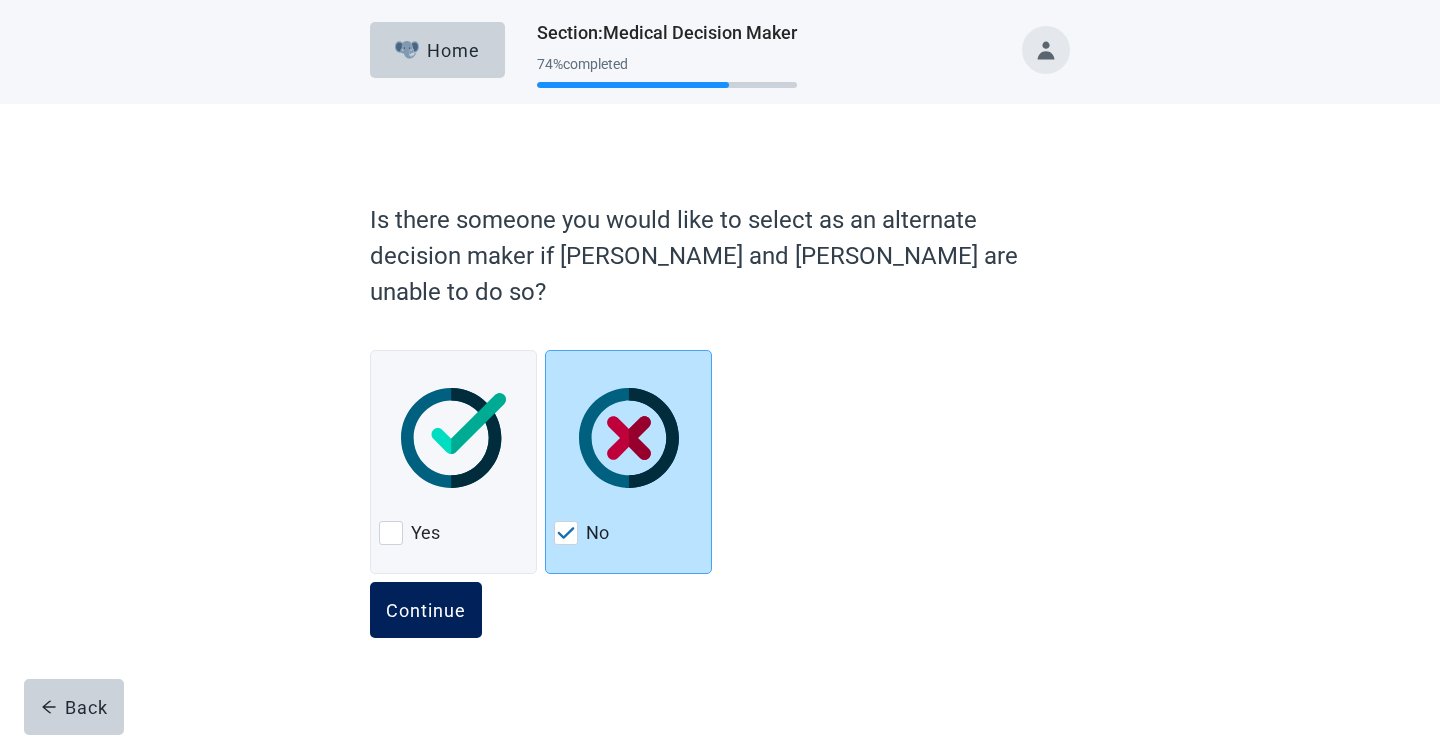 click on "Continue" at bounding box center [426, 610] 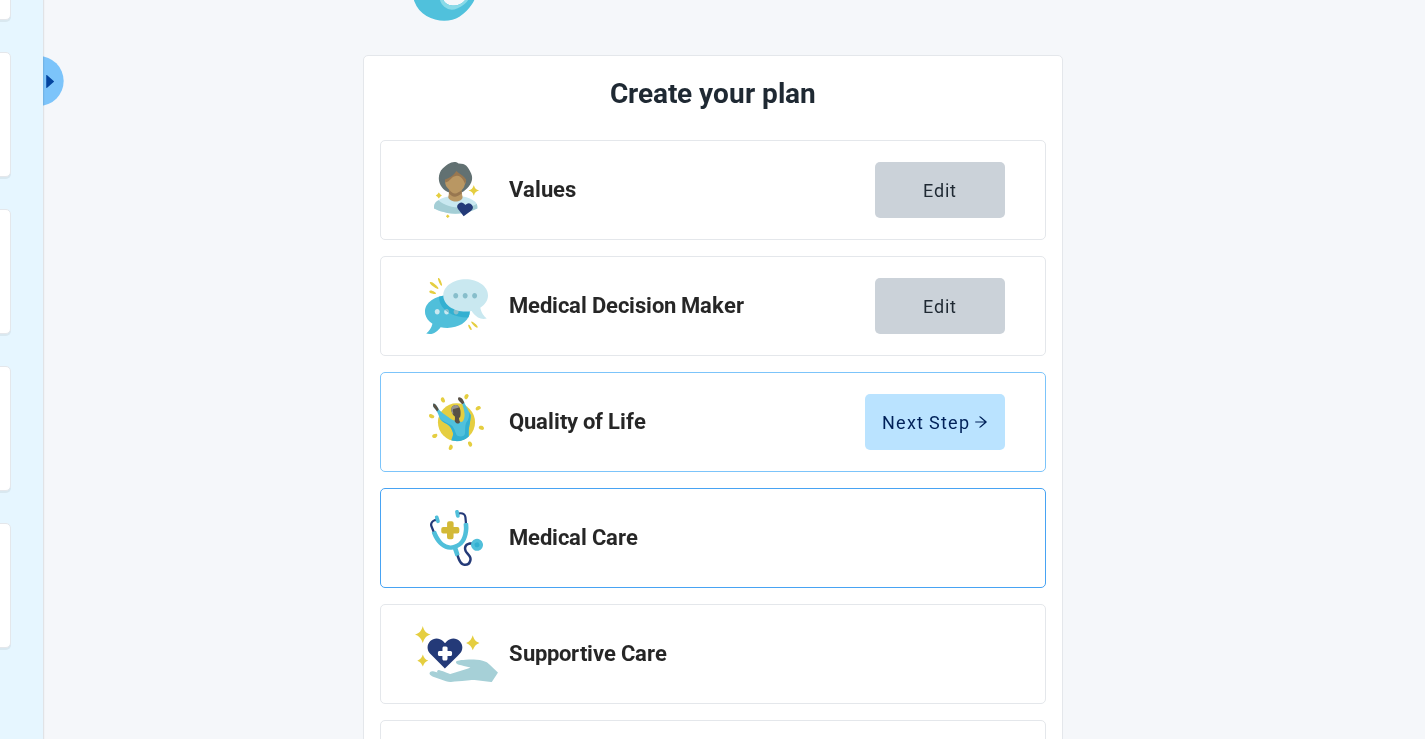 scroll, scrollTop: 200, scrollLeft: 0, axis: vertical 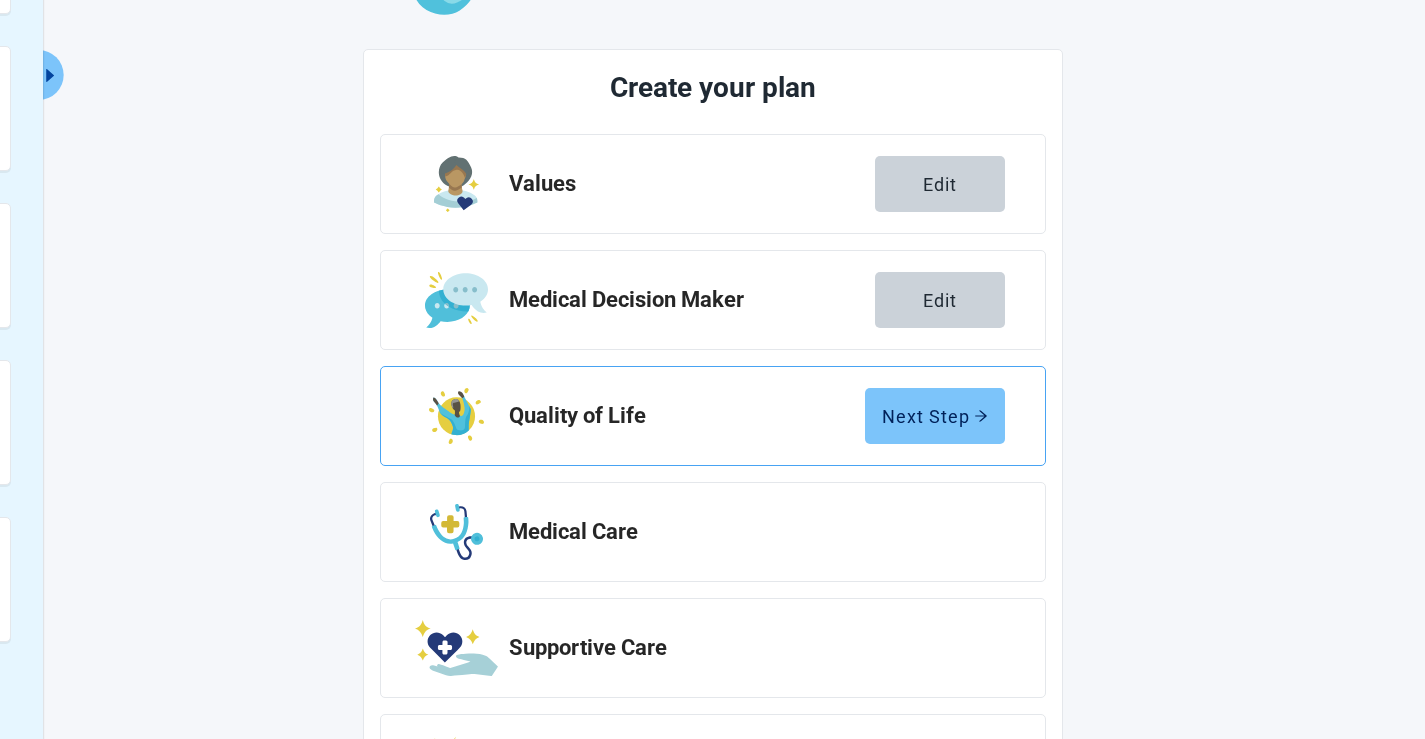 click on "Next Step" at bounding box center (935, 416) 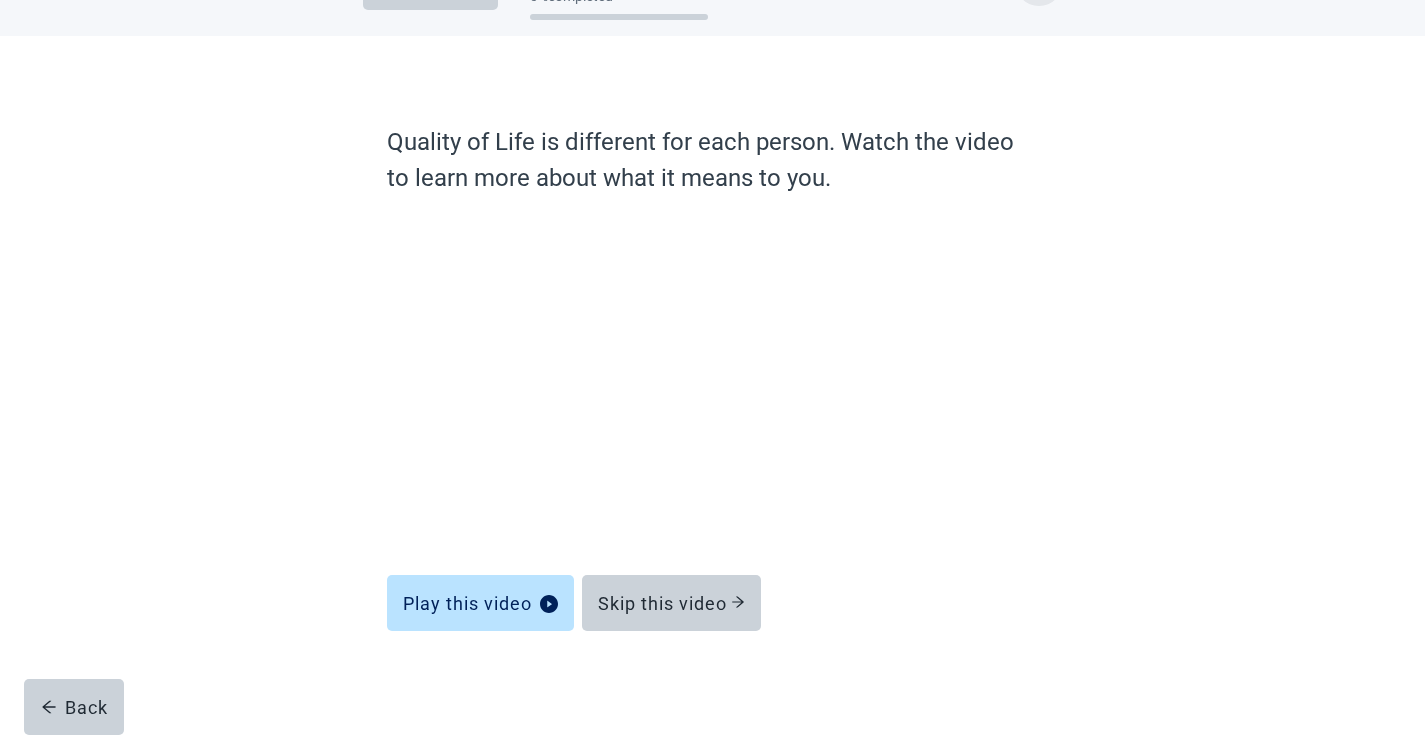 scroll, scrollTop: 68, scrollLeft: 0, axis: vertical 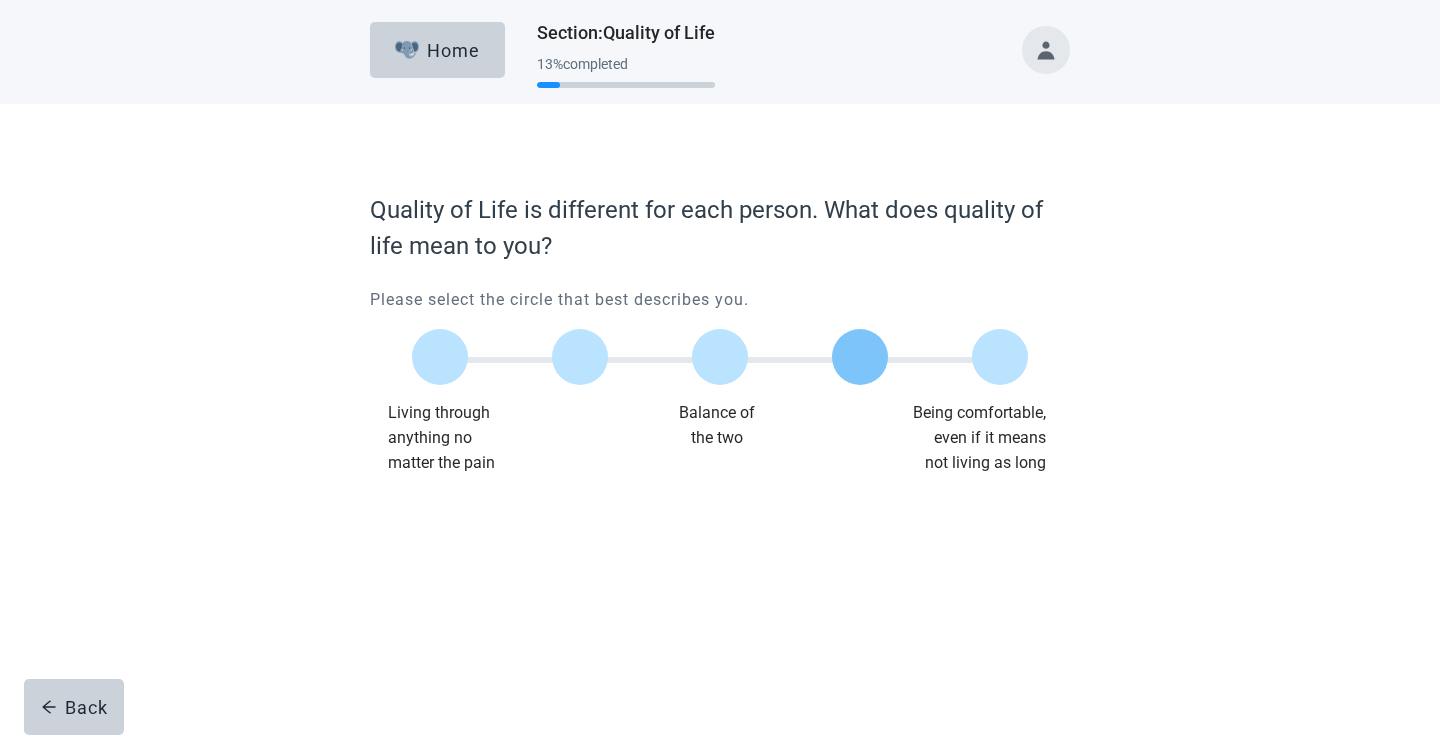 click at bounding box center (860, 357) 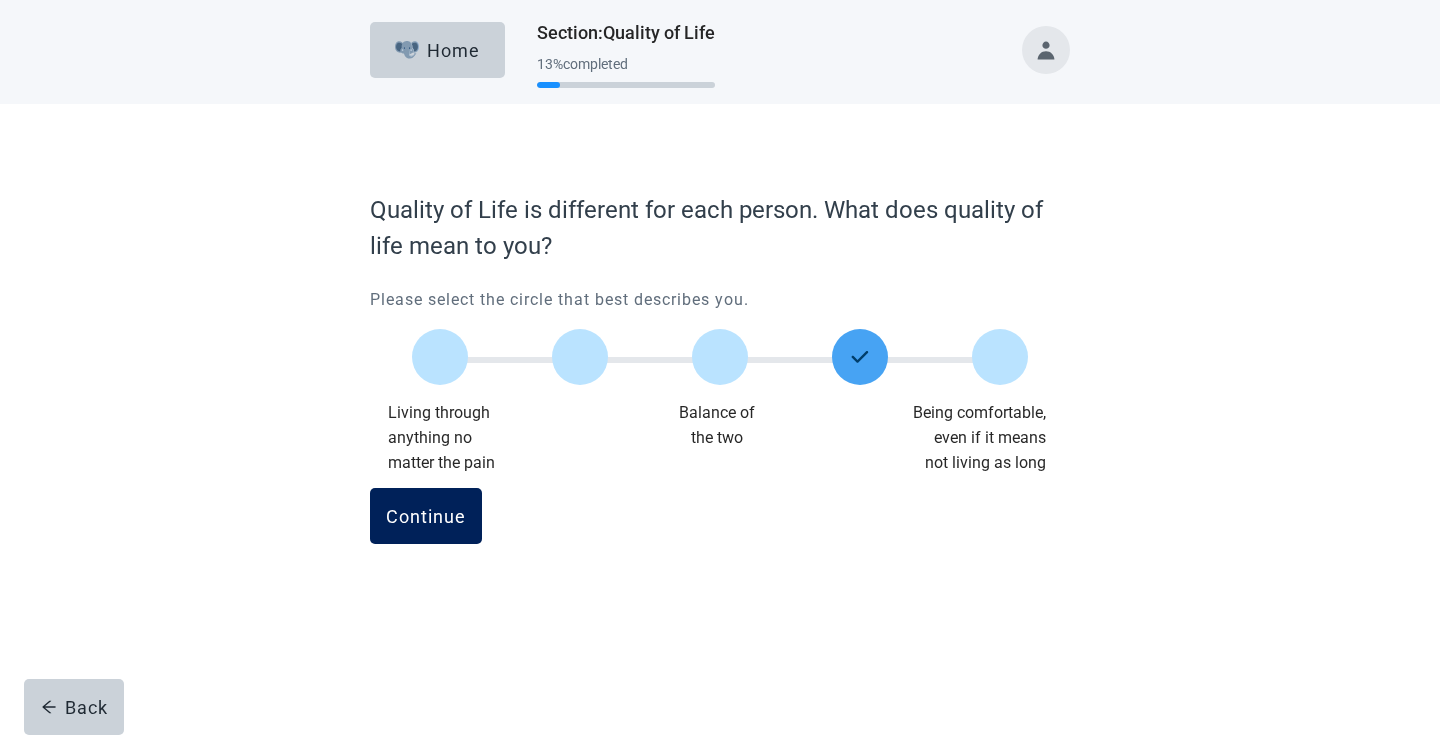 click on "Continue" at bounding box center [426, 516] 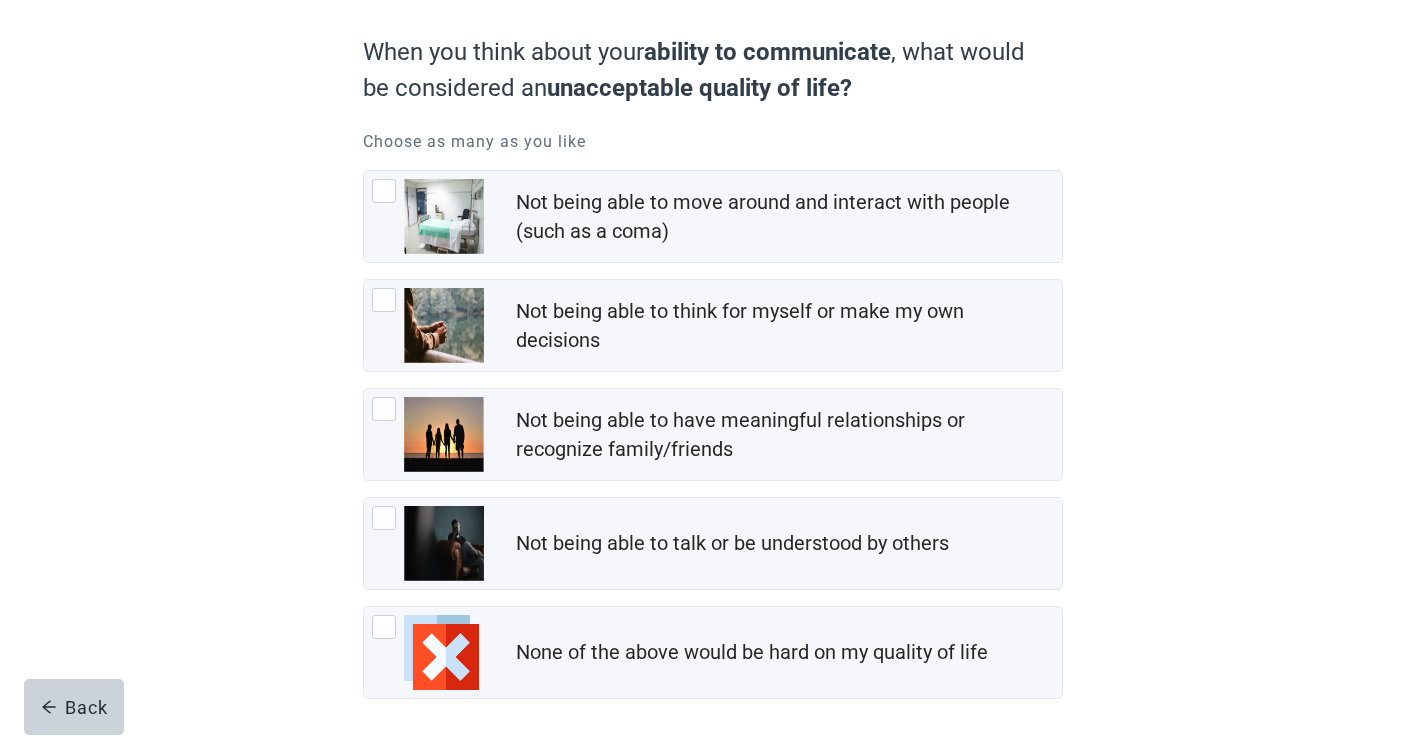 scroll, scrollTop: 200, scrollLeft: 0, axis: vertical 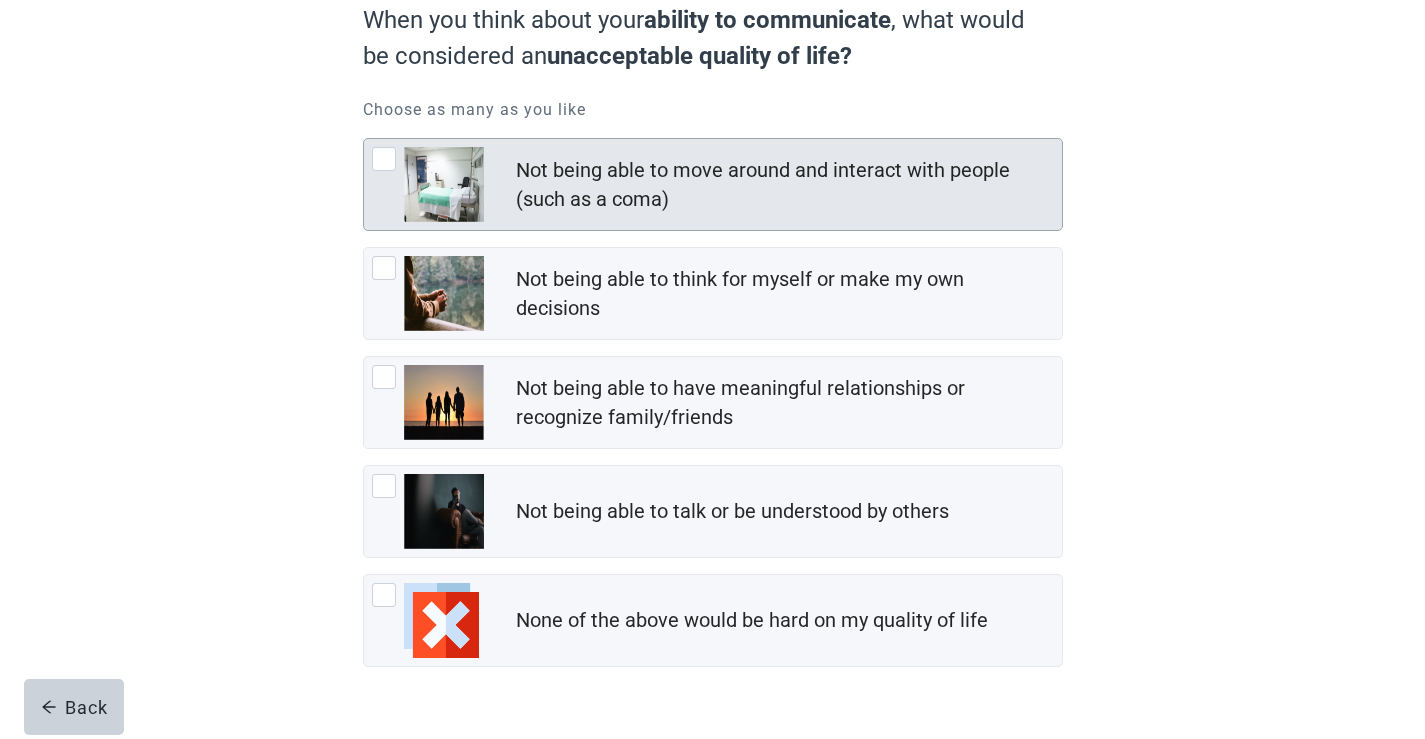 click at bounding box center [384, 159] 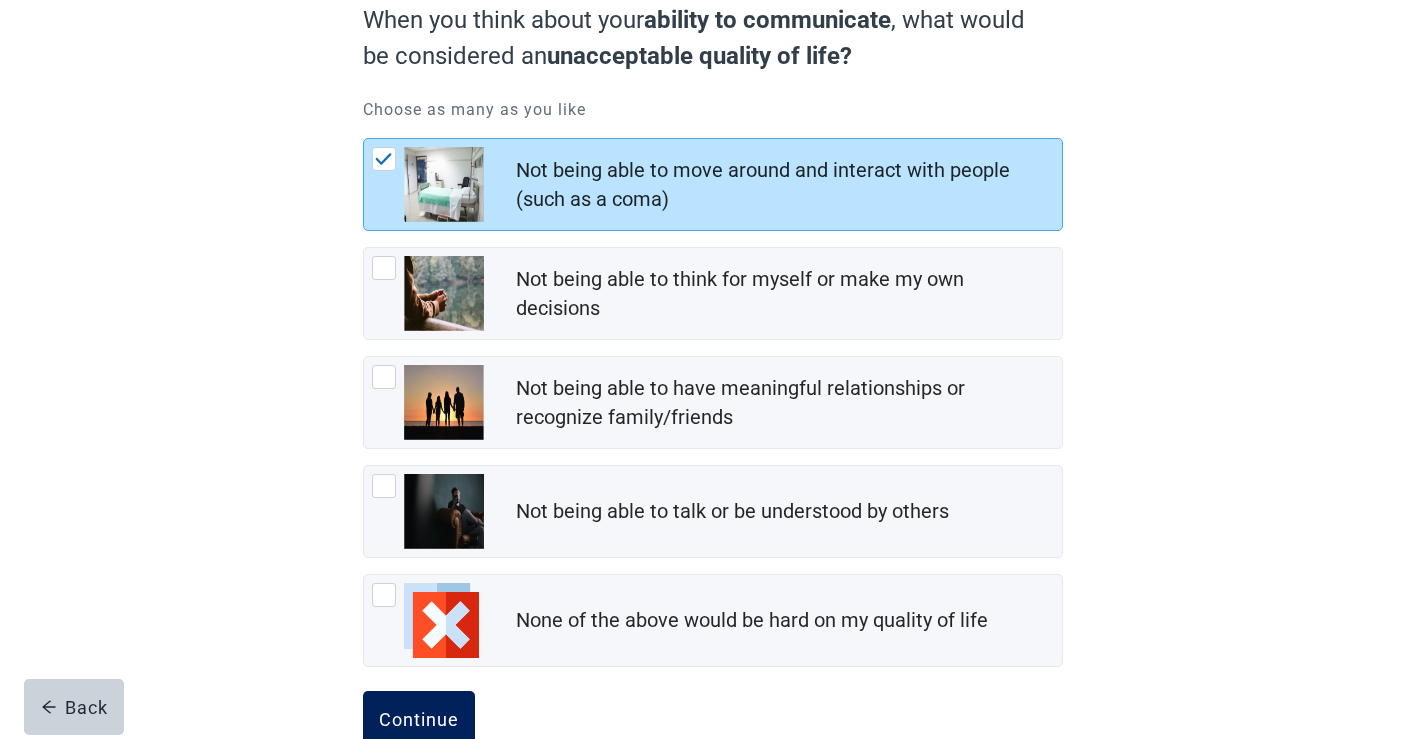 click on "Continue" at bounding box center [419, 719] 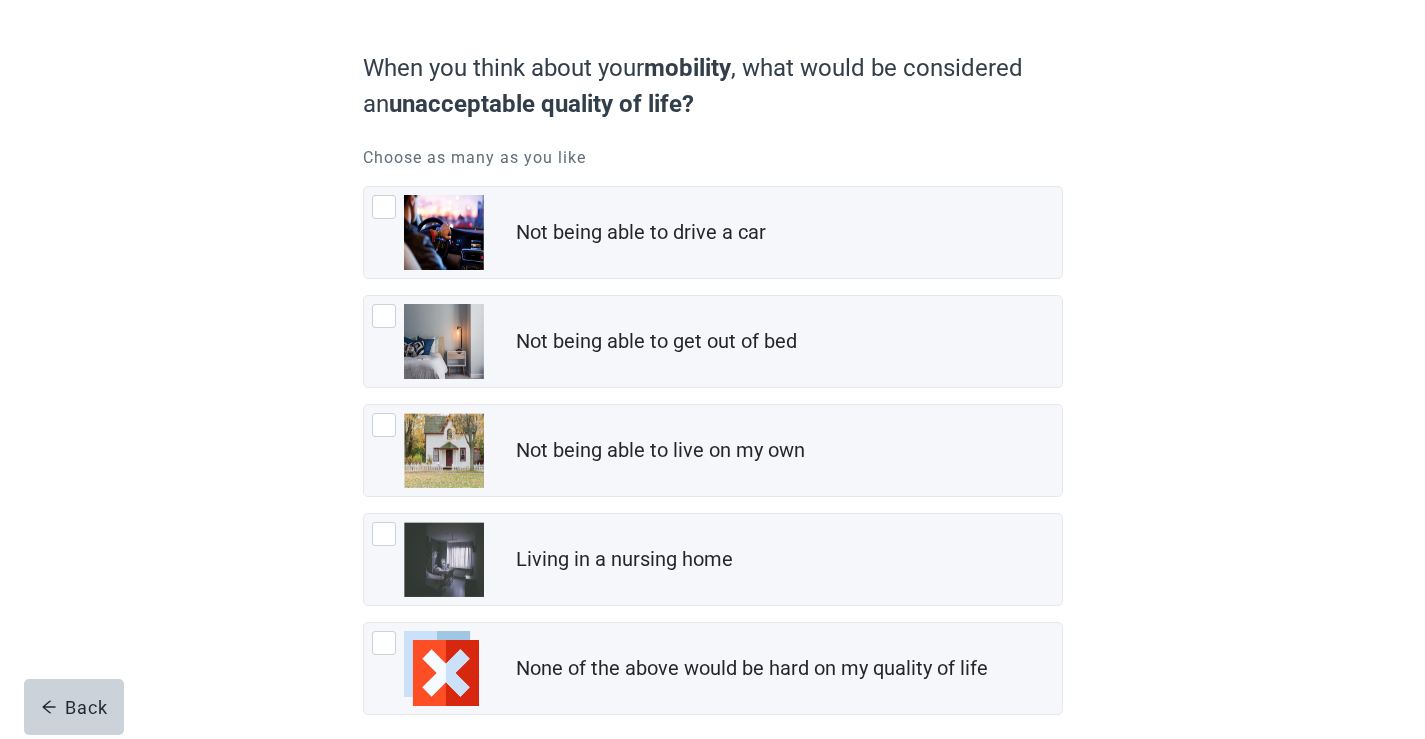 scroll, scrollTop: 200, scrollLeft: 0, axis: vertical 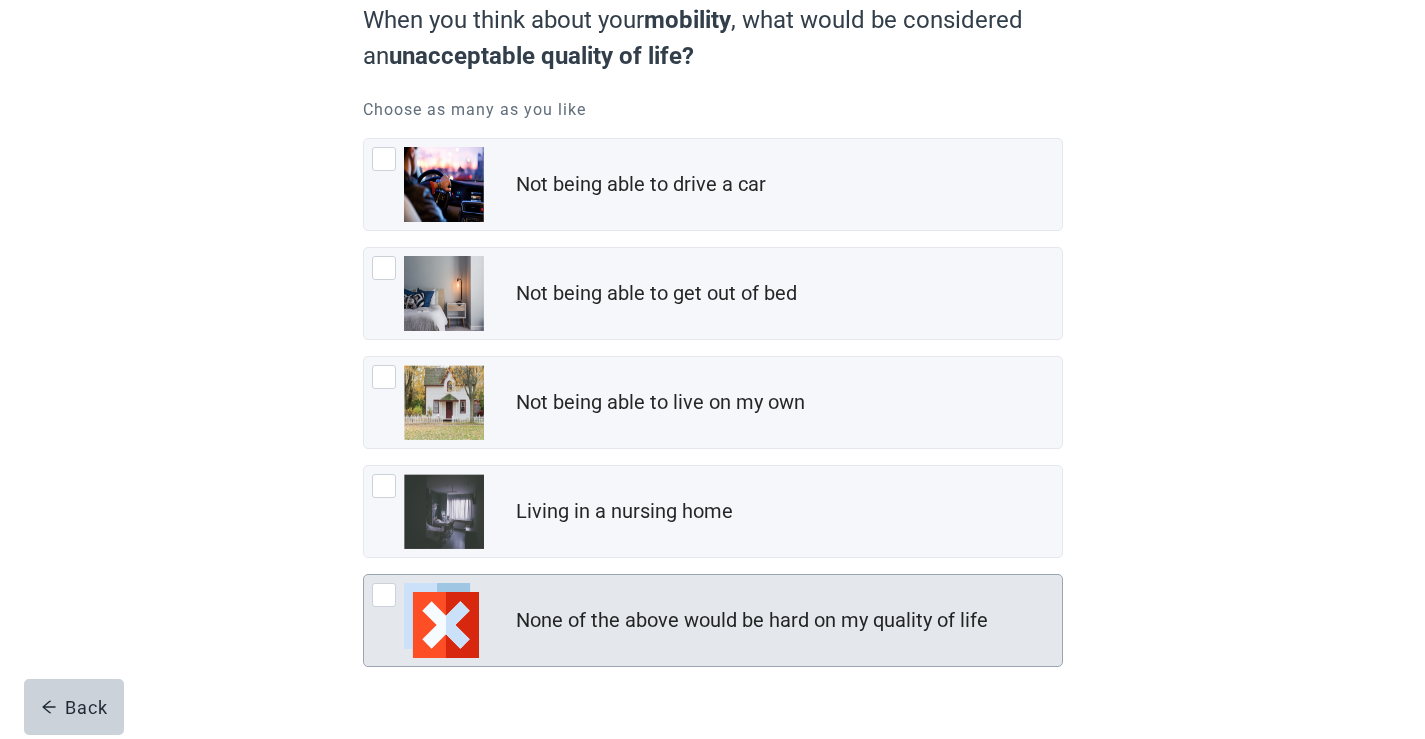 click at bounding box center [384, 595] 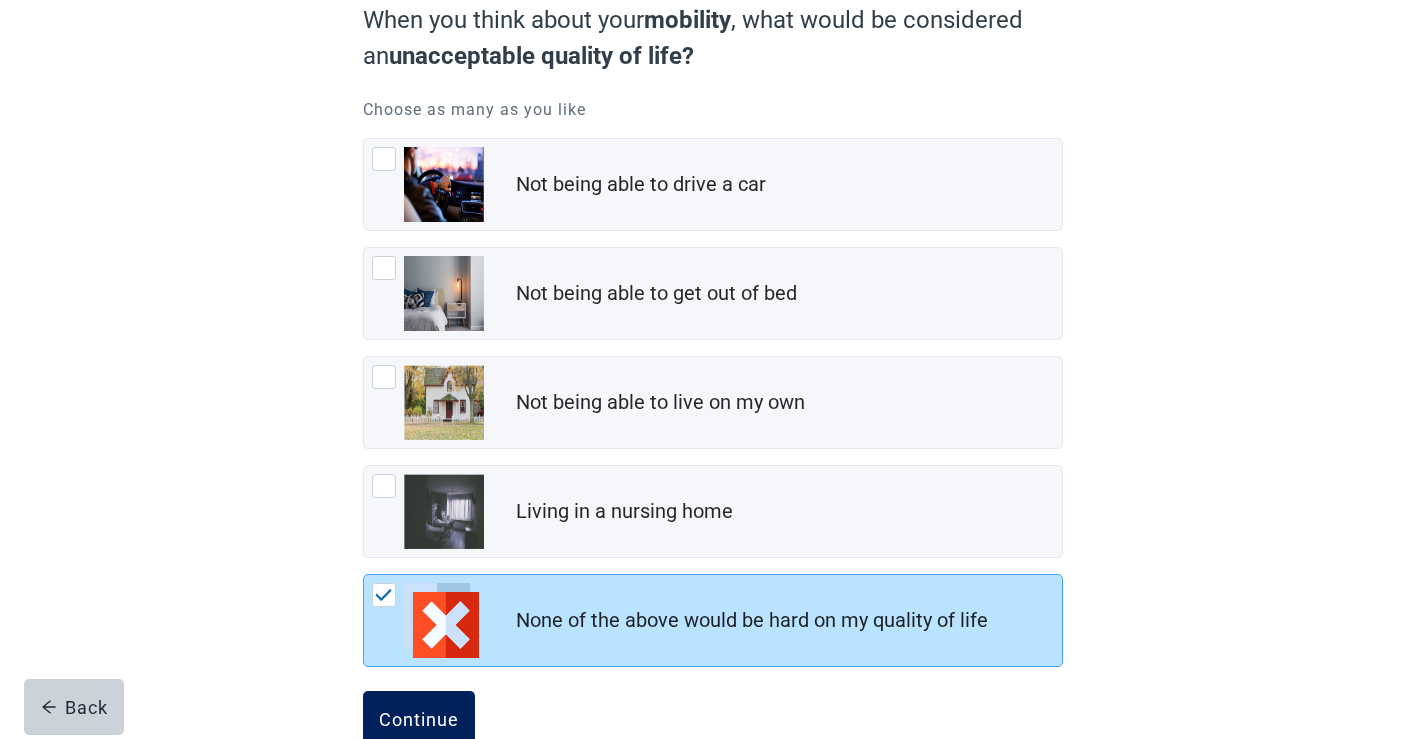 click on "Continue" at bounding box center (419, 719) 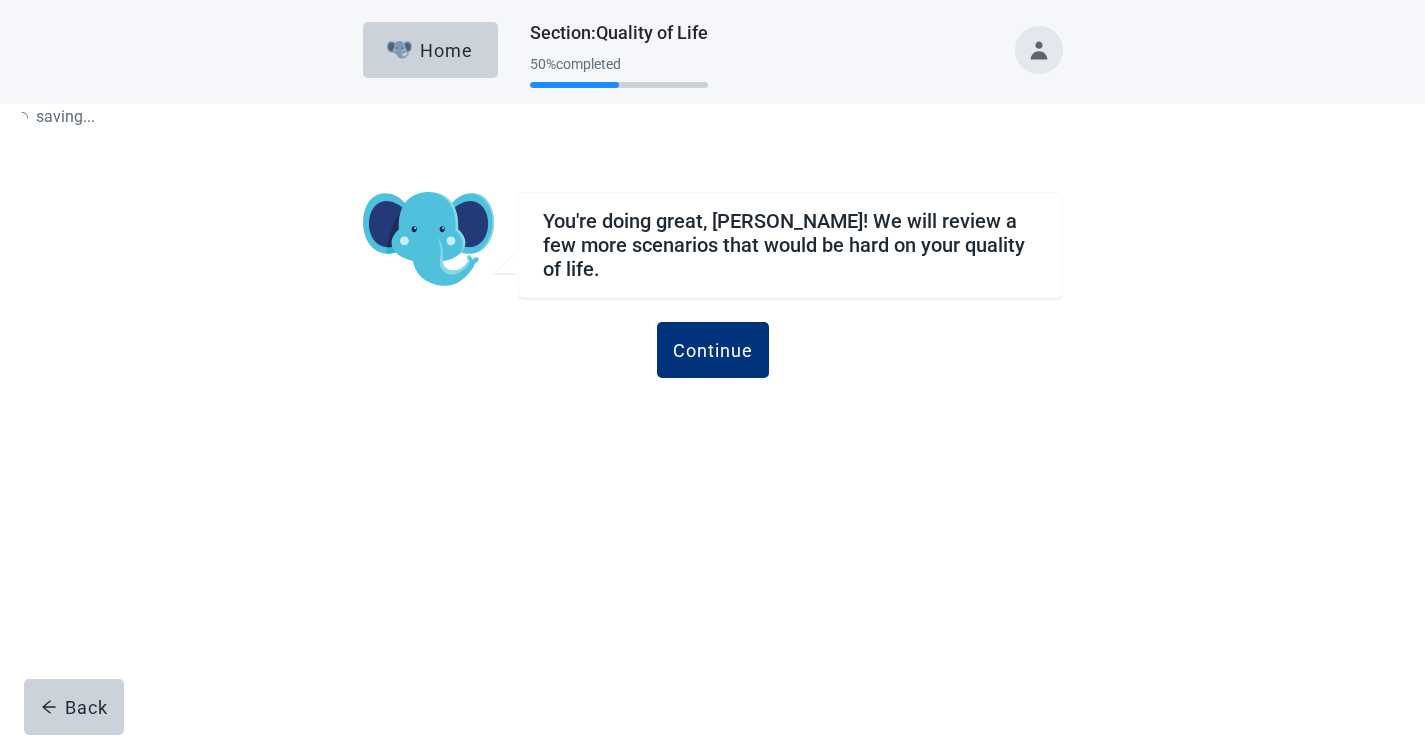 scroll, scrollTop: 0, scrollLeft: 0, axis: both 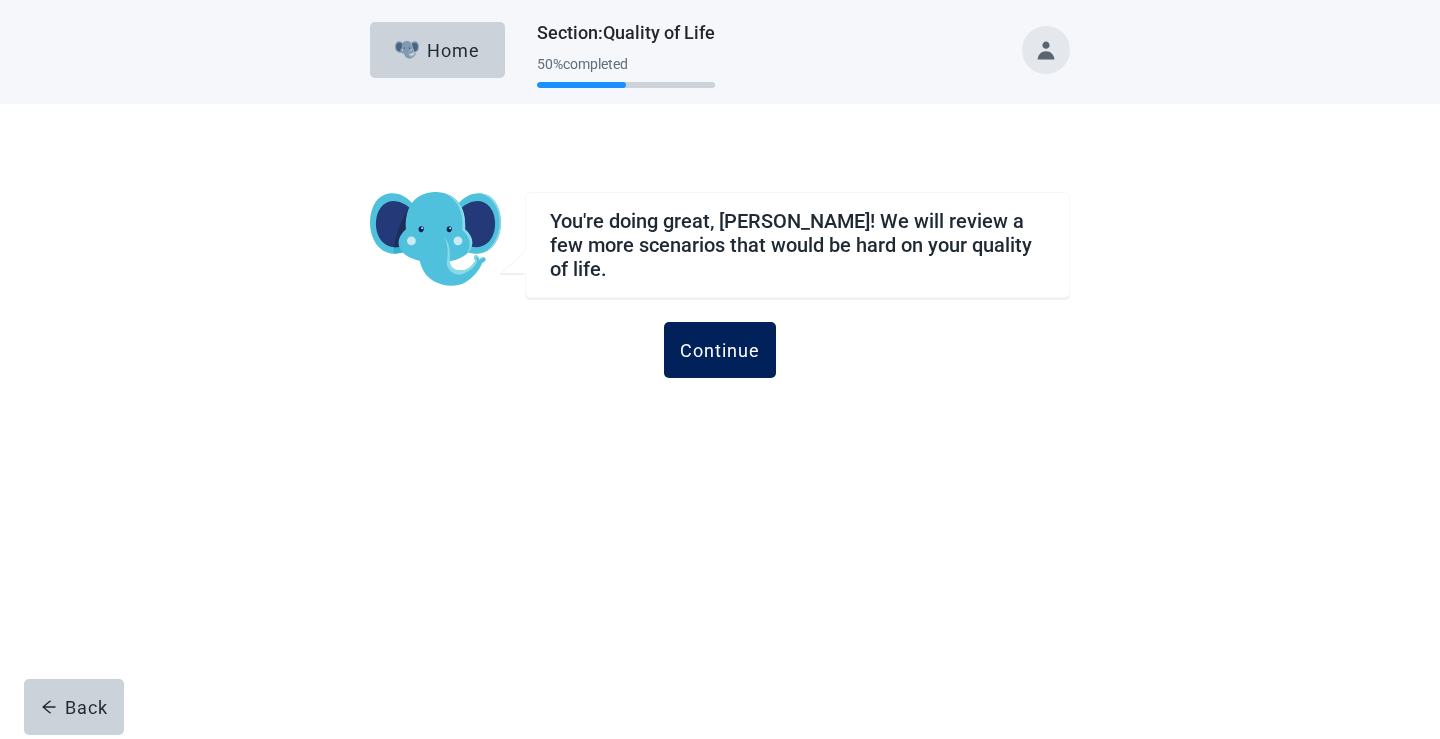 click on "Continue" at bounding box center (720, 350) 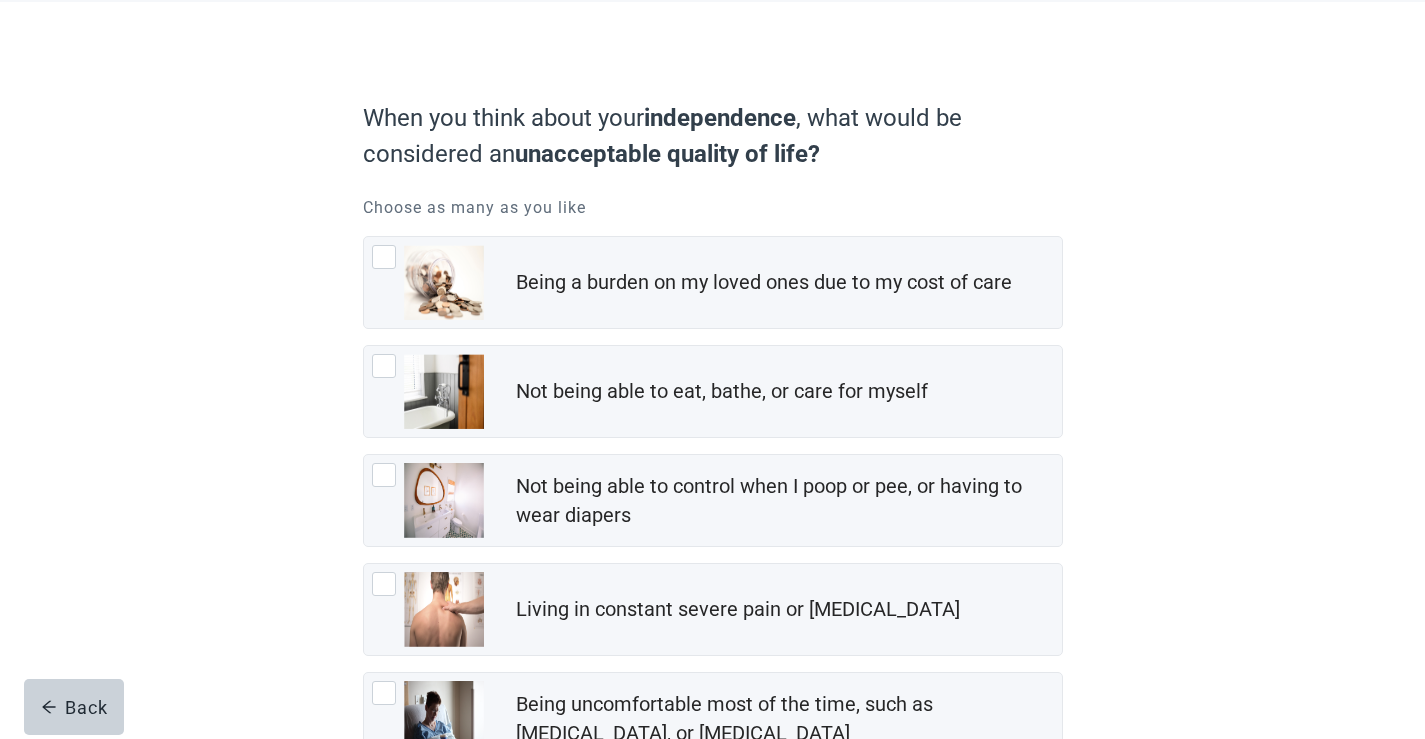 scroll, scrollTop: 100, scrollLeft: 0, axis: vertical 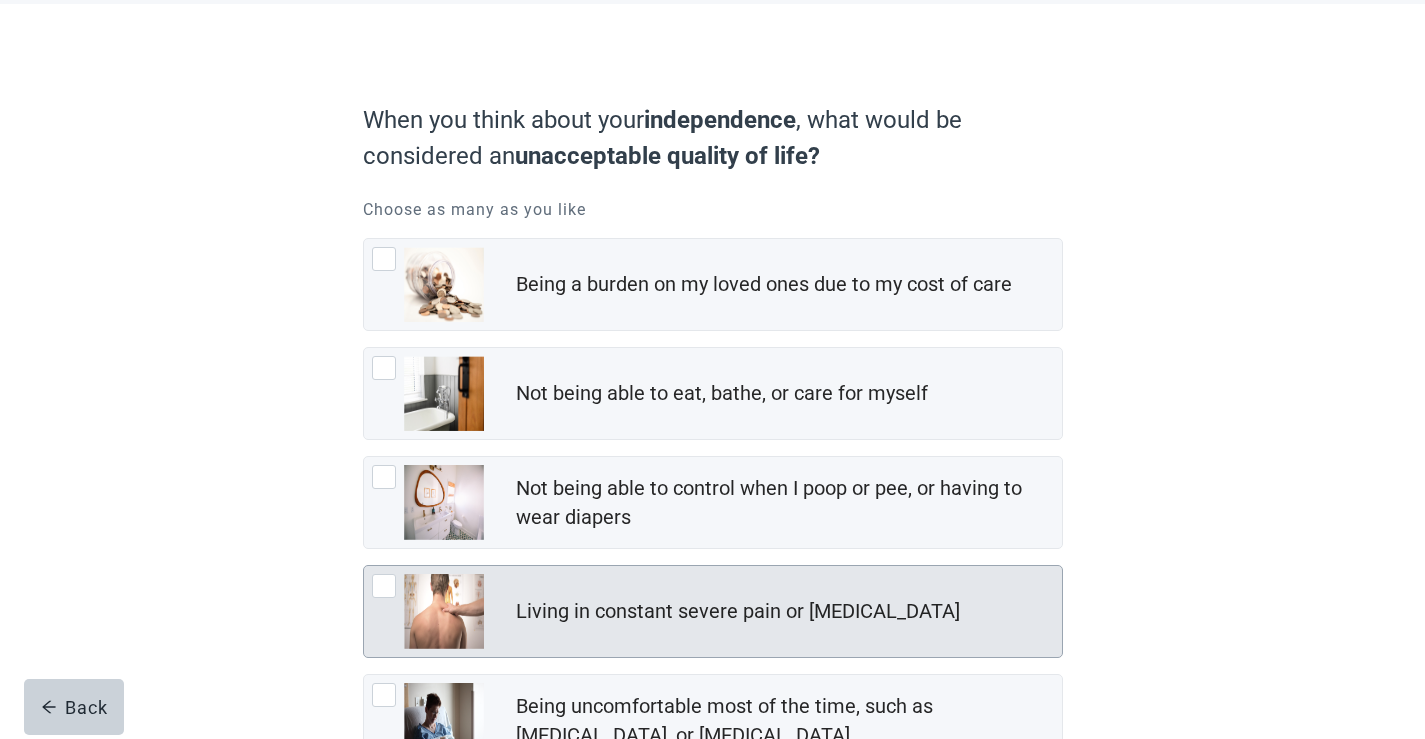 click at bounding box center (384, 586) 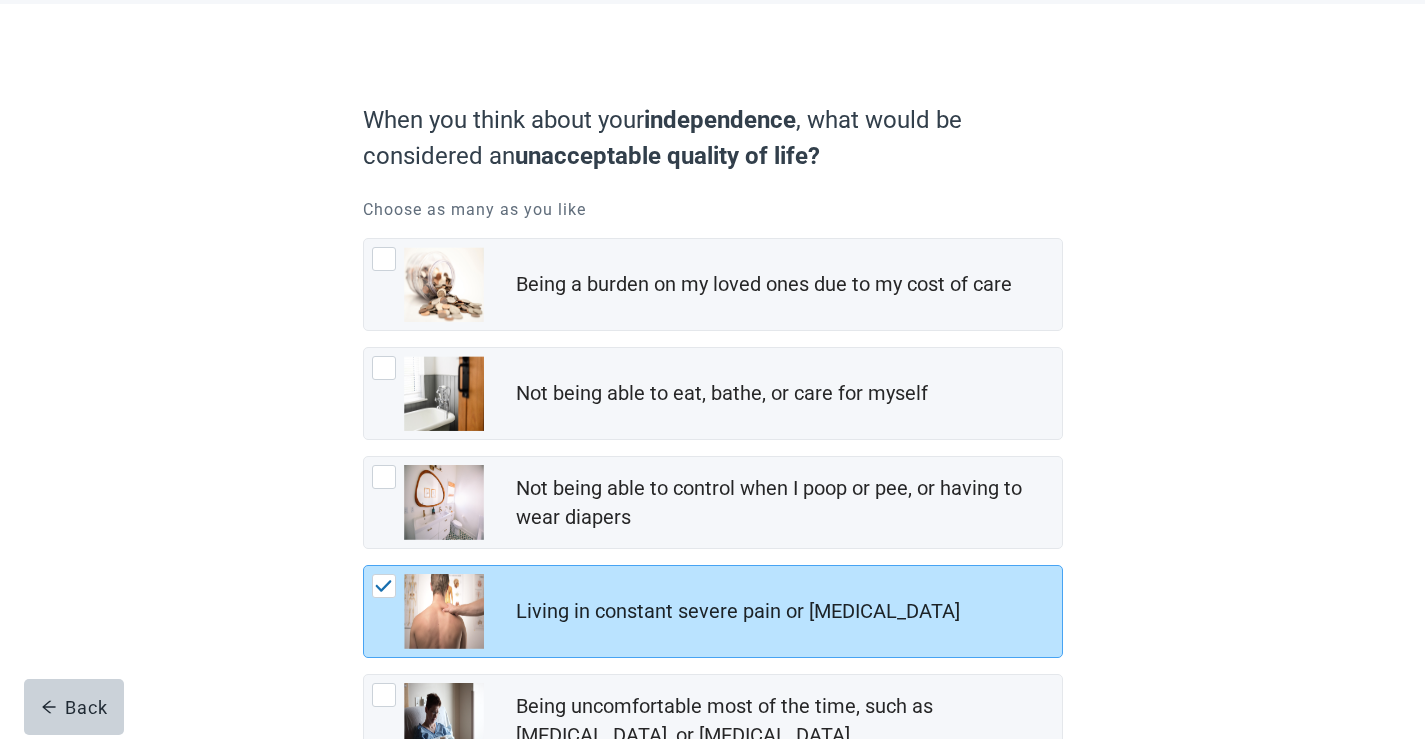 scroll, scrollTop: 300, scrollLeft: 0, axis: vertical 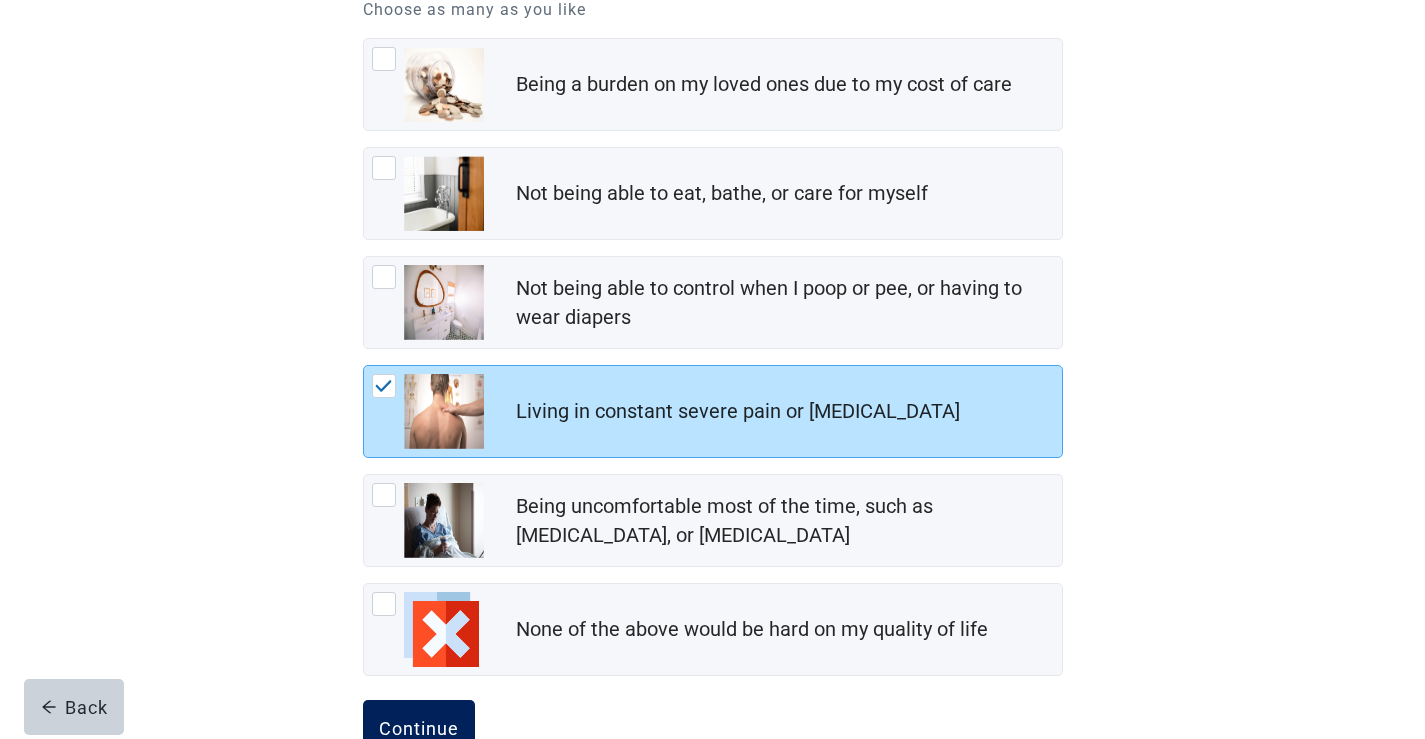 click on "Continue" at bounding box center (419, 728) 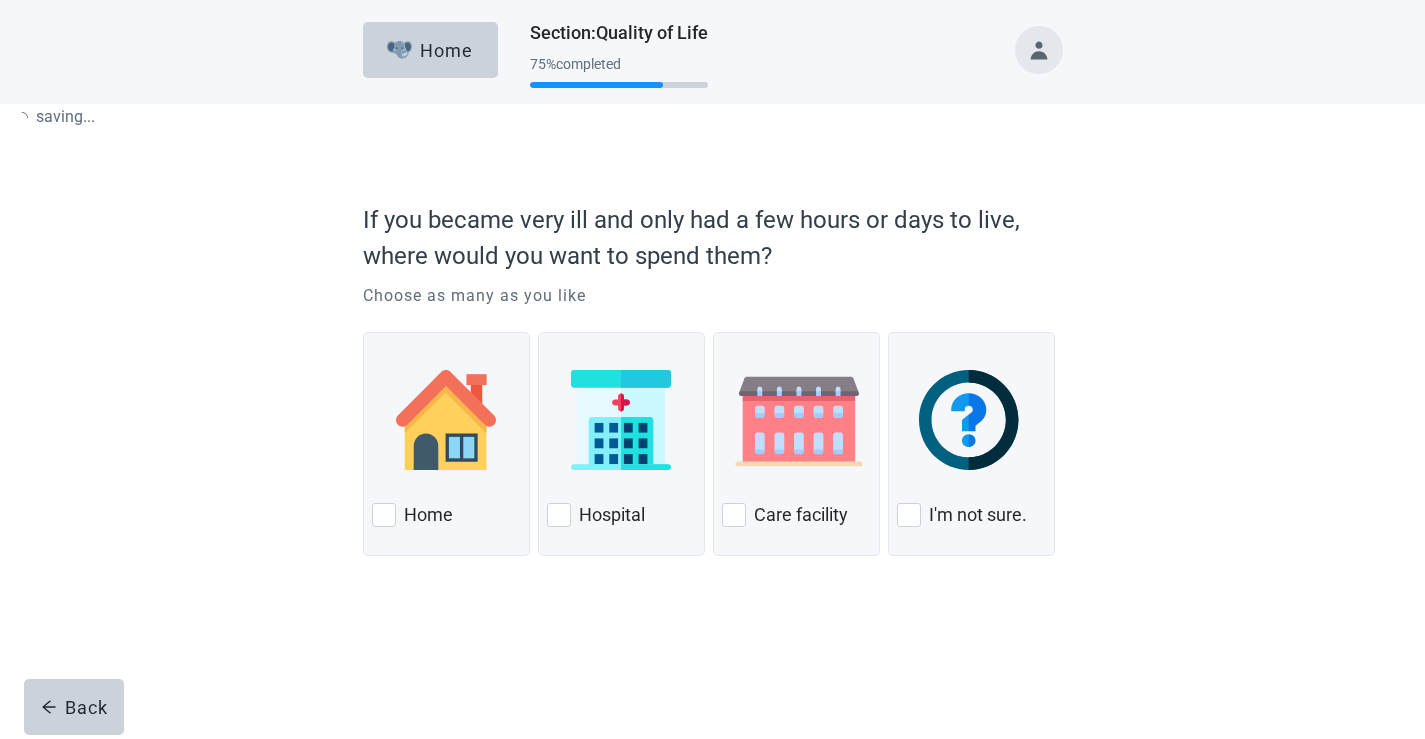 scroll, scrollTop: 0, scrollLeft: 0, axis: both 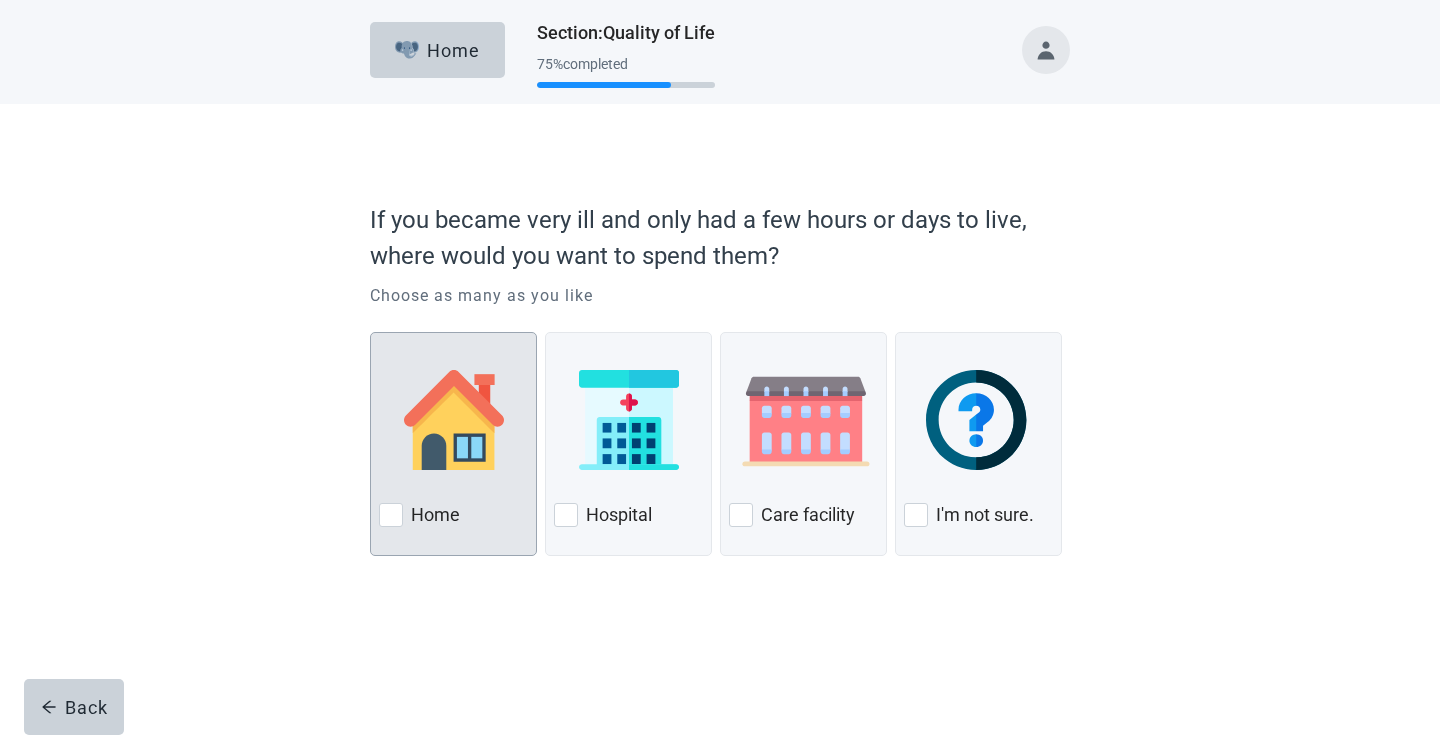 click at bounding box center (391, 515) 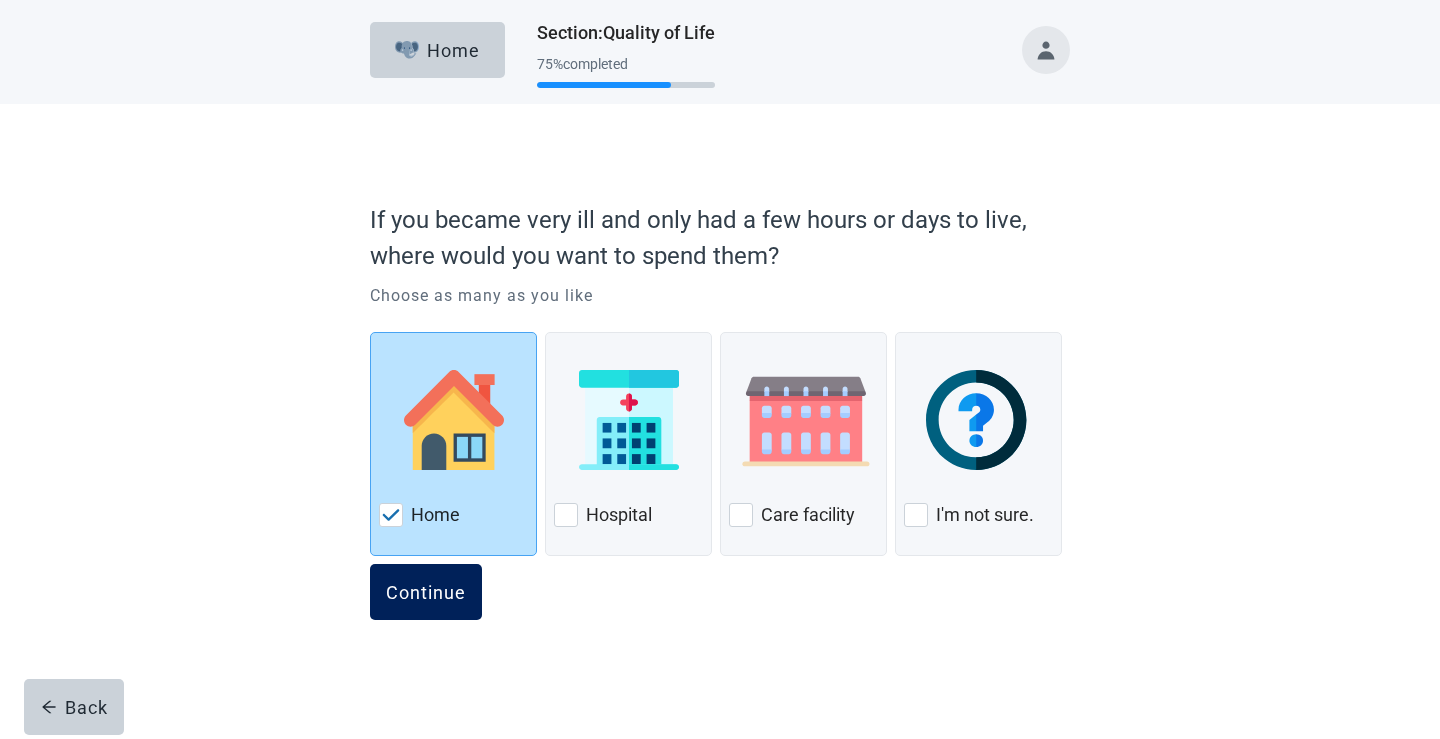 click on "Continue" at bounding box center (426, 592) 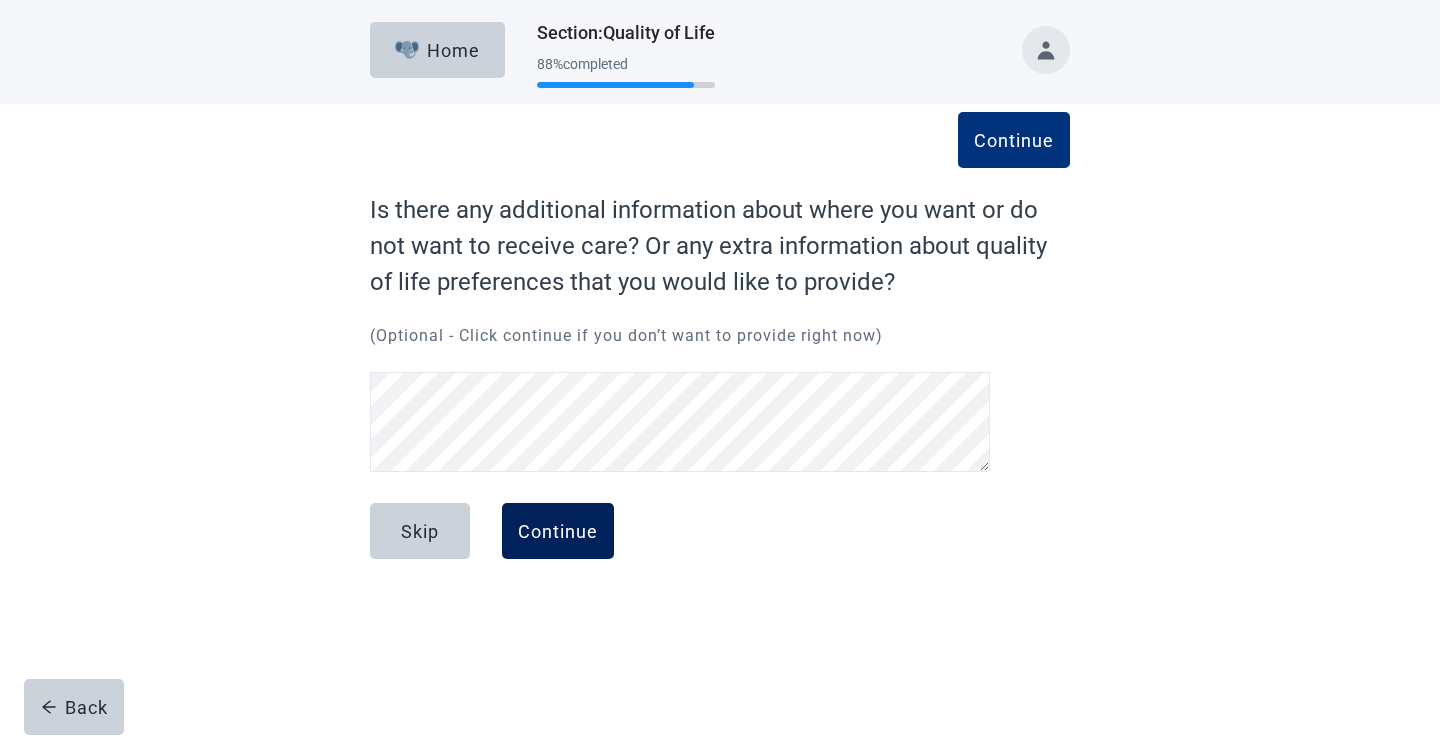 click on "Continue" at bounding box center [558, 531] 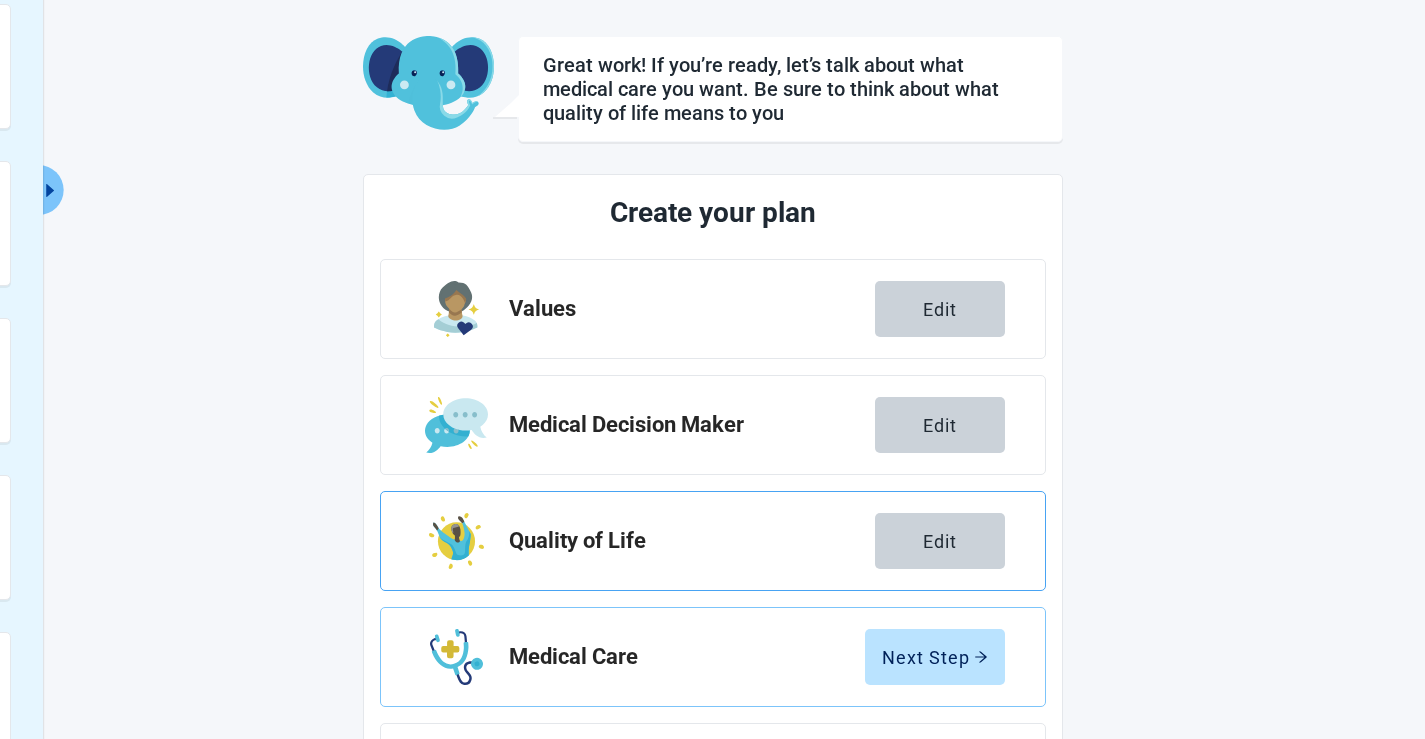 scroll, scrollTop: 300, scrollLeft: 0, axis: vertical 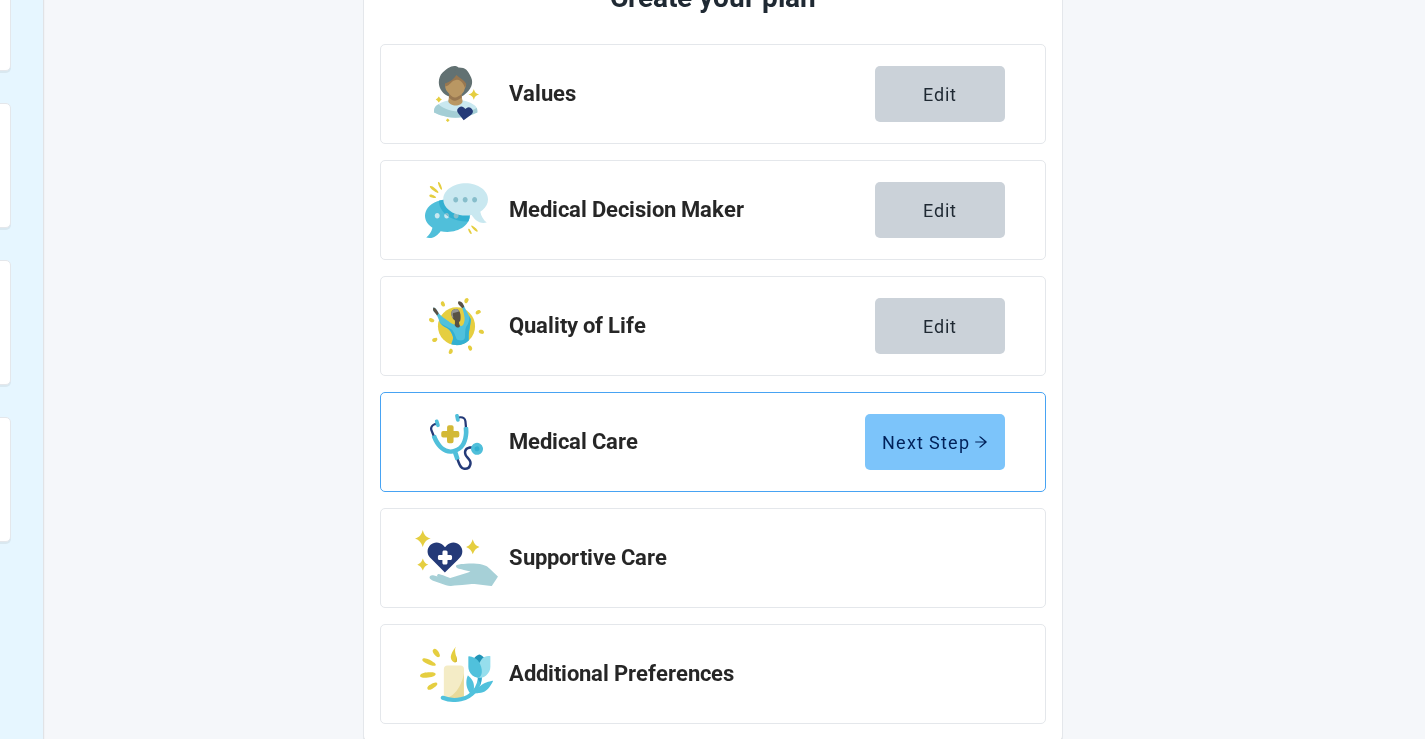 click on "Next Step" at bounding box center [935, 442] 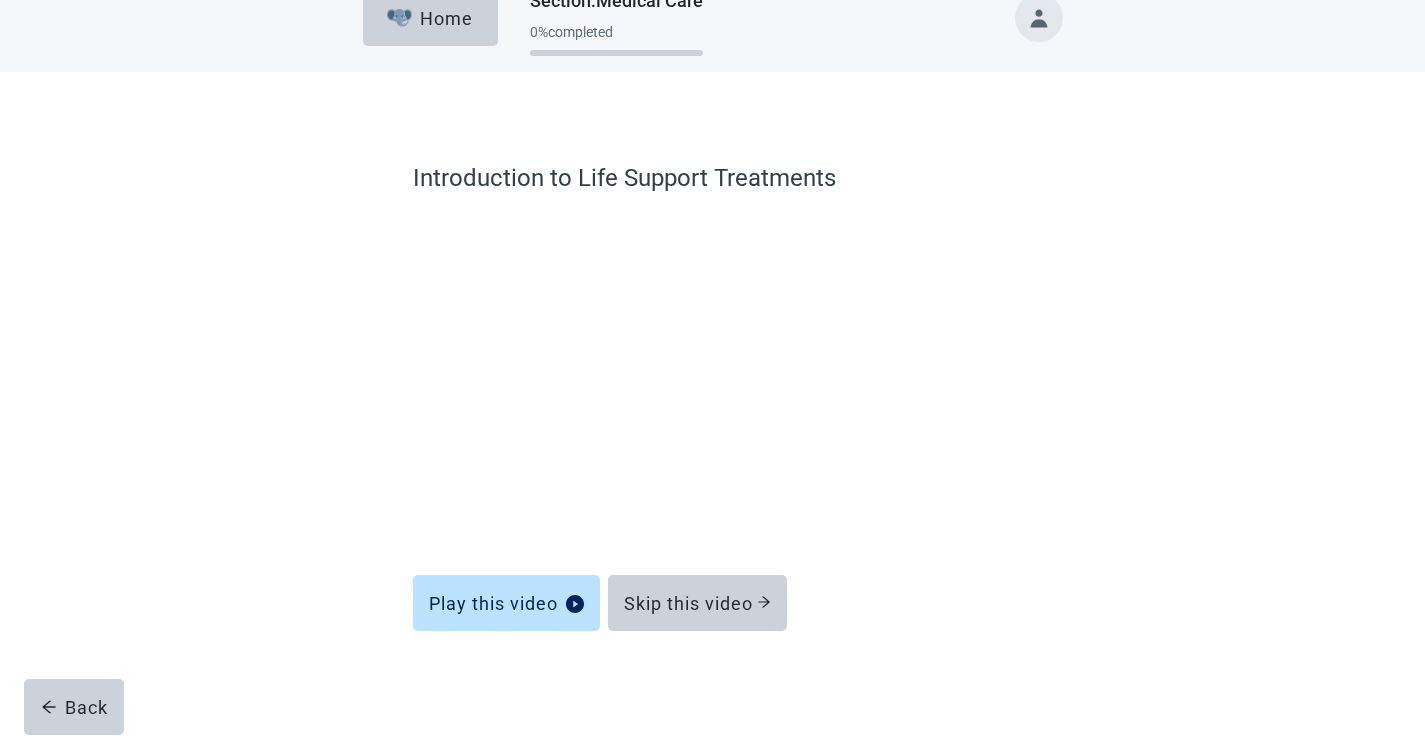 scroll, scrollTop: 32, scrollLeft: 0, axis: vertical 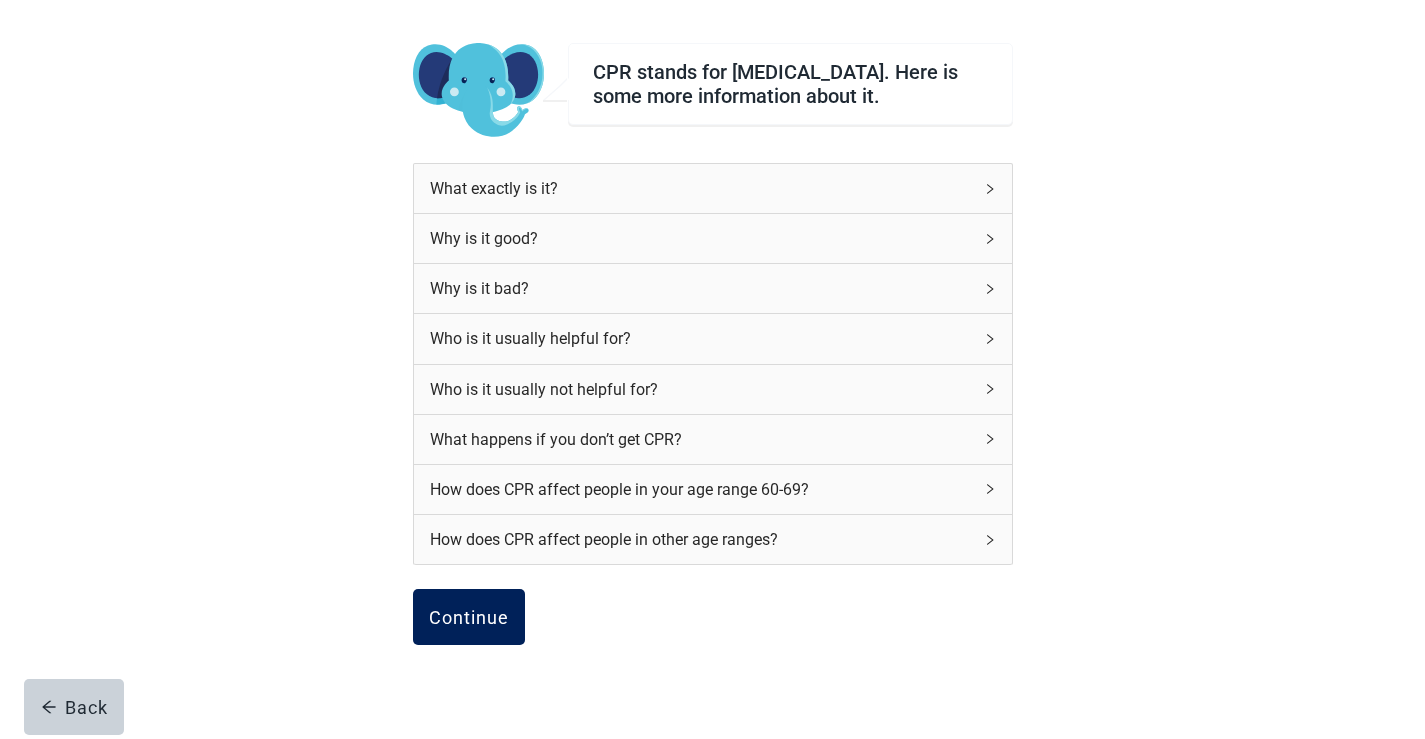 click on "Continue" at bounding box center [469, 617] 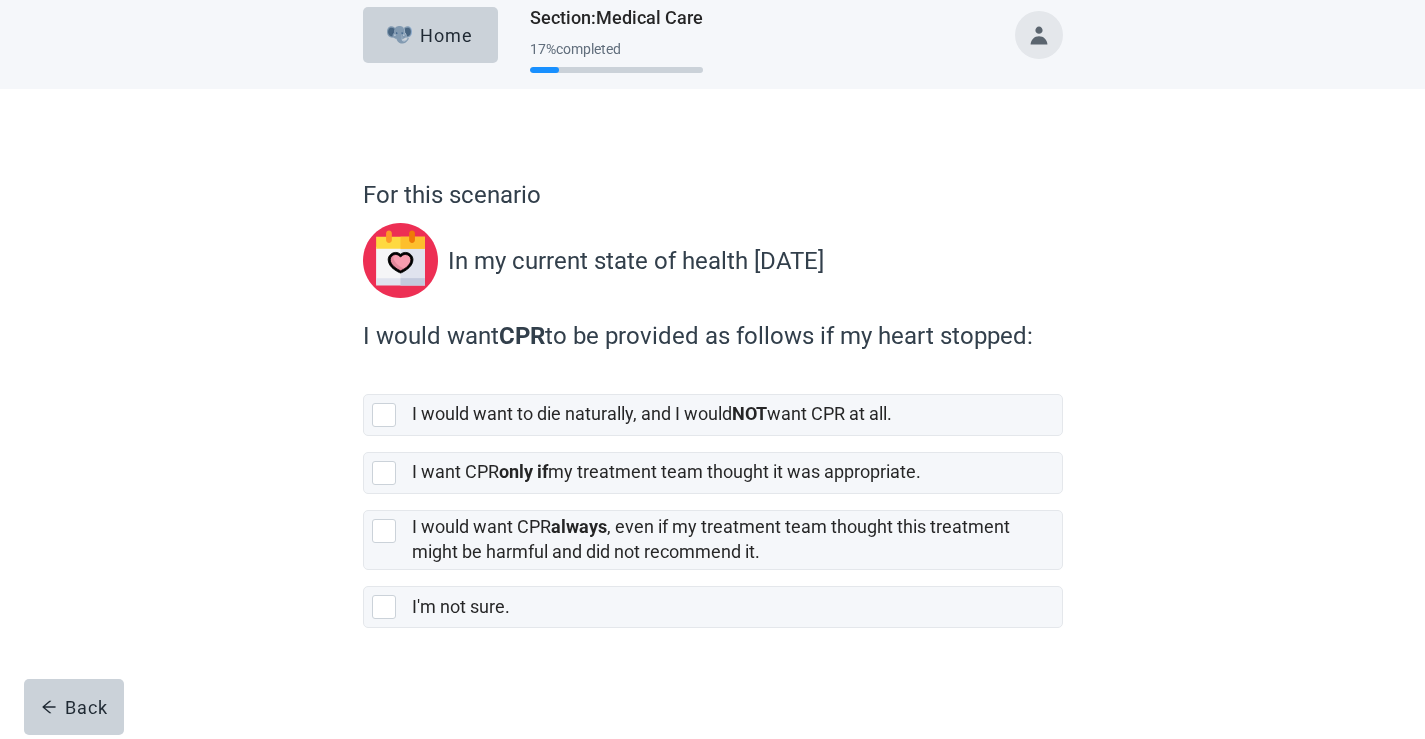 scroll, scrollTop: 20, scrollLeft: 0, axis: vertical 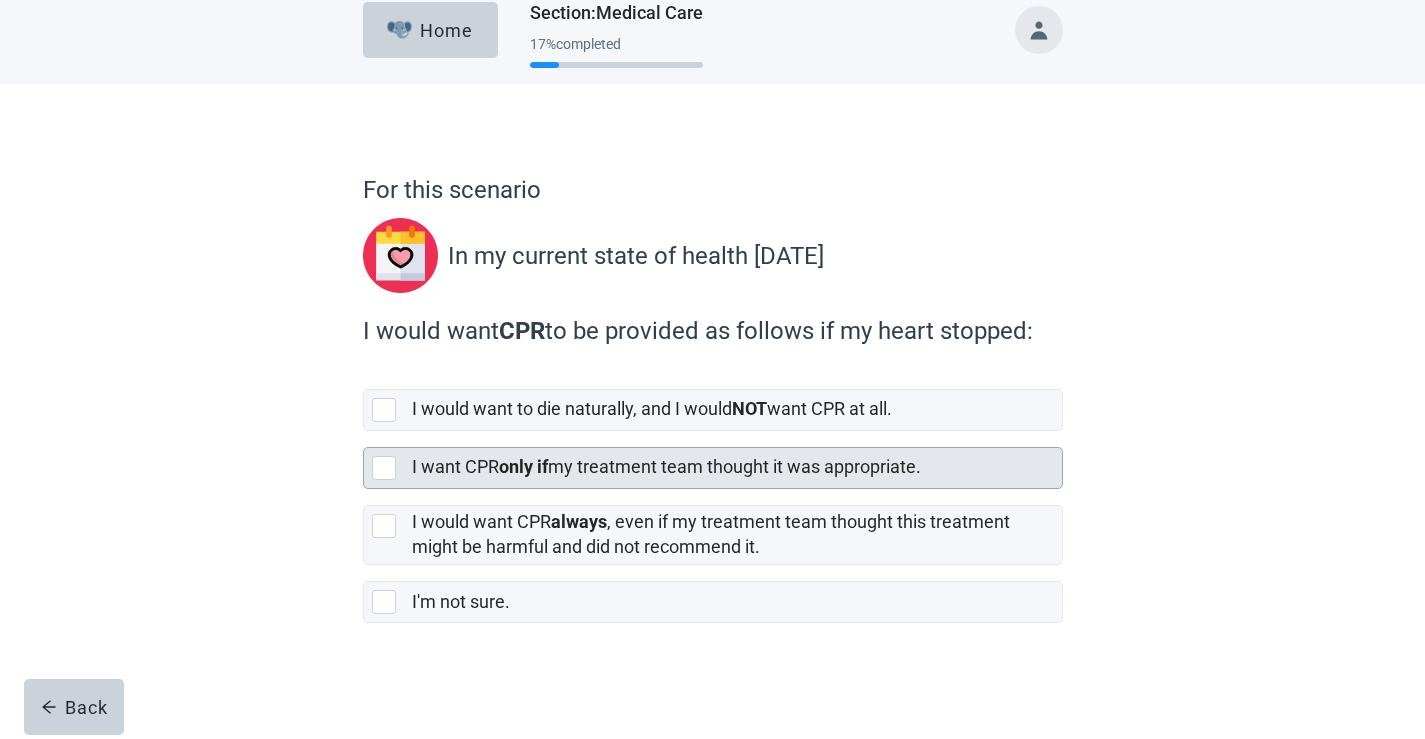click at bounding box center [384, 468] 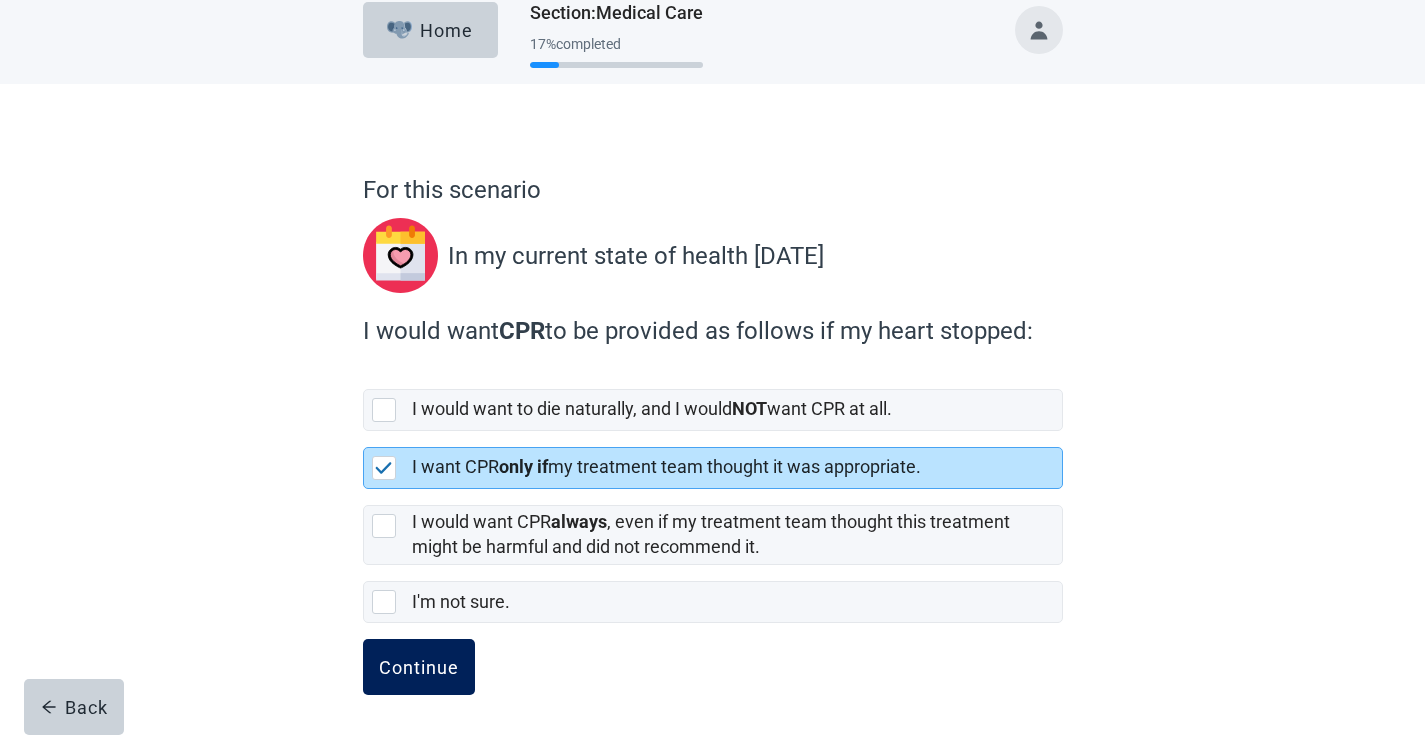 click on "Continue" at bounding box center (419, 667) 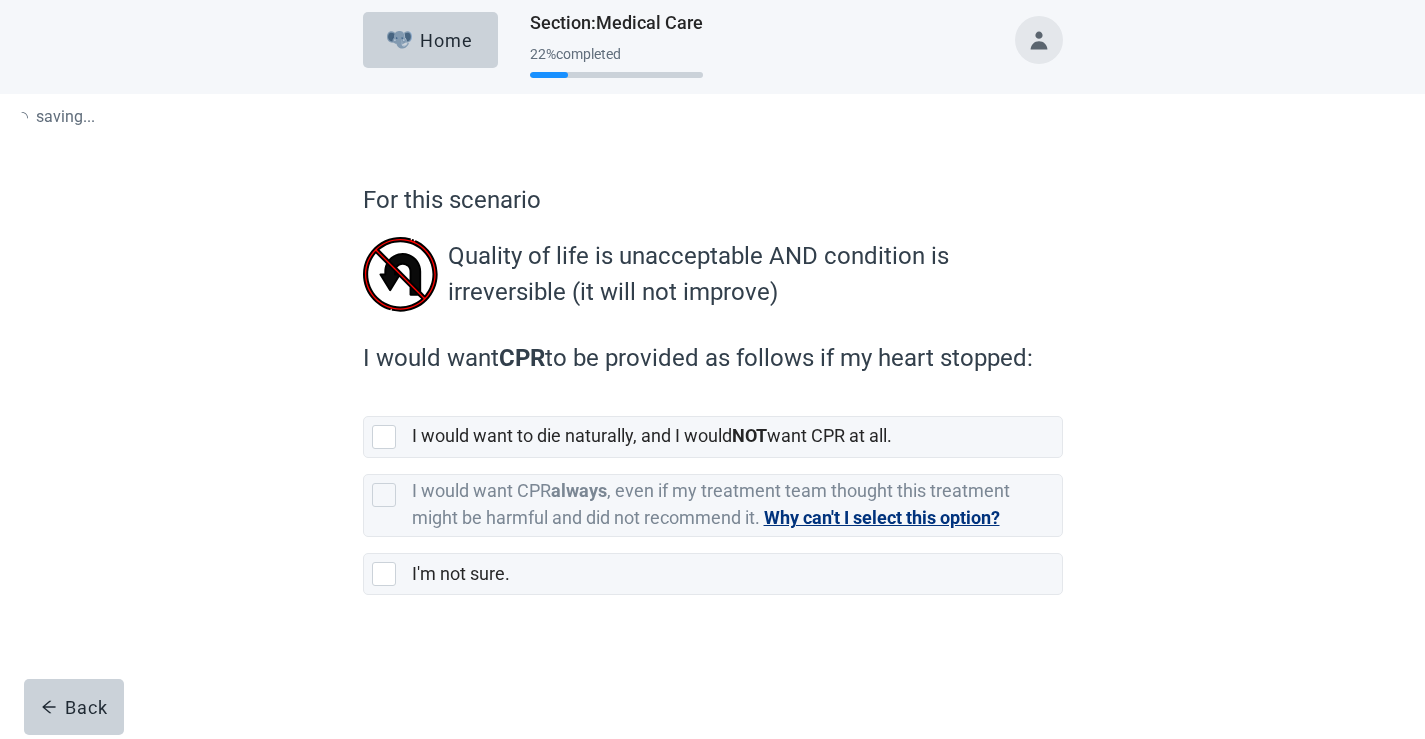 scroll, scrollTop: 0, scrollLeft: 0, axis: both 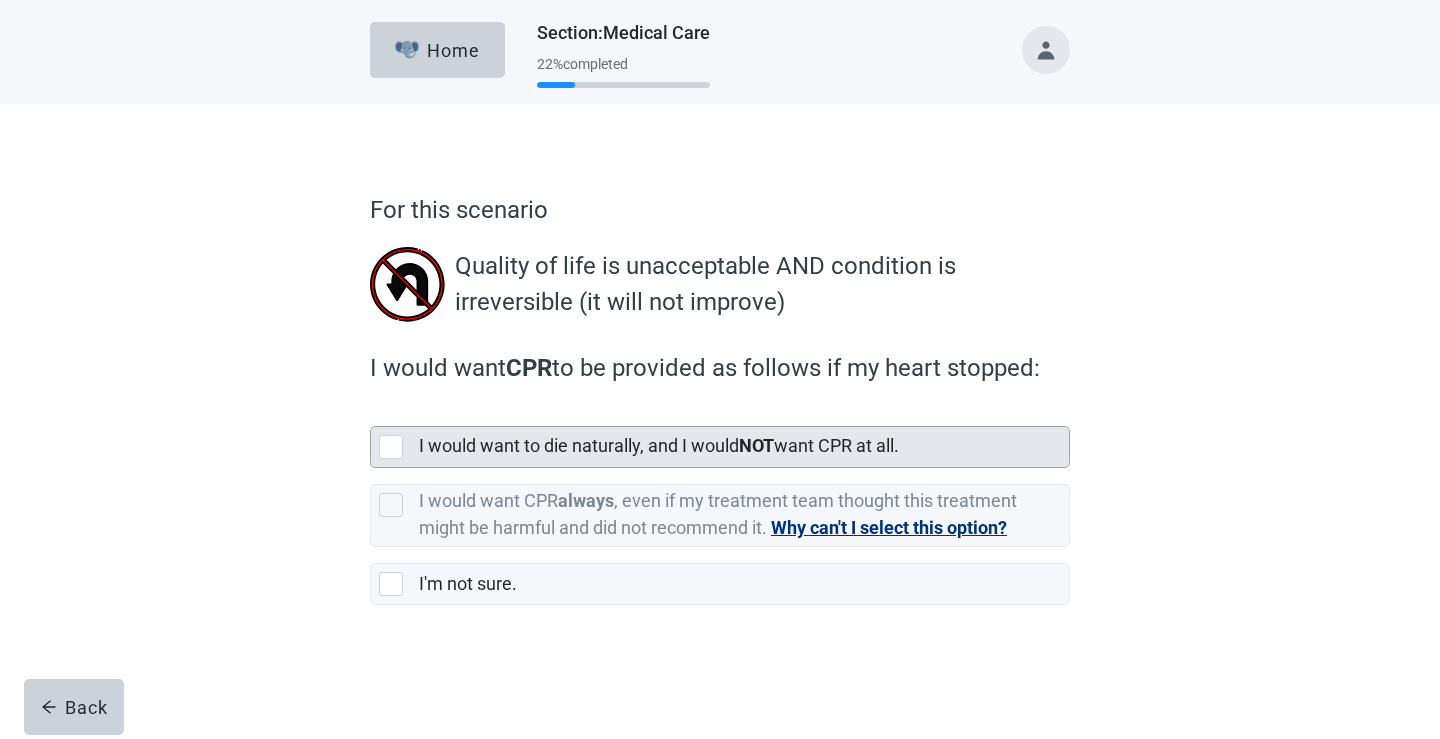 click at bounding box center [391, 447] 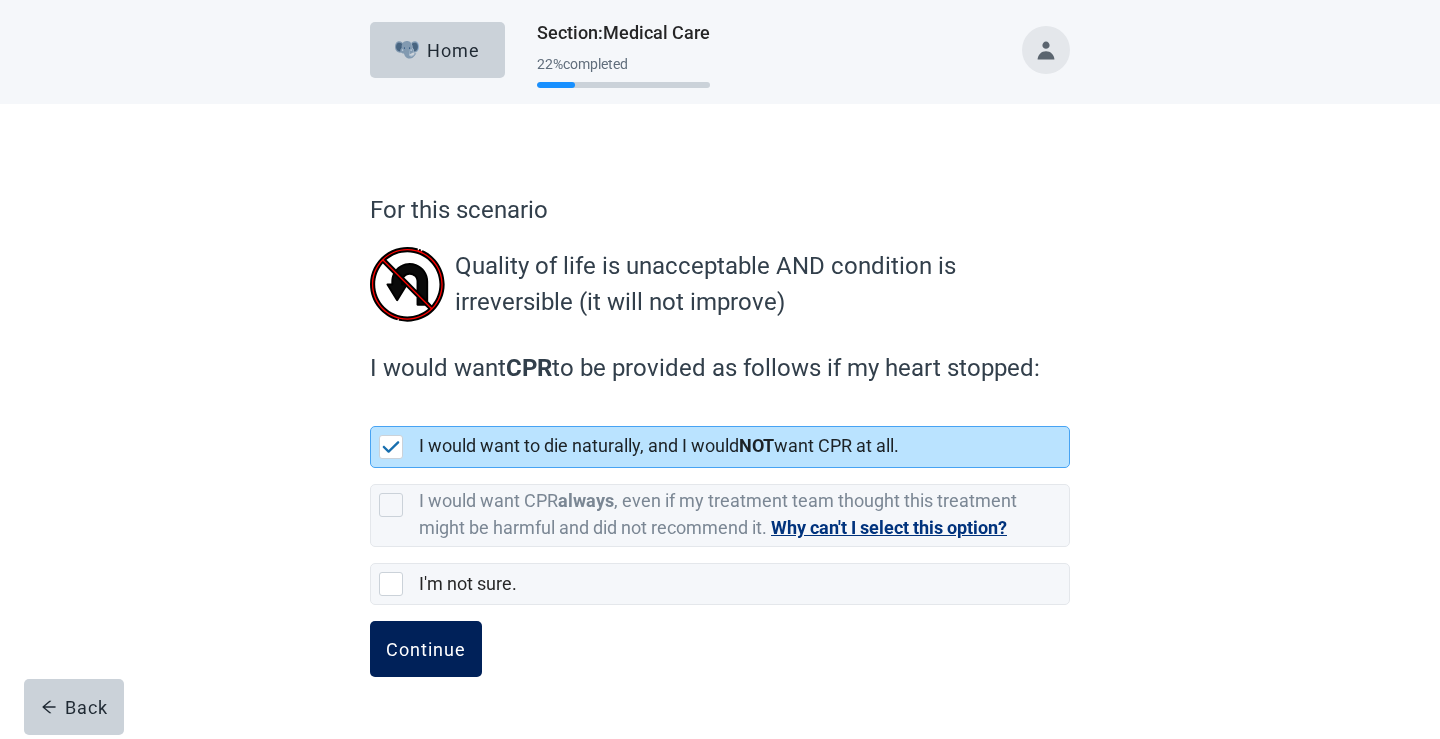 click on "Continue" at bounding box center (426, 649) 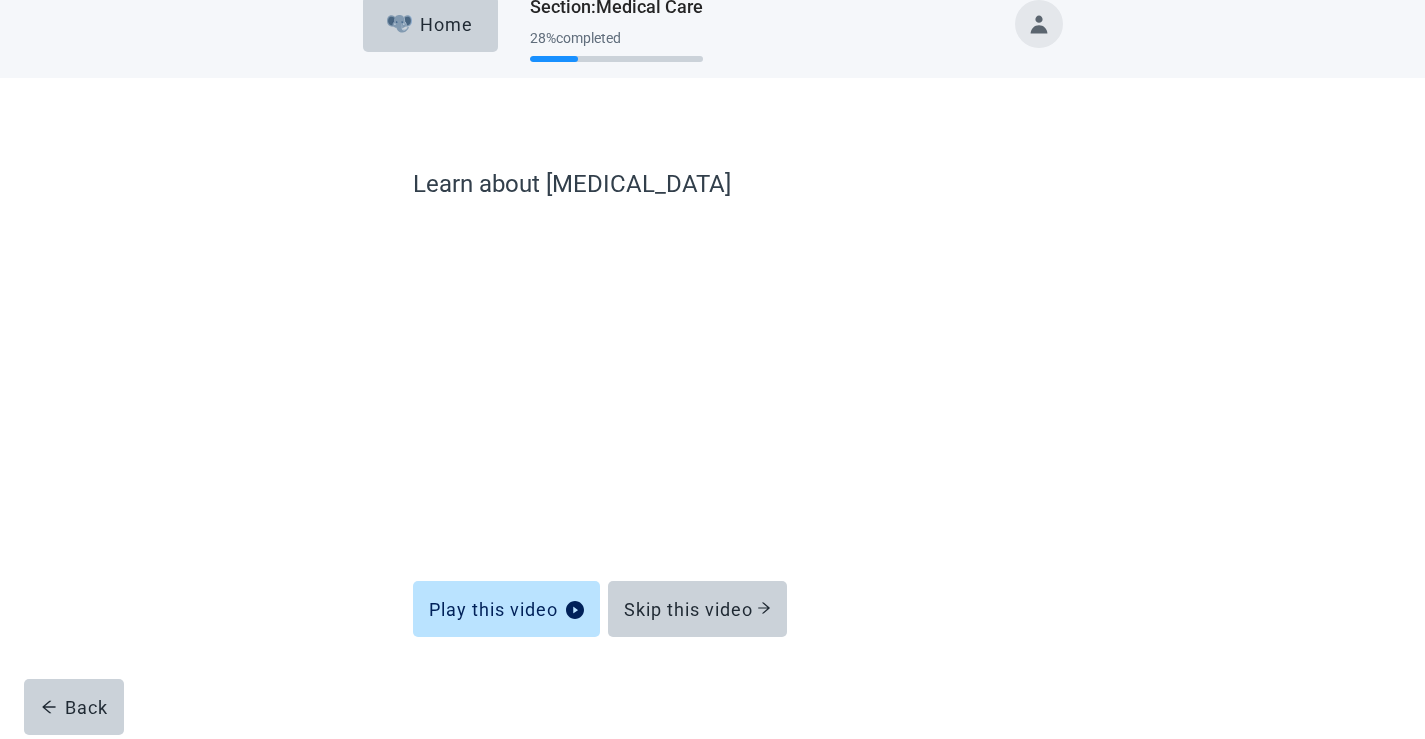 scroll, scrollTop: 32, scrollLeft: 0, axis: vertical 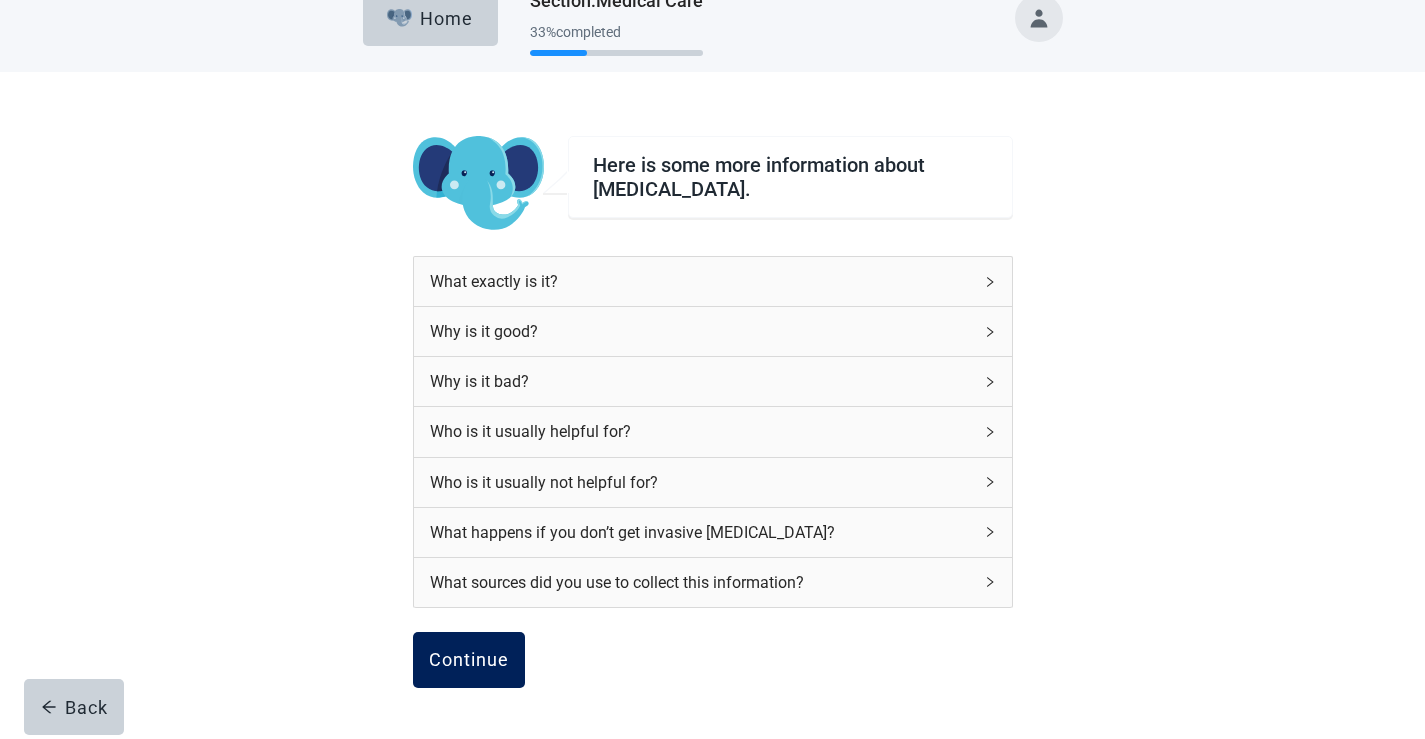 click on "Continue" at bounding box center (469, 660) 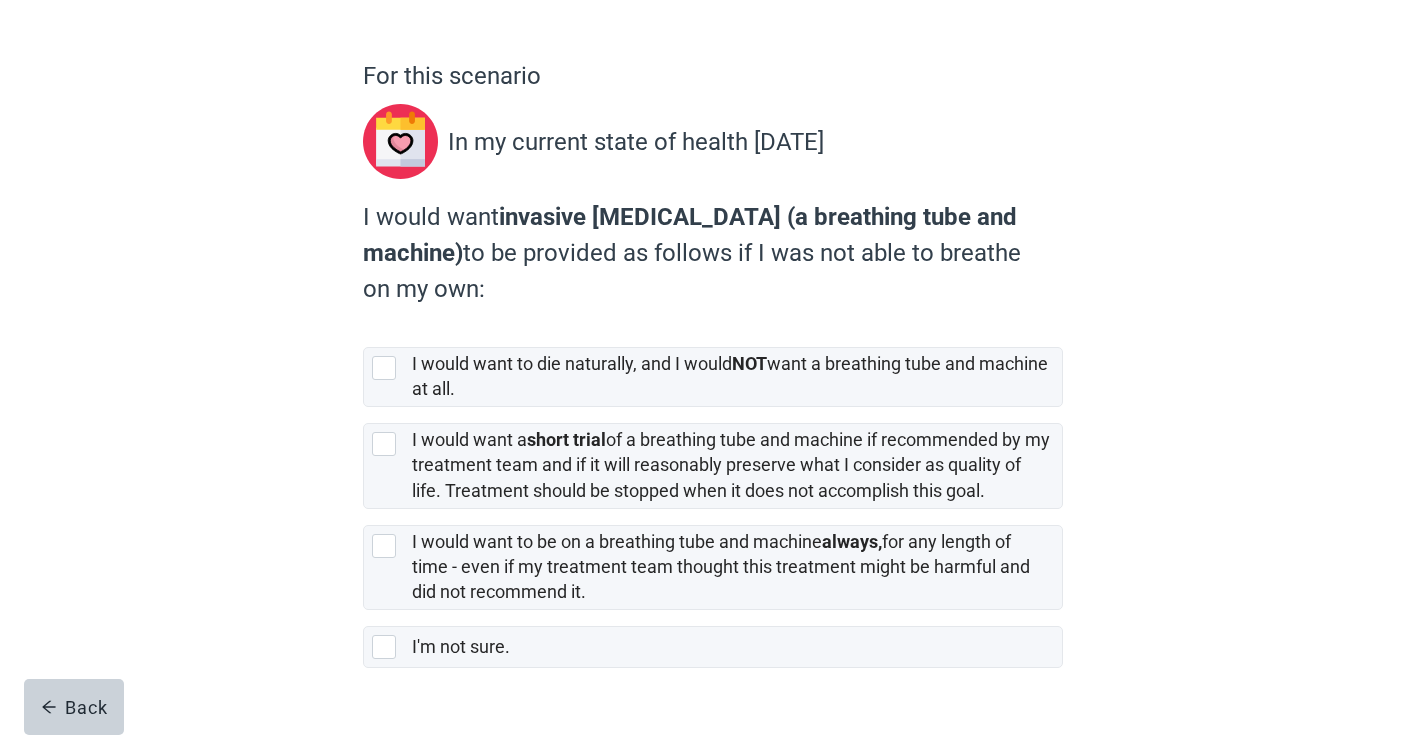 scroll, scrollTop: 179, scrollLeft: 0, axis: vertical 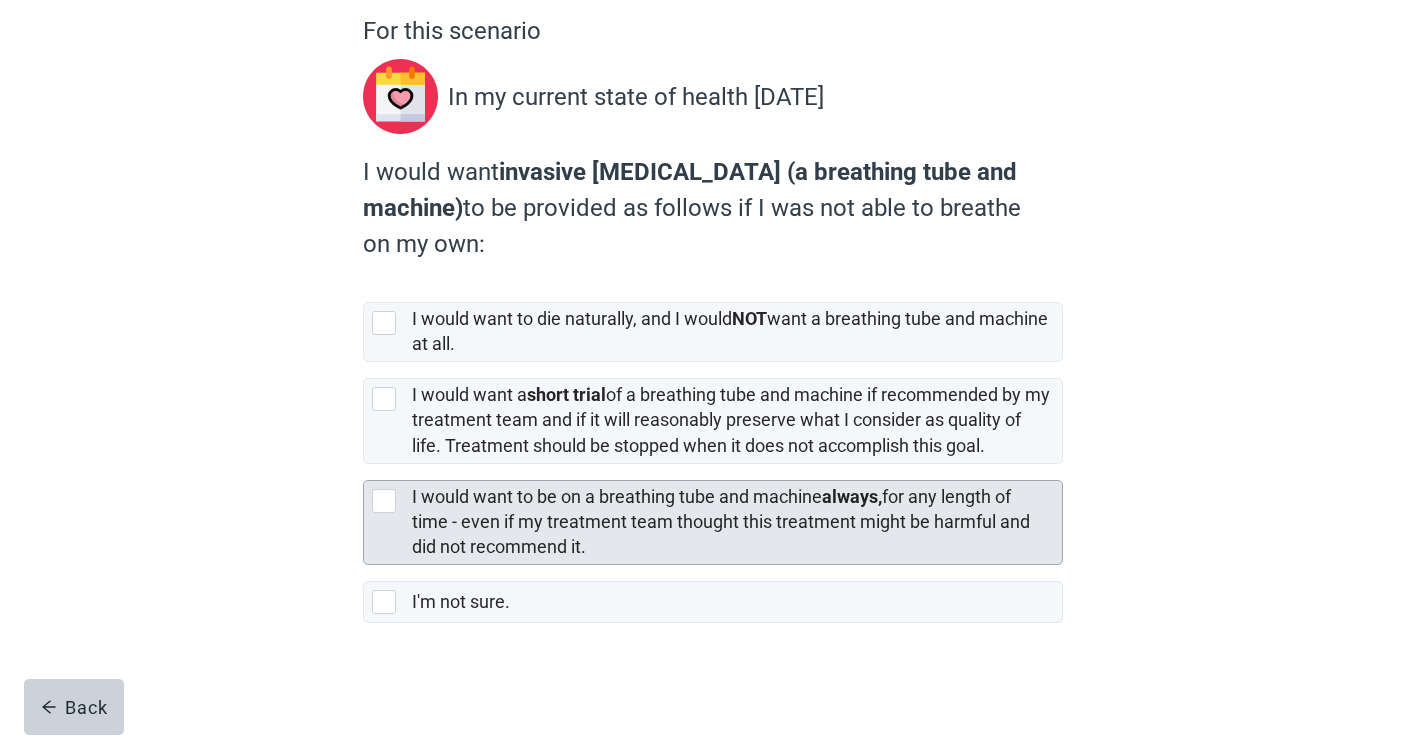click at bounding box center (384, 501) 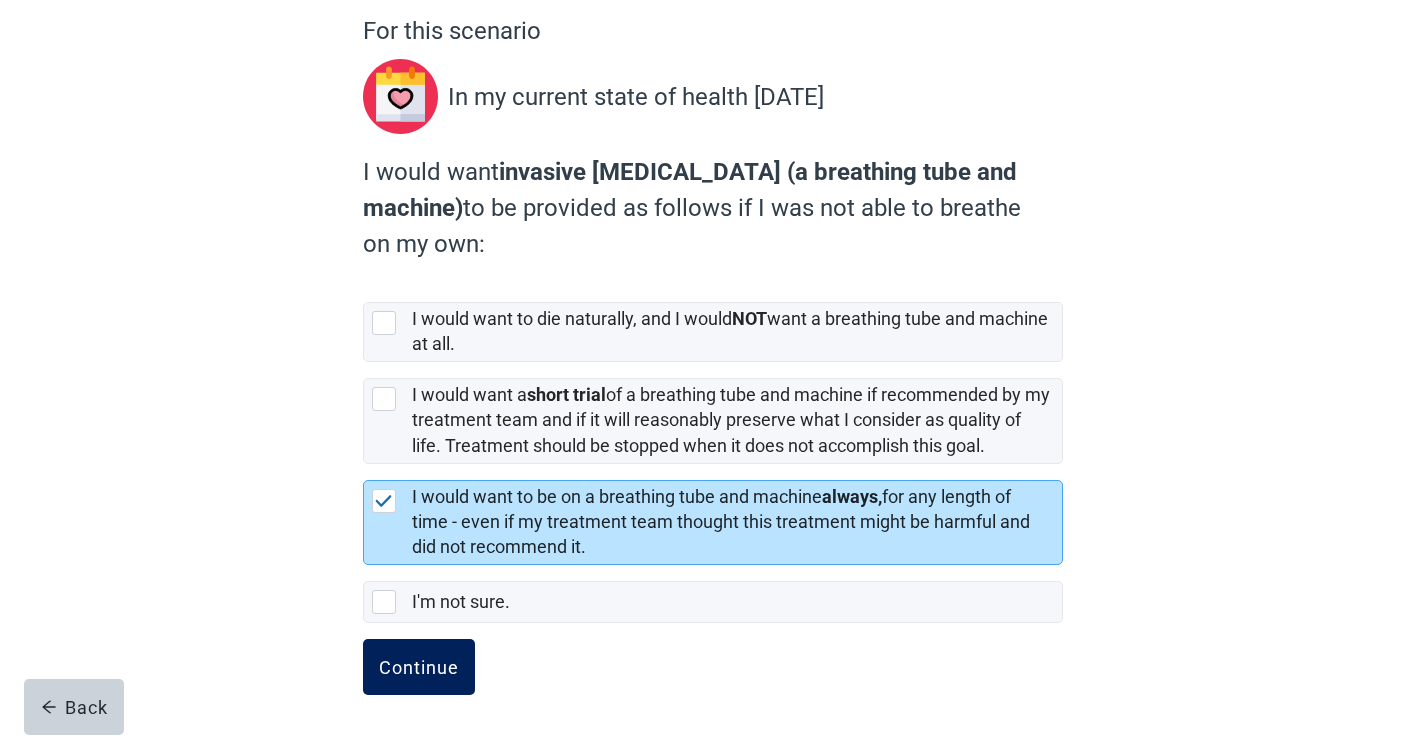 click on "Continue" at bounding box center (419, 667) 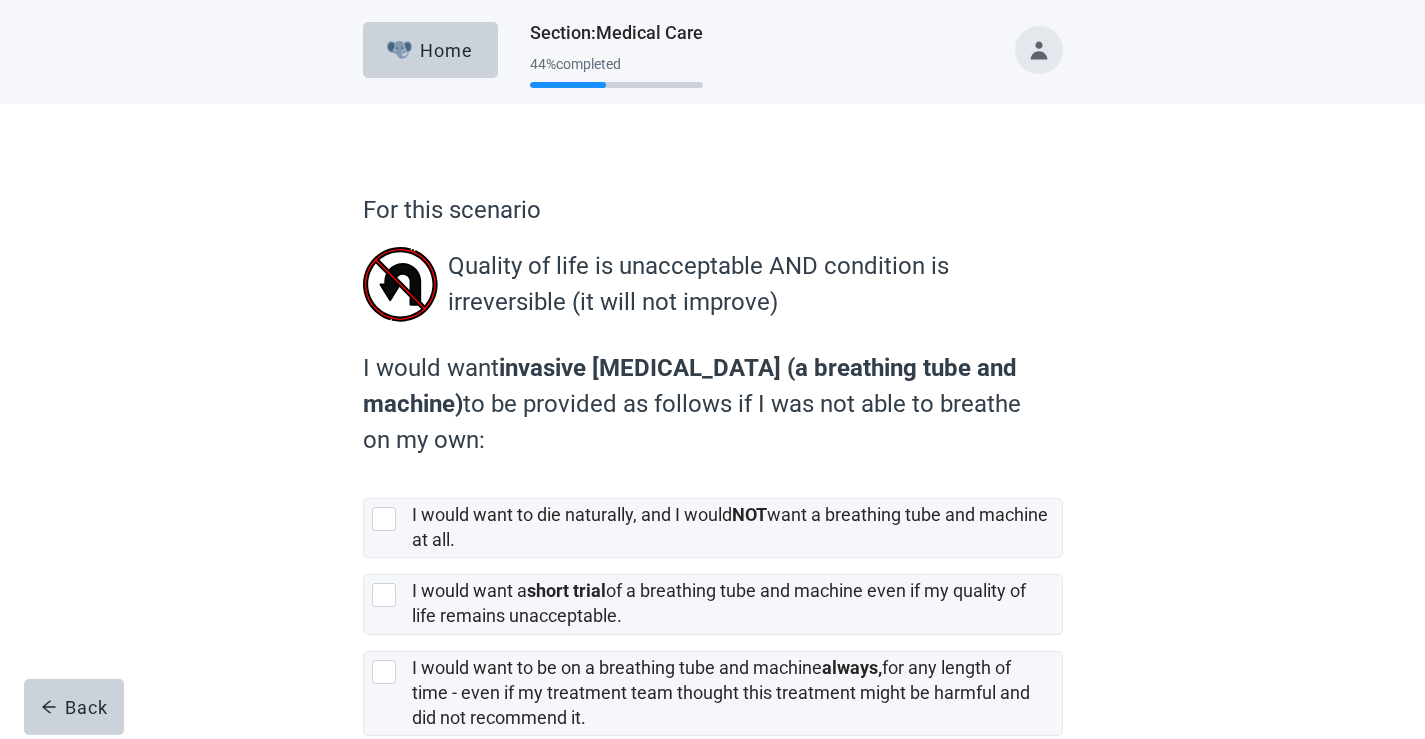 scroll, scrollTop: 100, scrollLeft: 0, axis: vertical 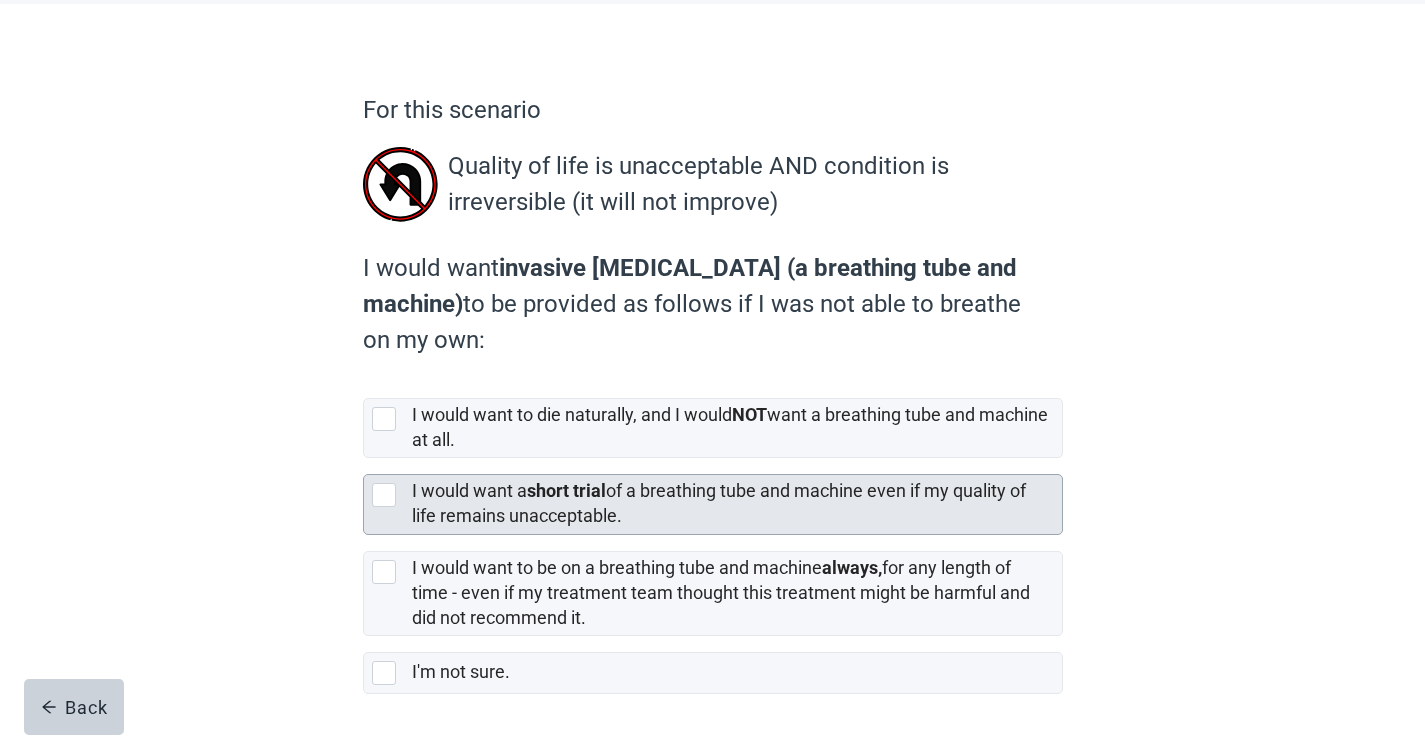 click at bounding box center [384, 495] 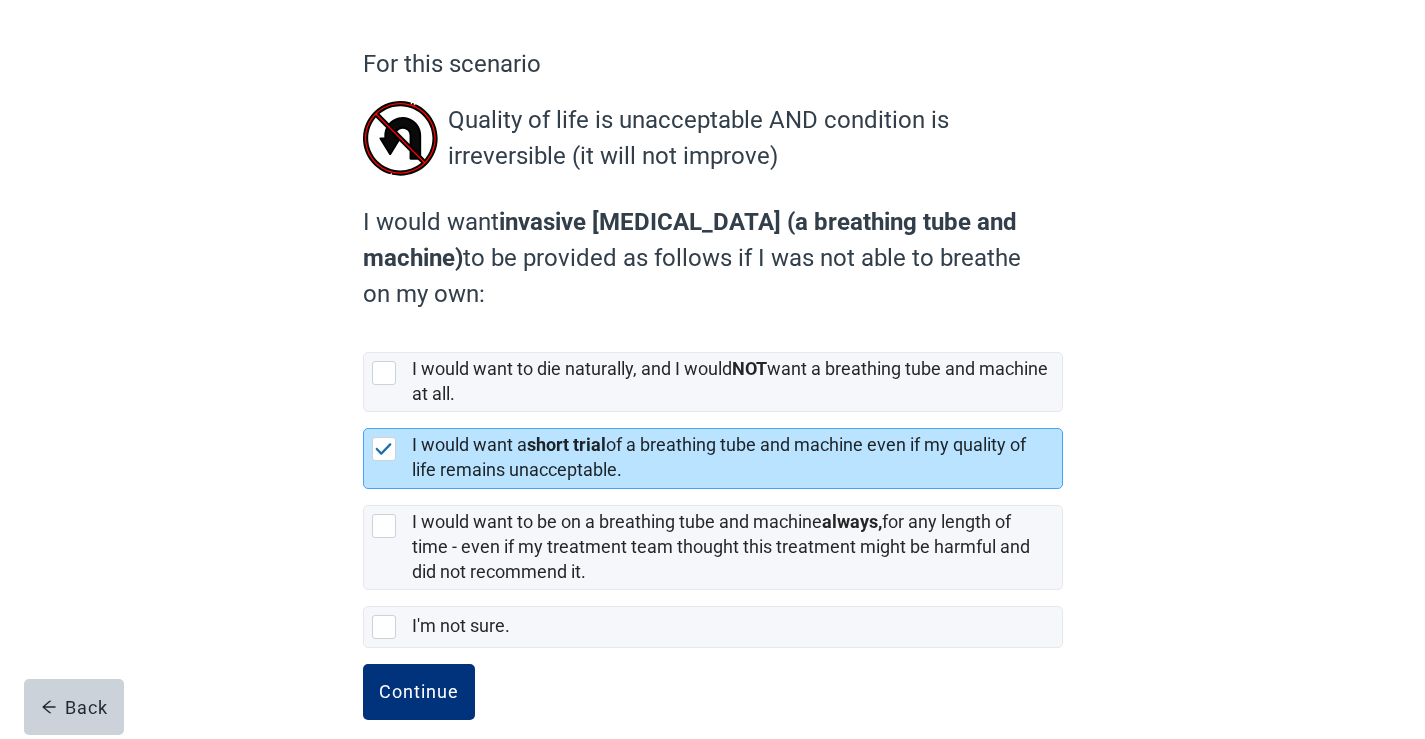 scroll, scrollTop: 171, scrollLeft: 0, axis: vertical 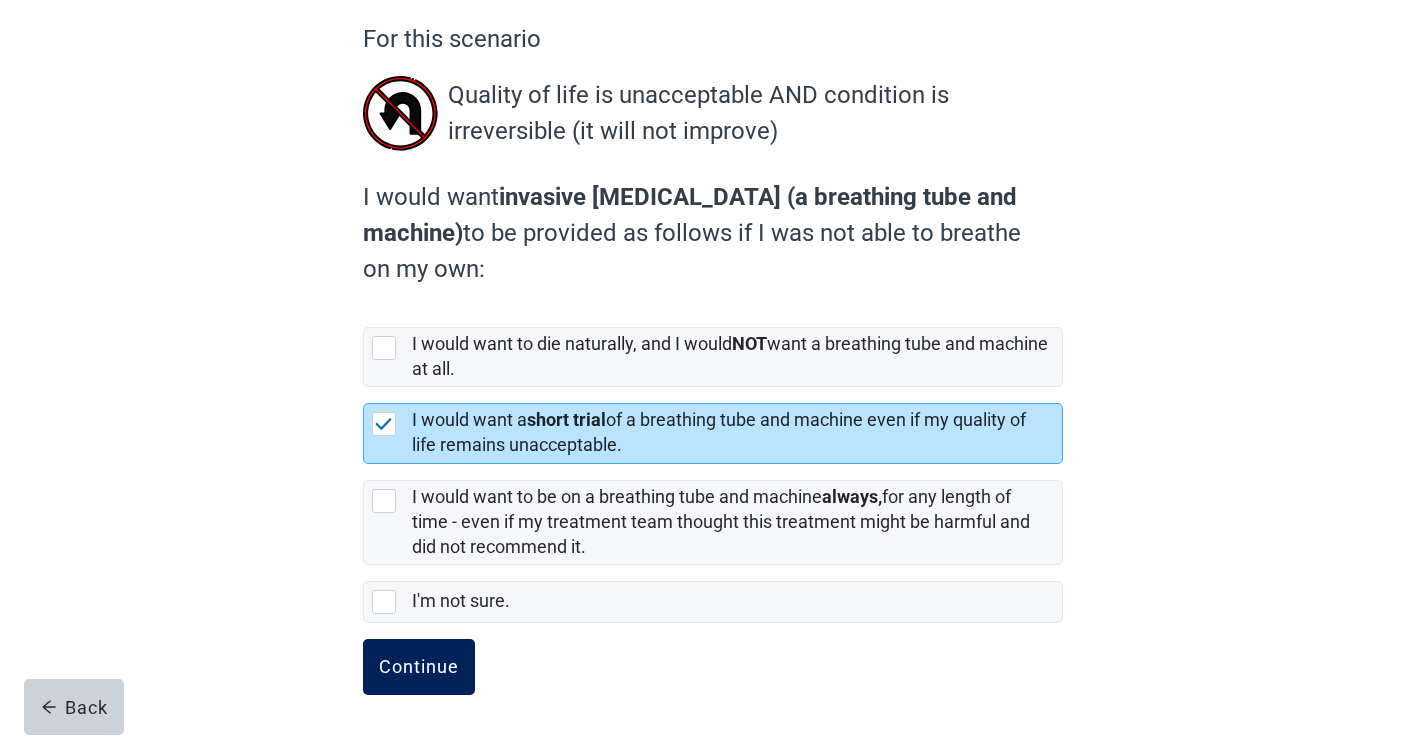 click on "Continue" at bounding box center (419, 667) 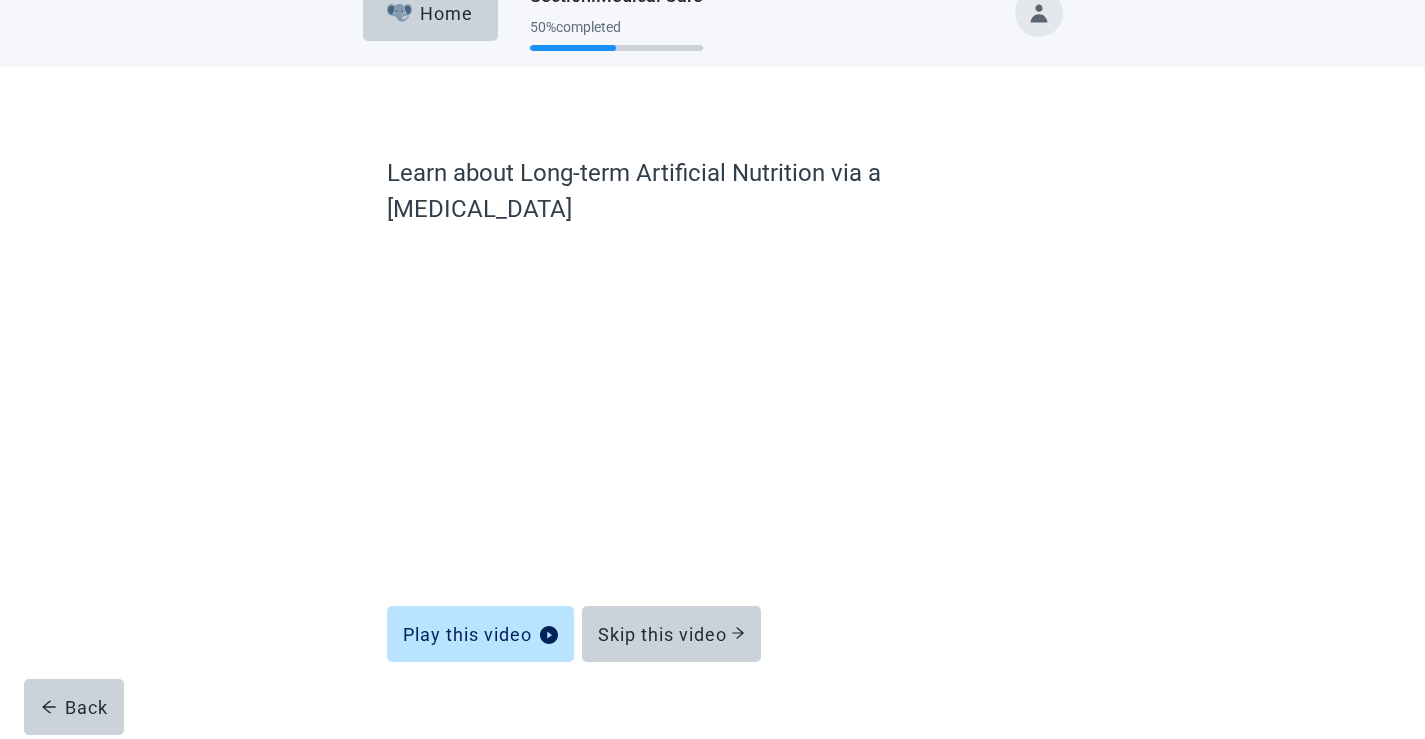 scroll, scrollTop: 32, scrollLeft: 0, axis: vertical 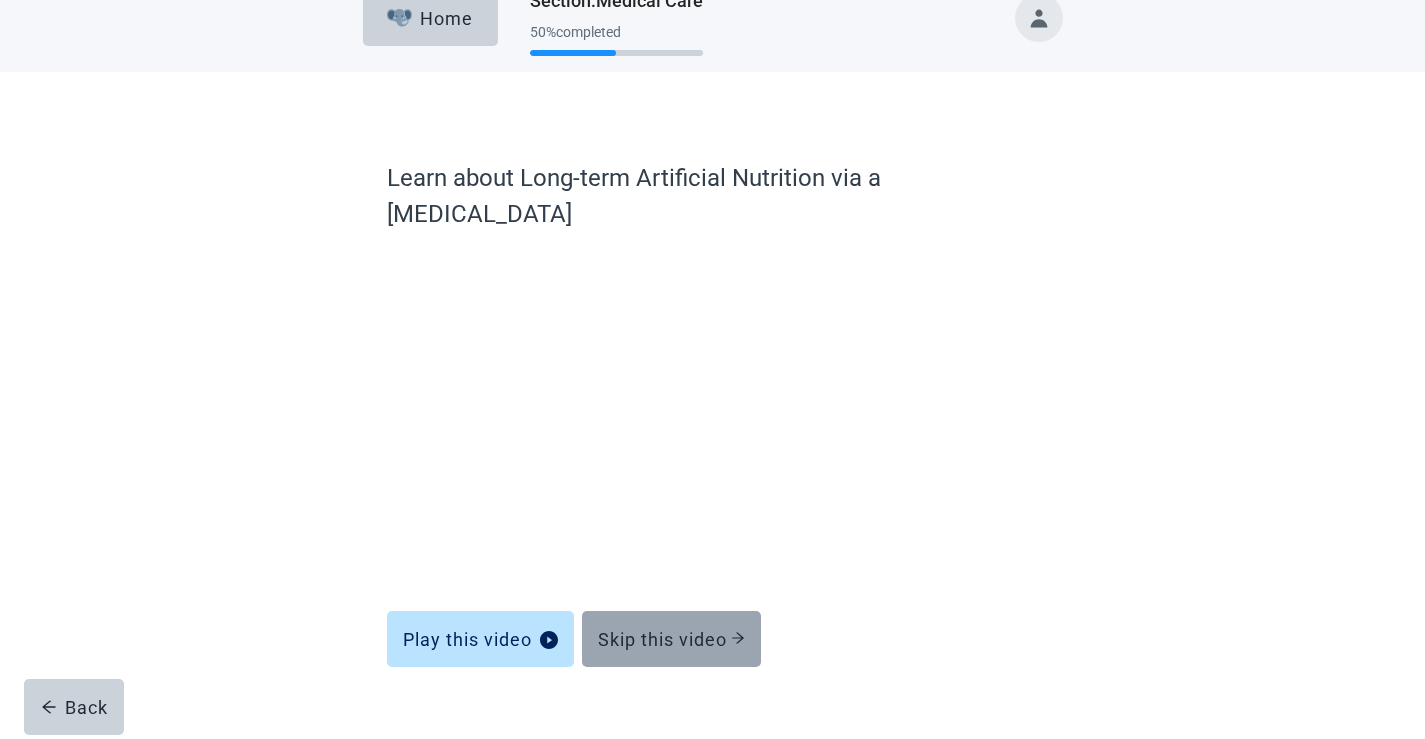click on "Skip this video" at bounding box center [671, 639] 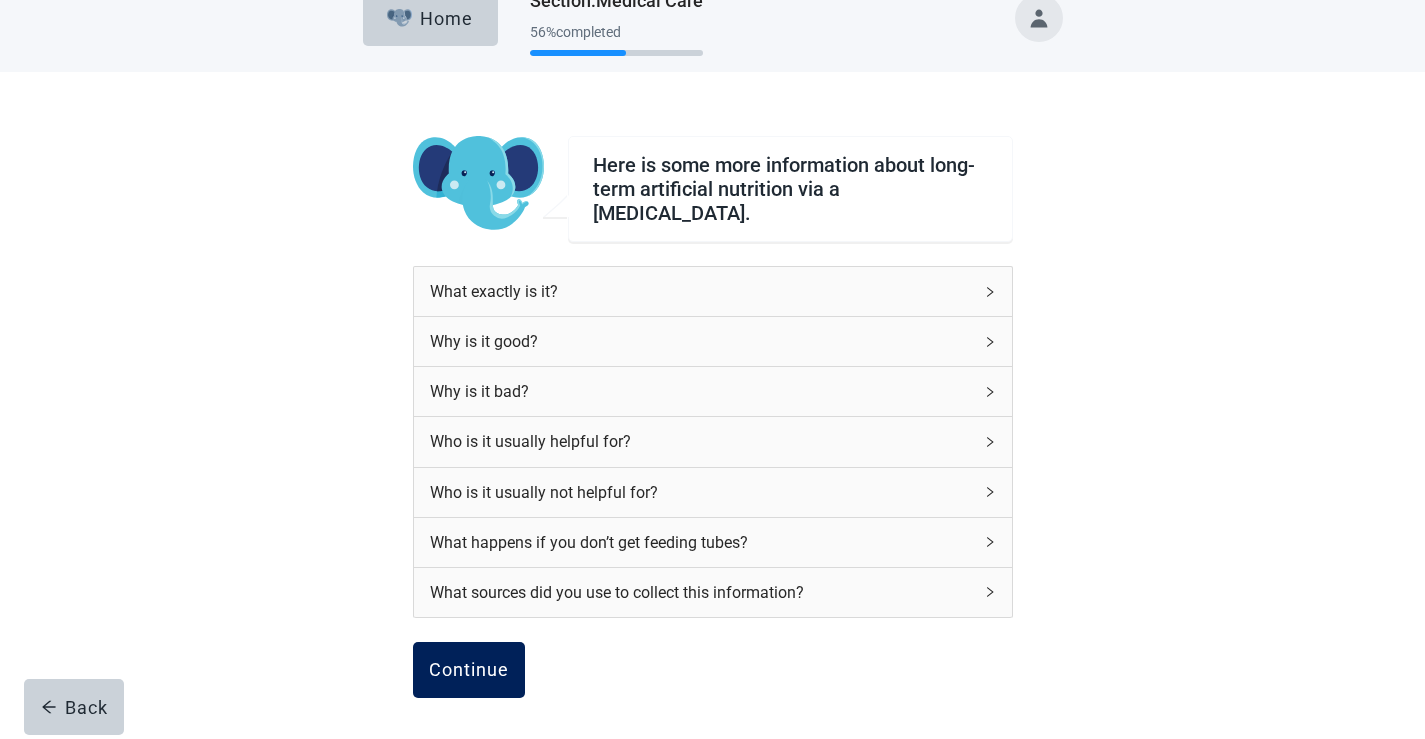 click on "Continue" at bounding box center (469, 670) 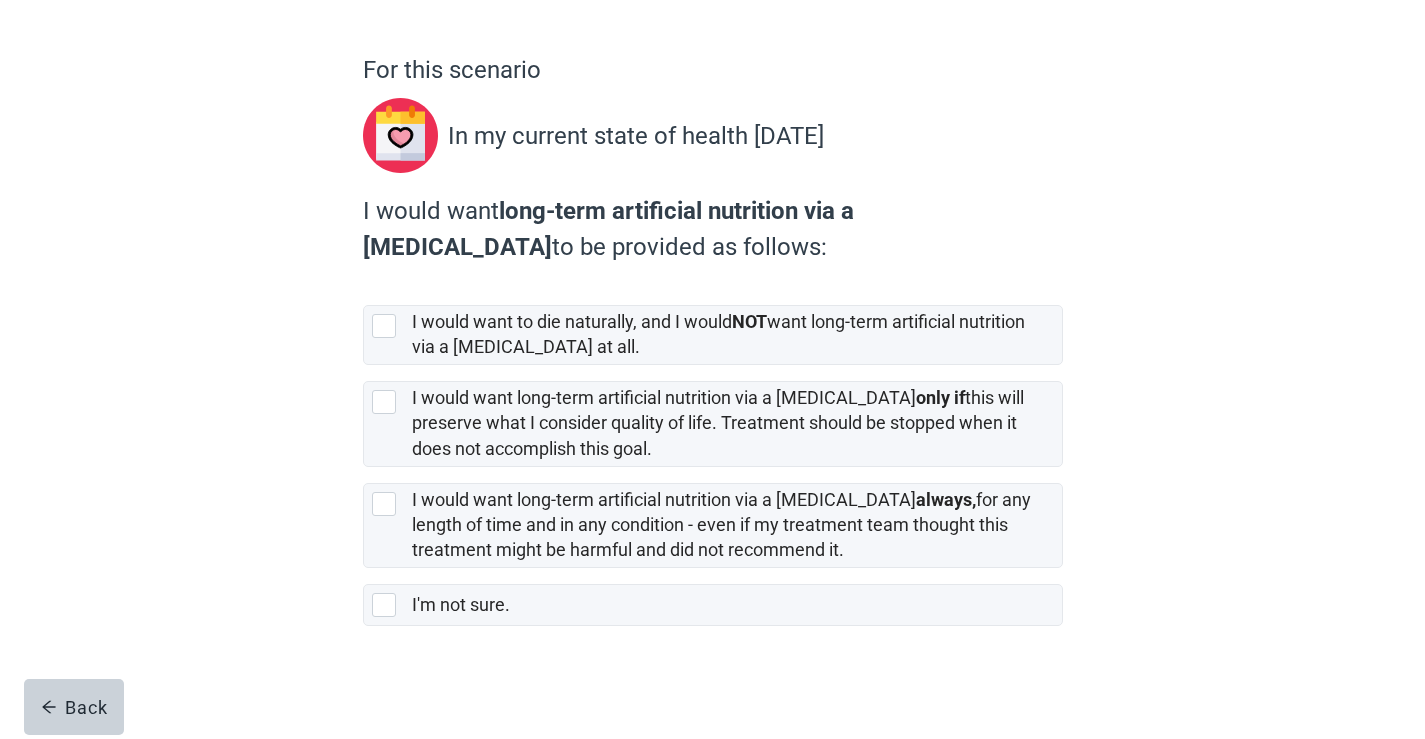 scroll, scrollTop: 143, scrollLeft: 0, axis: vertical 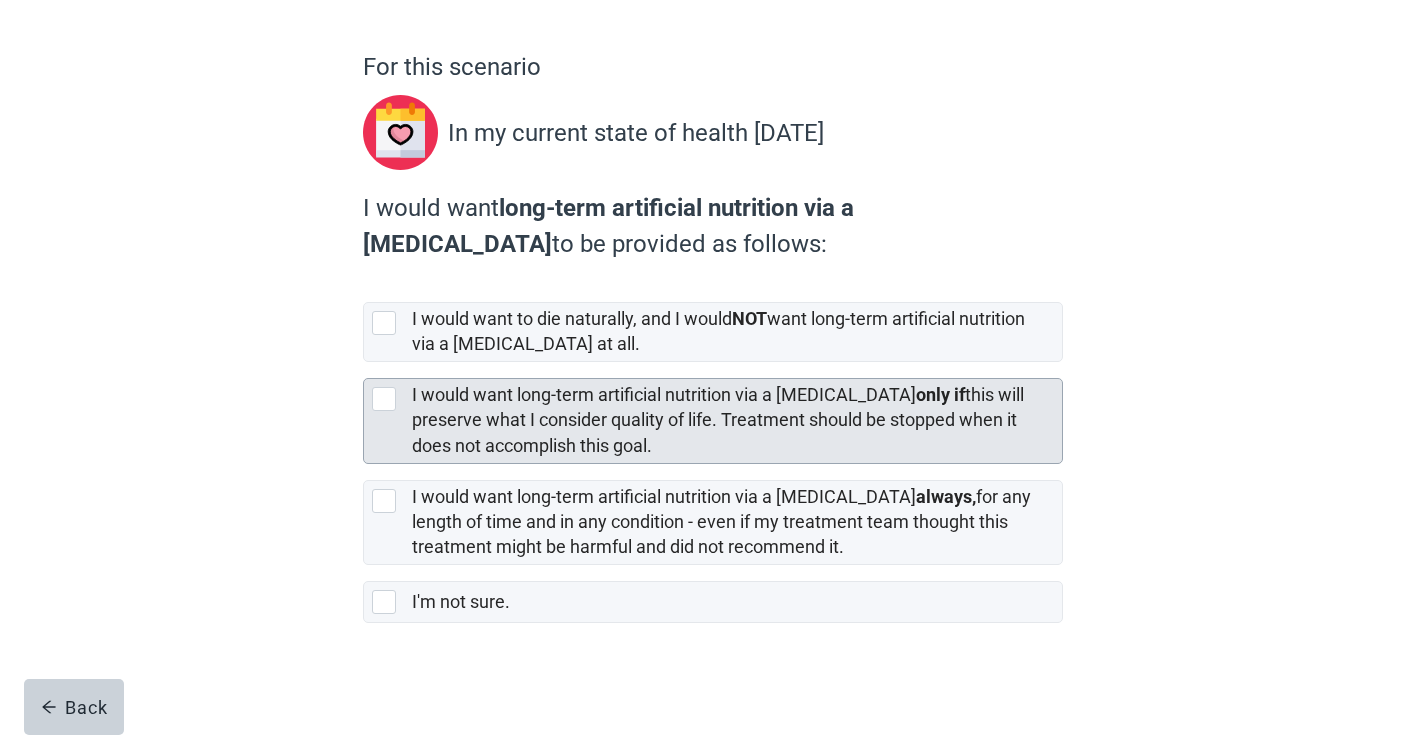 click at bounding box center (384, 399) 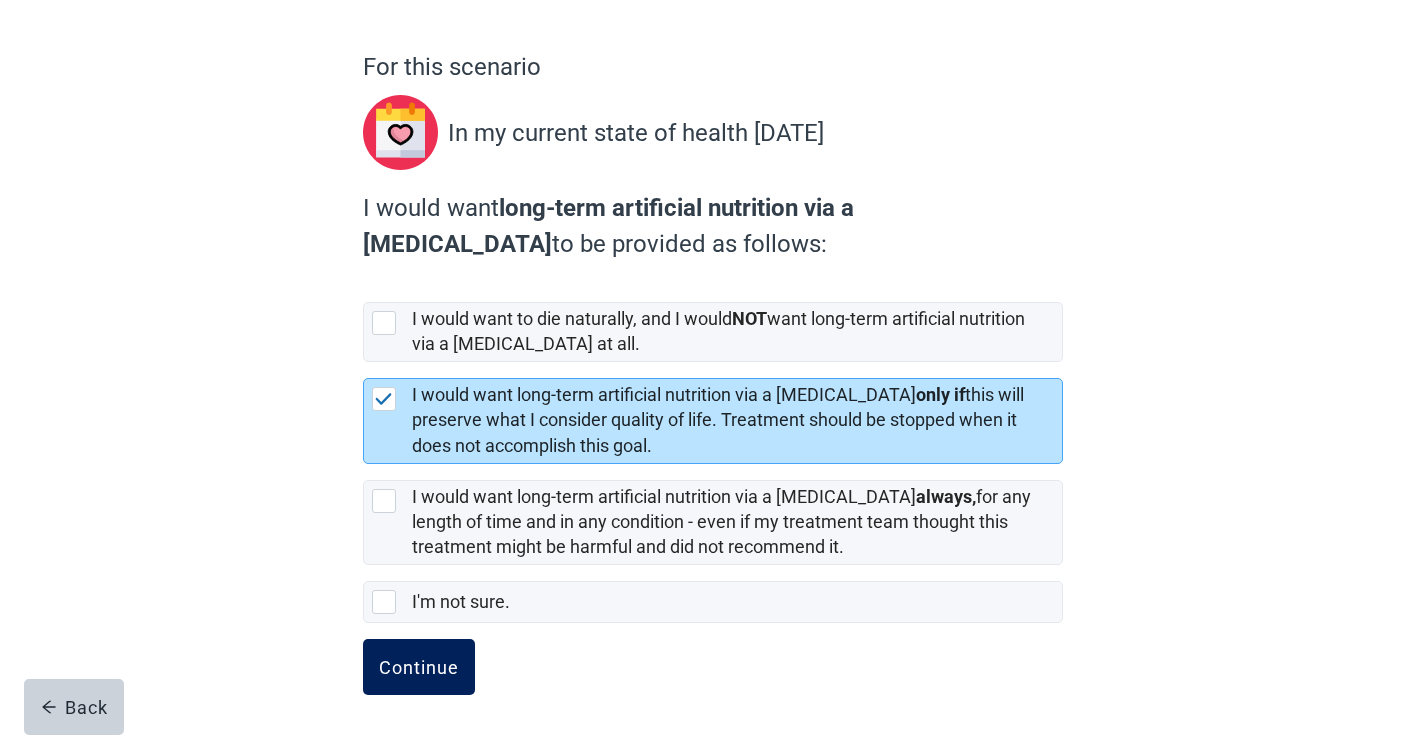 click on "Continue" at bounding box center [419, 667] 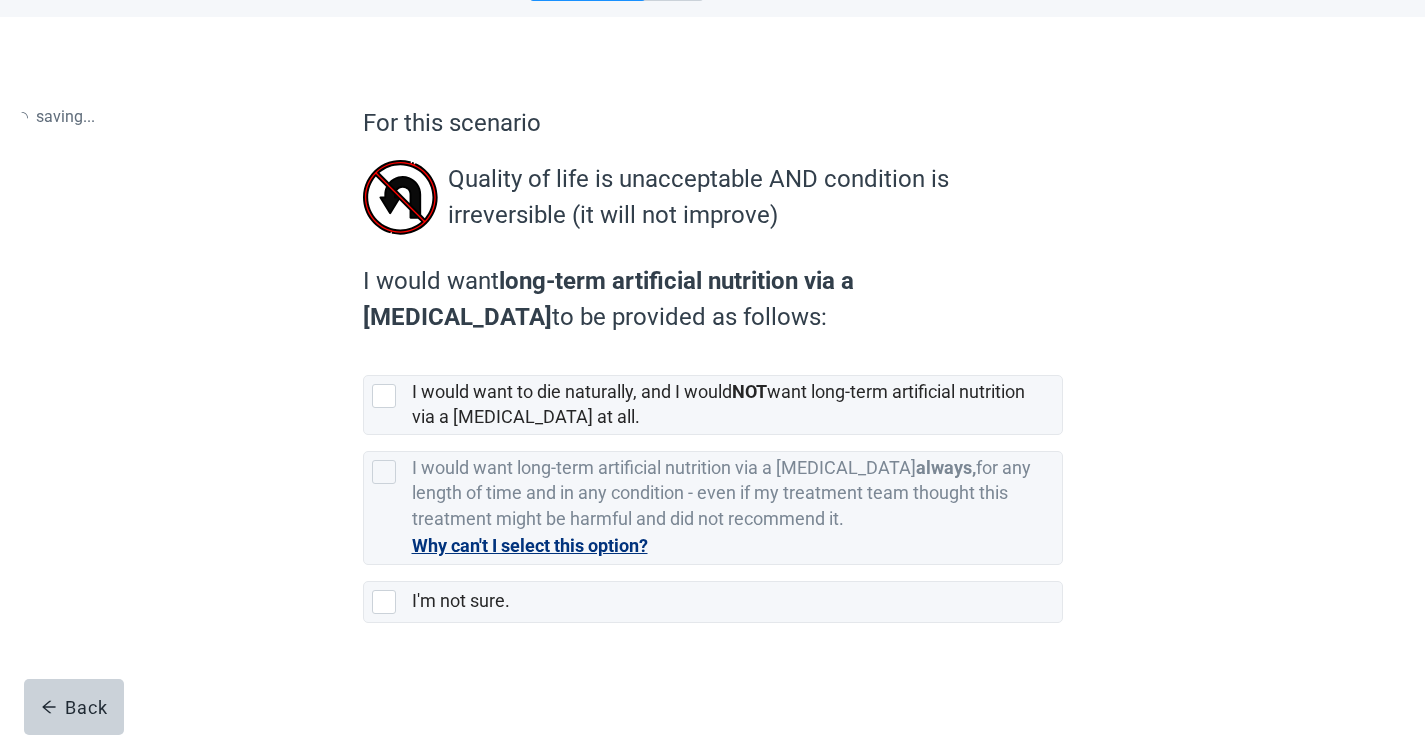 scroll, scrollTop: 0, scrollLeft: 0, axis: both 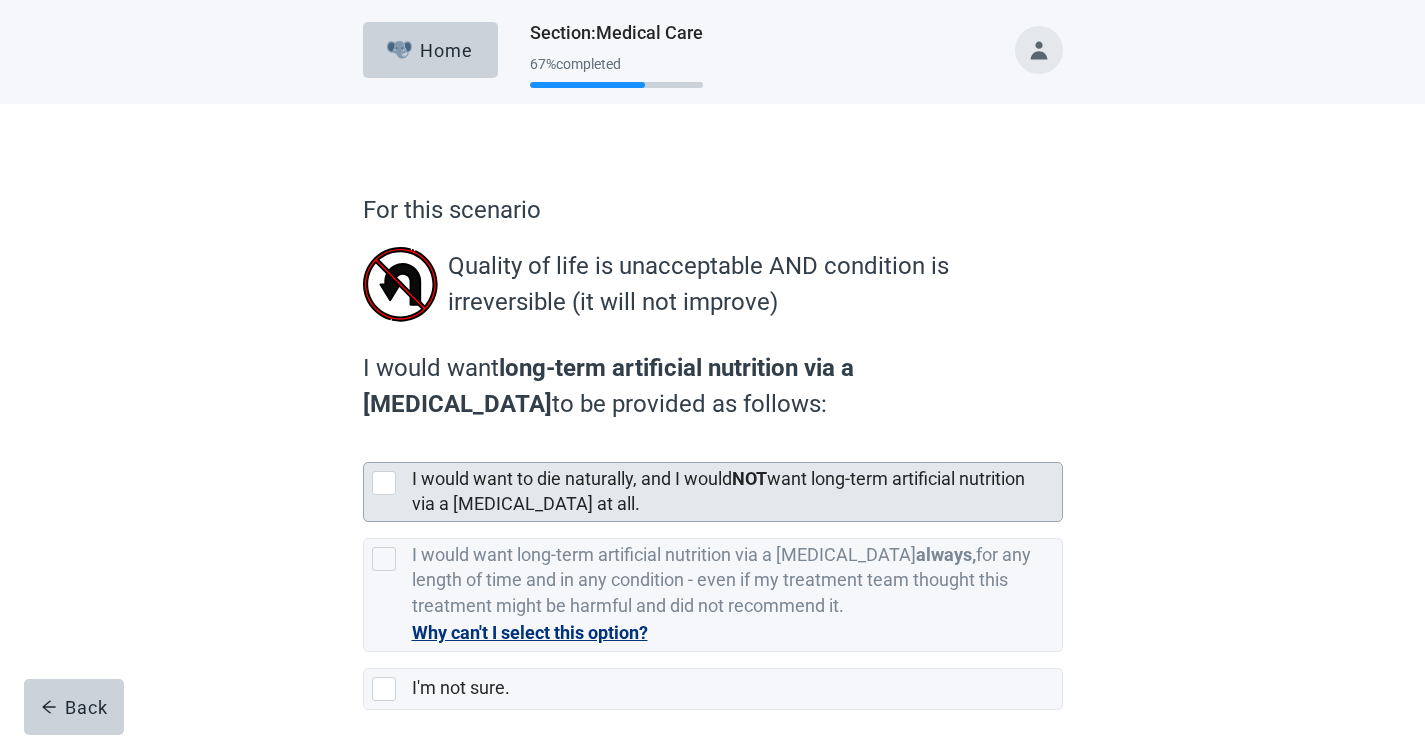 click at bounding box center [384, 483] 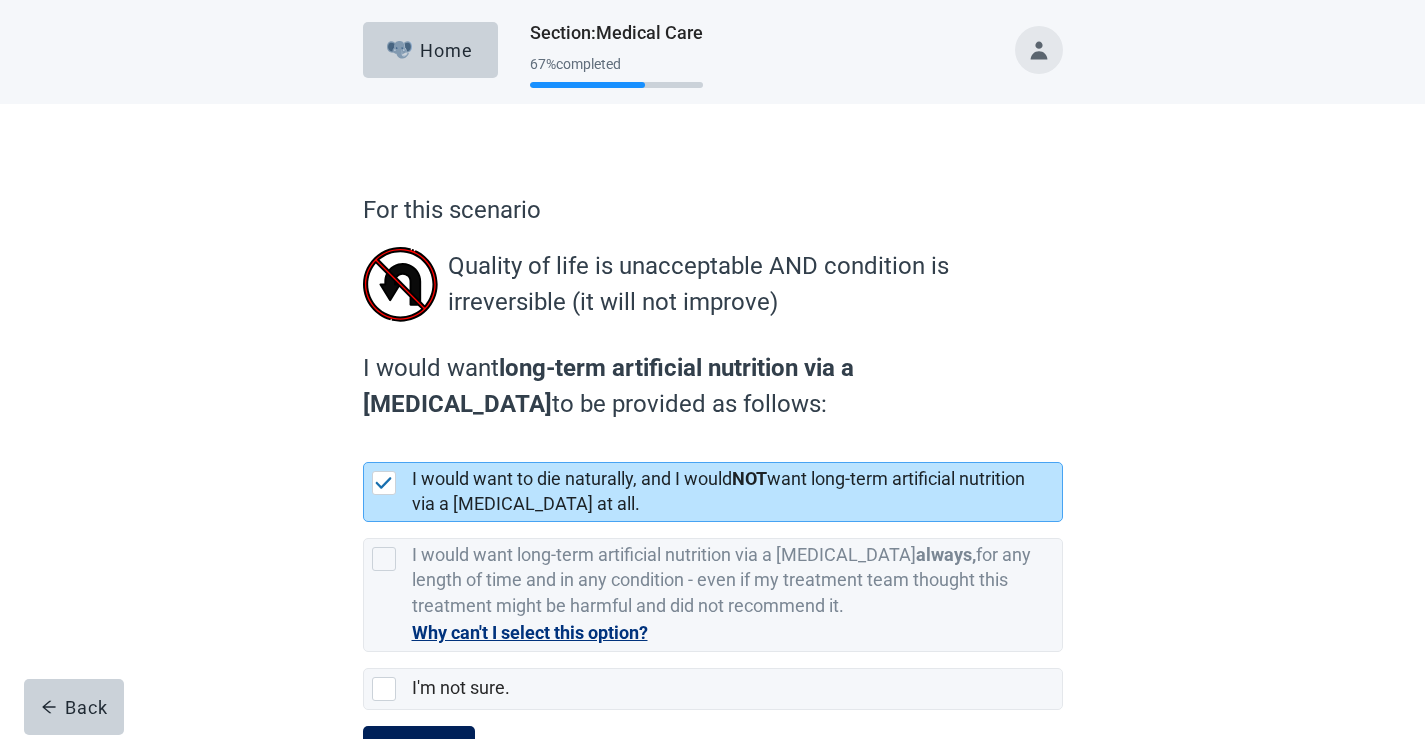 click on "Continue" at bounding box center [419, 754] 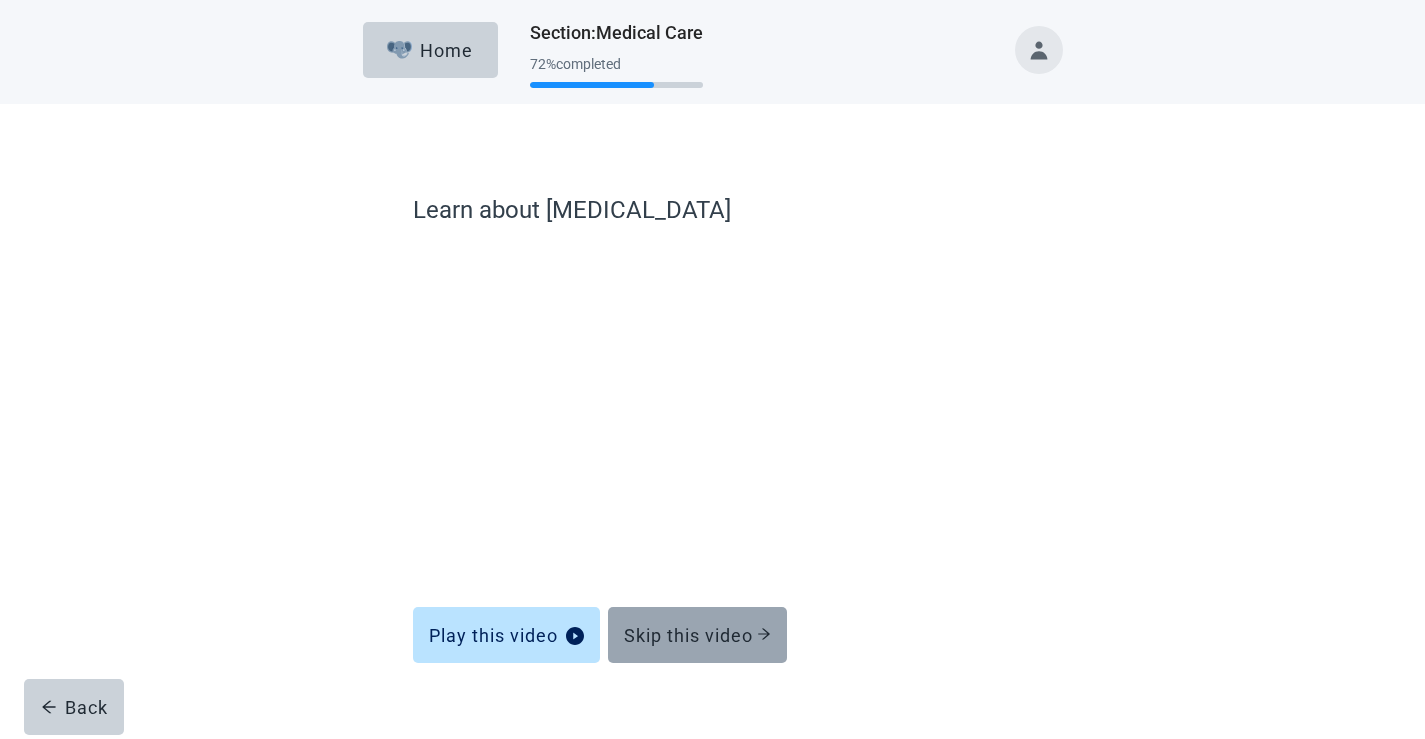 click on "Skip this video" at bounding box center [697, 635] 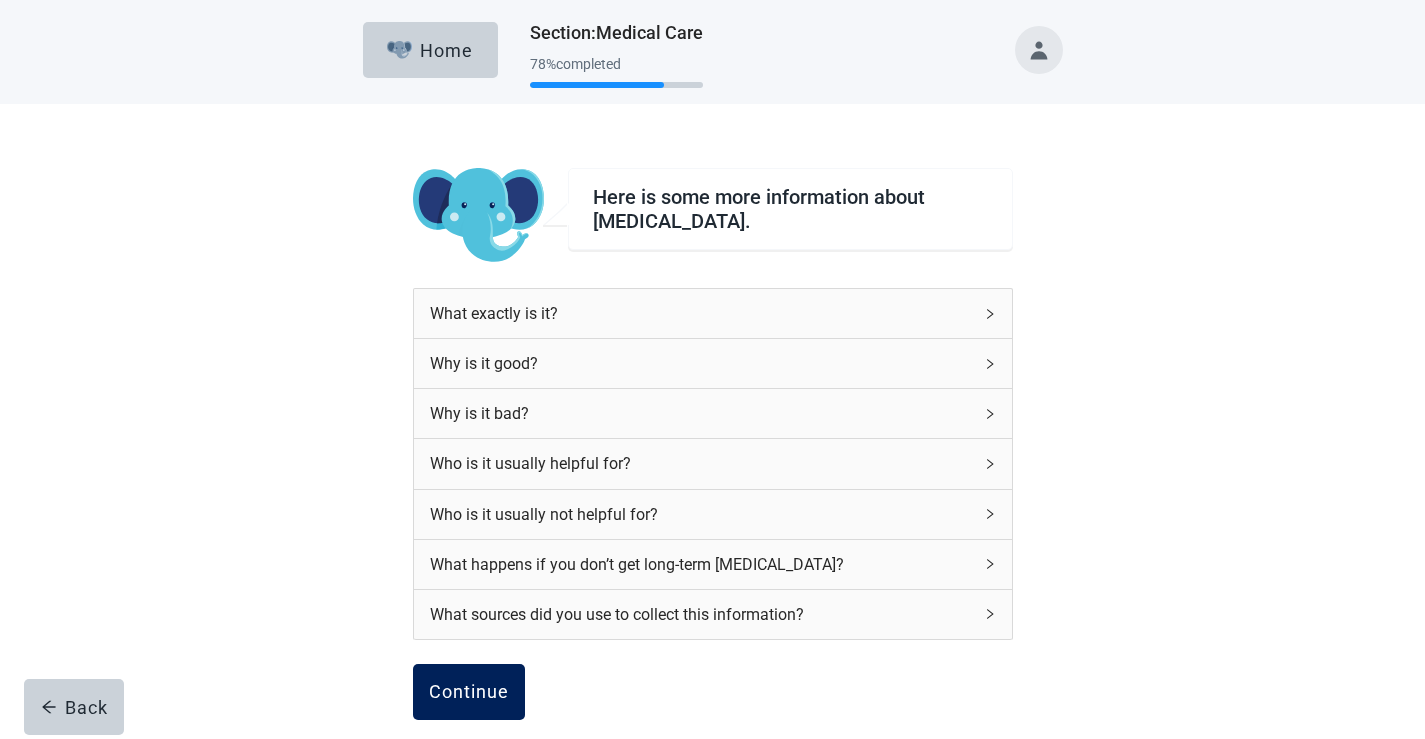 click on "Continue" at bounding box center (469, 692) 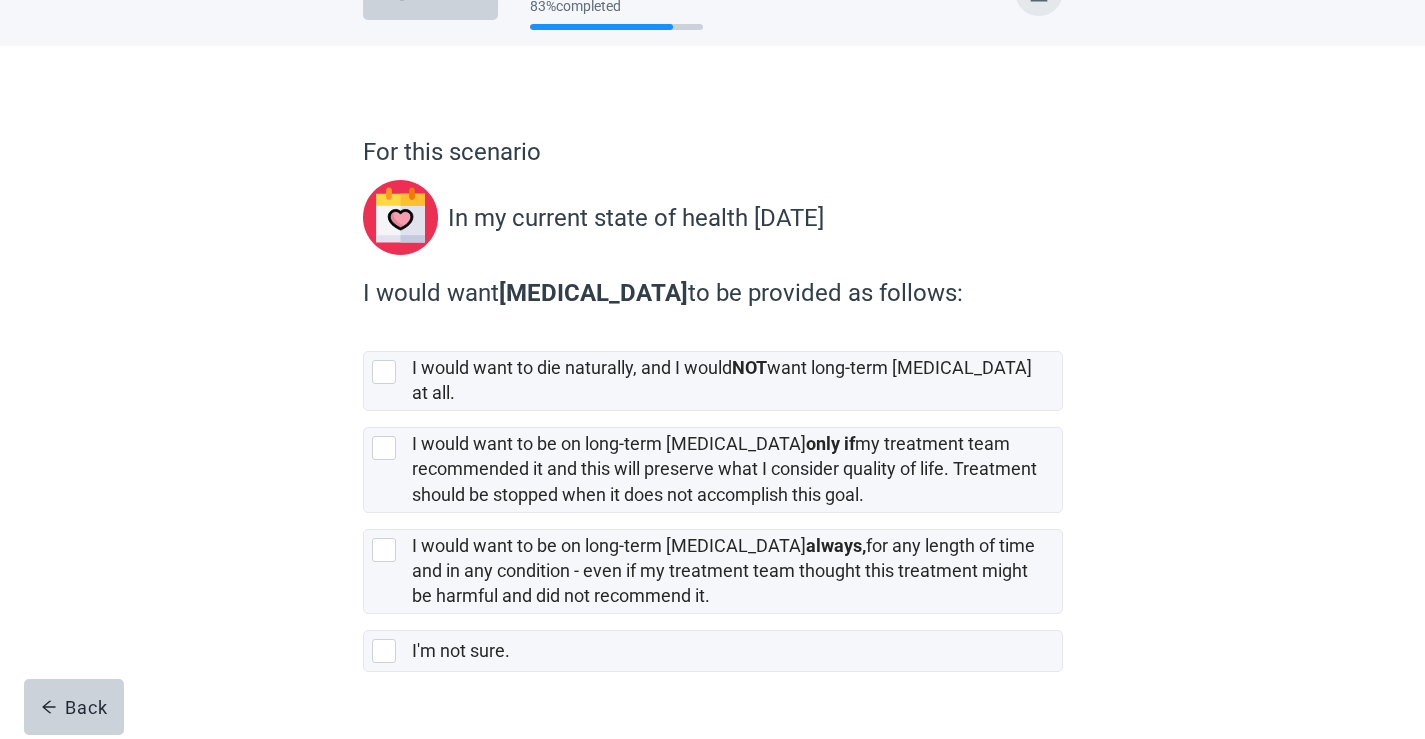 scroll, scrollTop: 89, scrollLeft: 0, axis: vertical 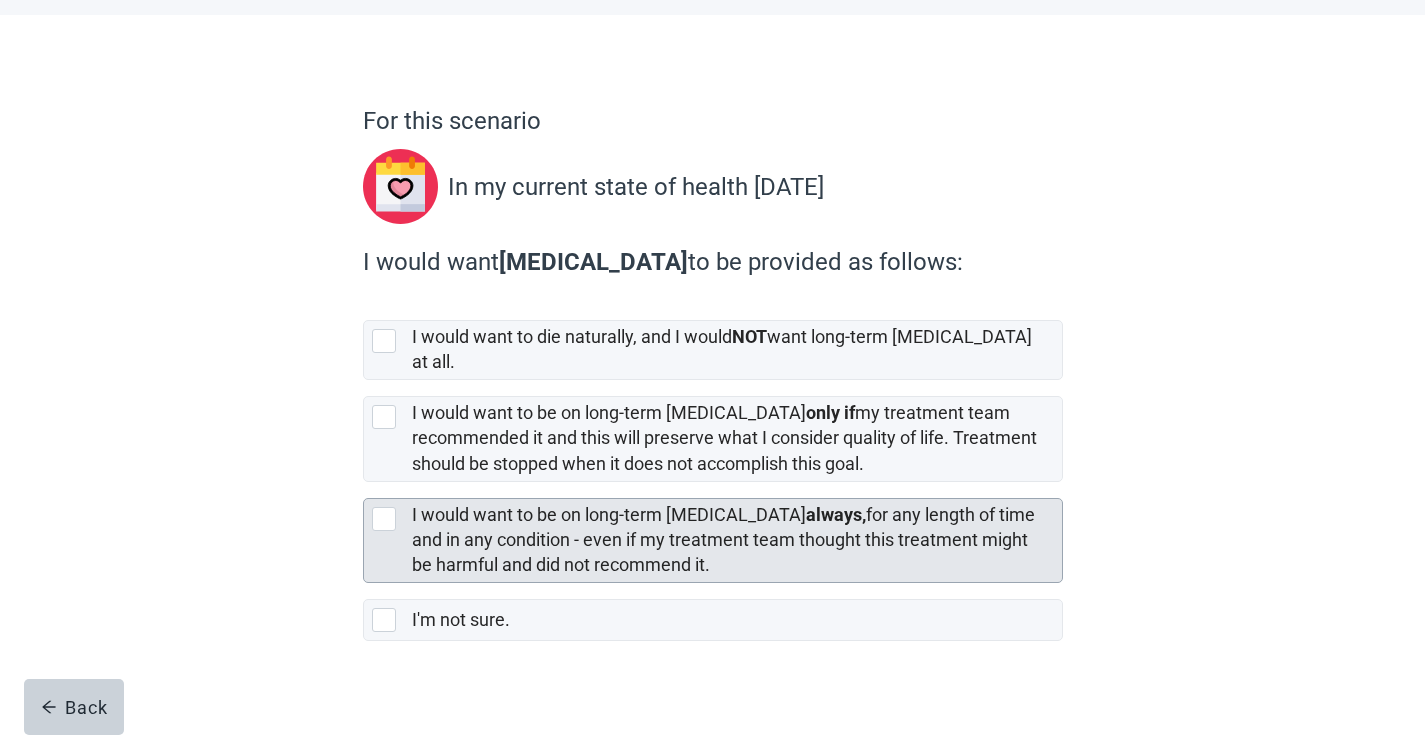 click at bounding box center (384, 519) 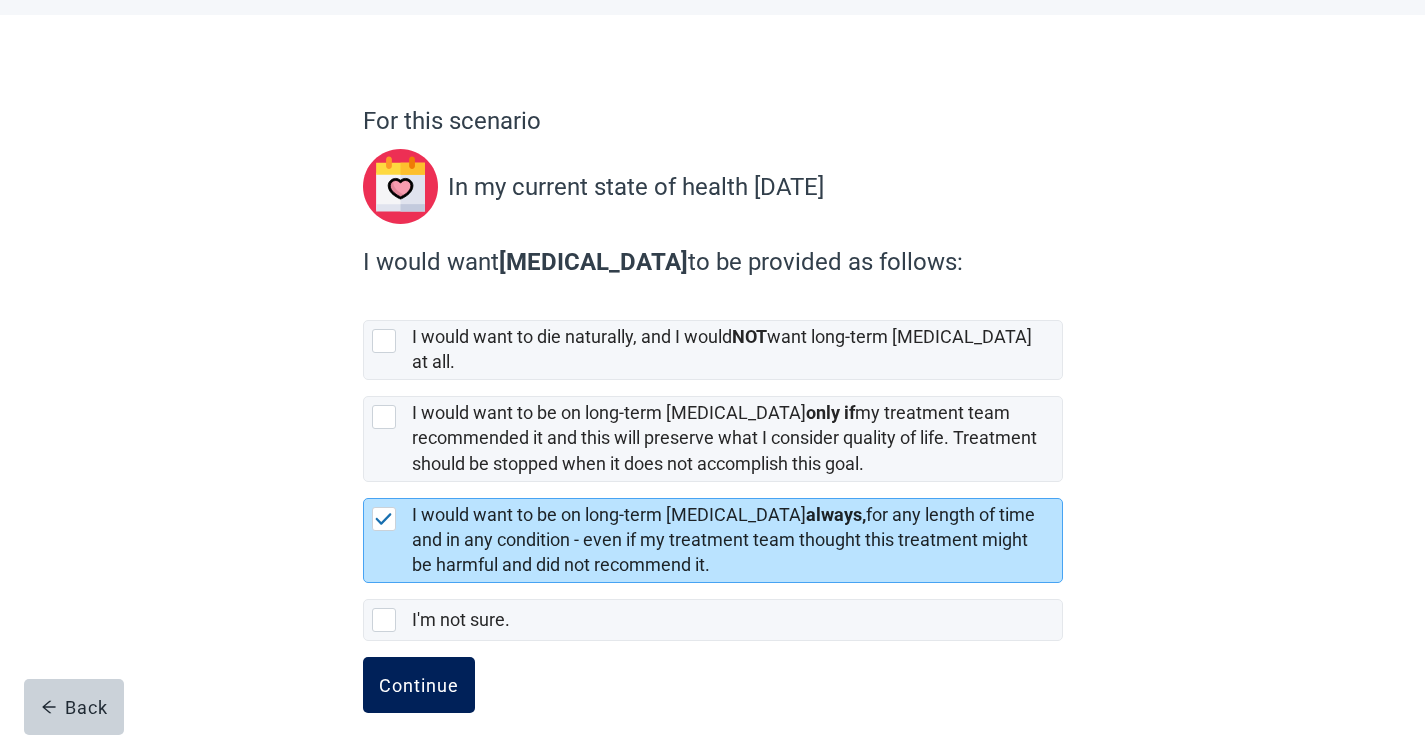 click on "Continue" at bounding box center [419, 685] 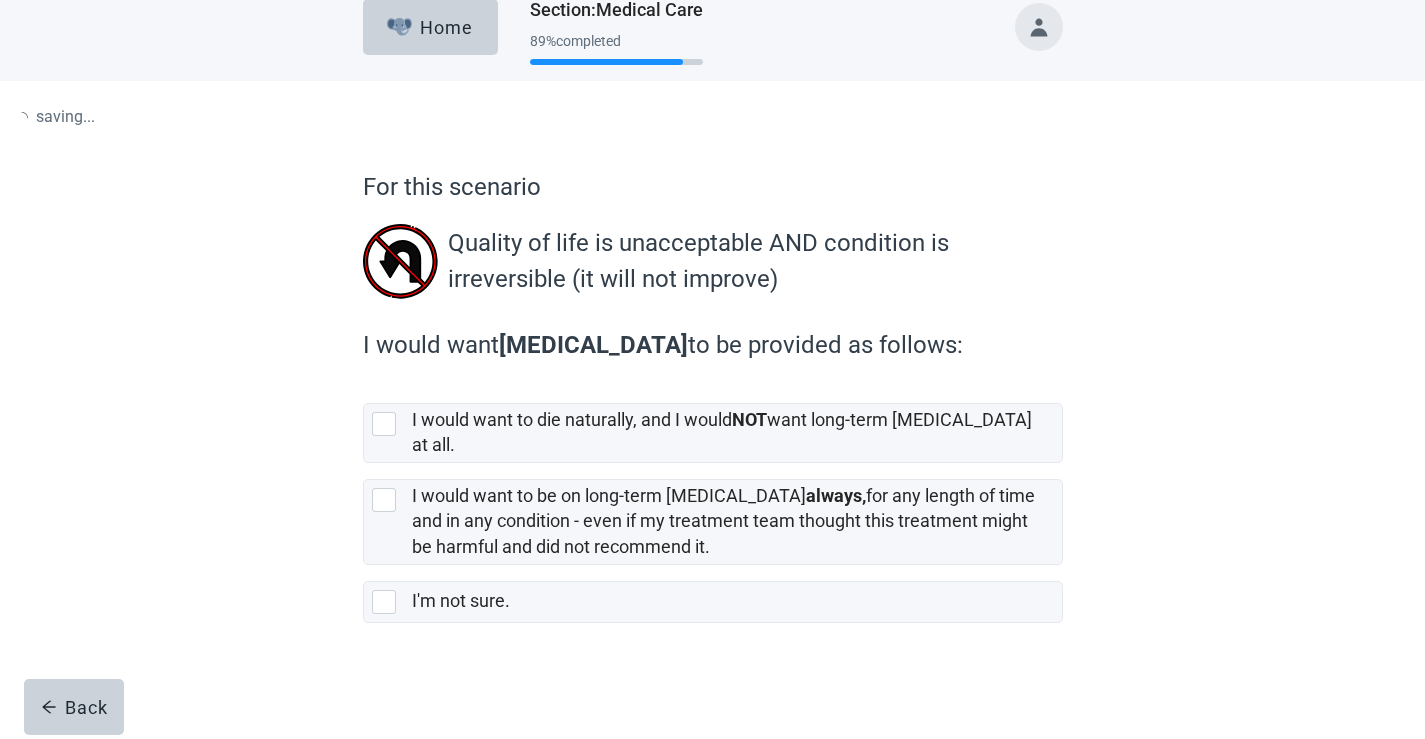 scroll, scrollTop: 0, scrollLeft: 0, axis: both 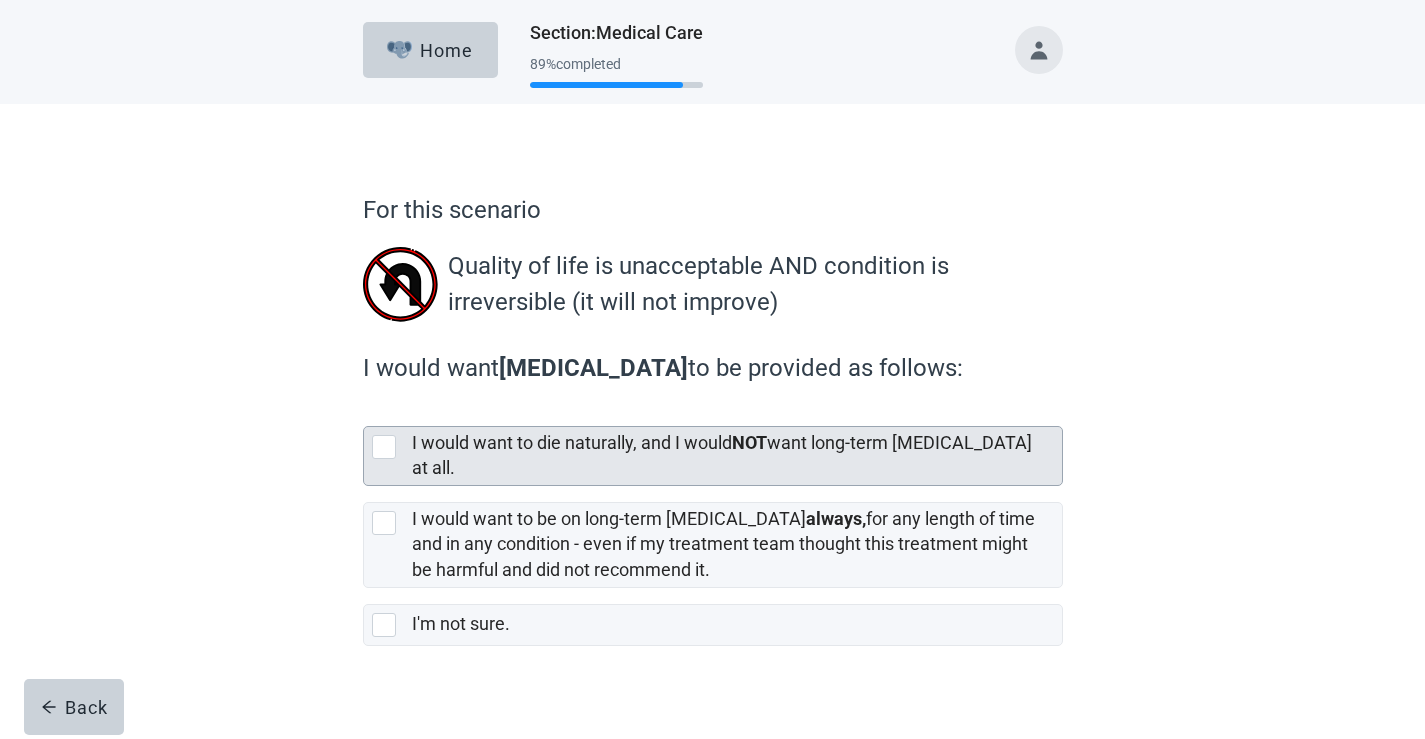 click at bounding box center [388, 447] 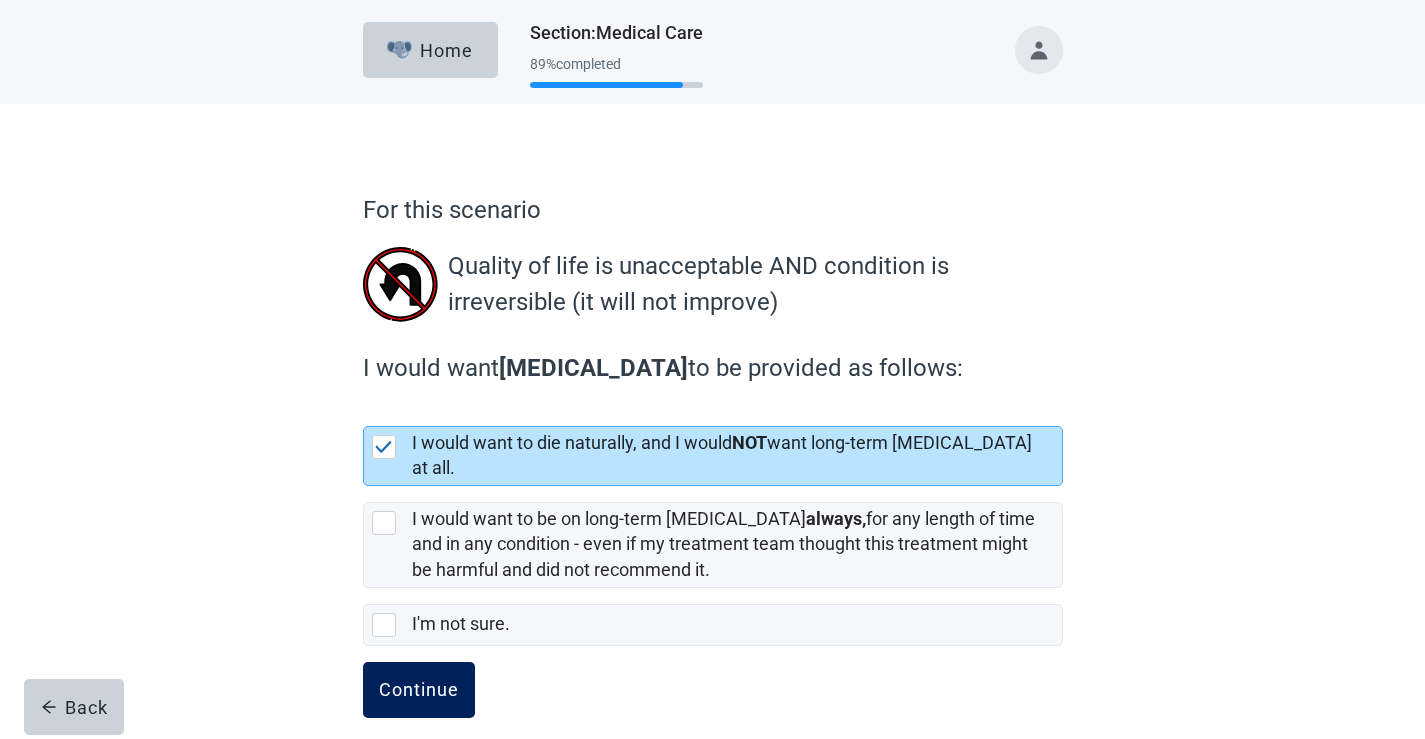 click on "Continue" at bounding box center (419, 690) 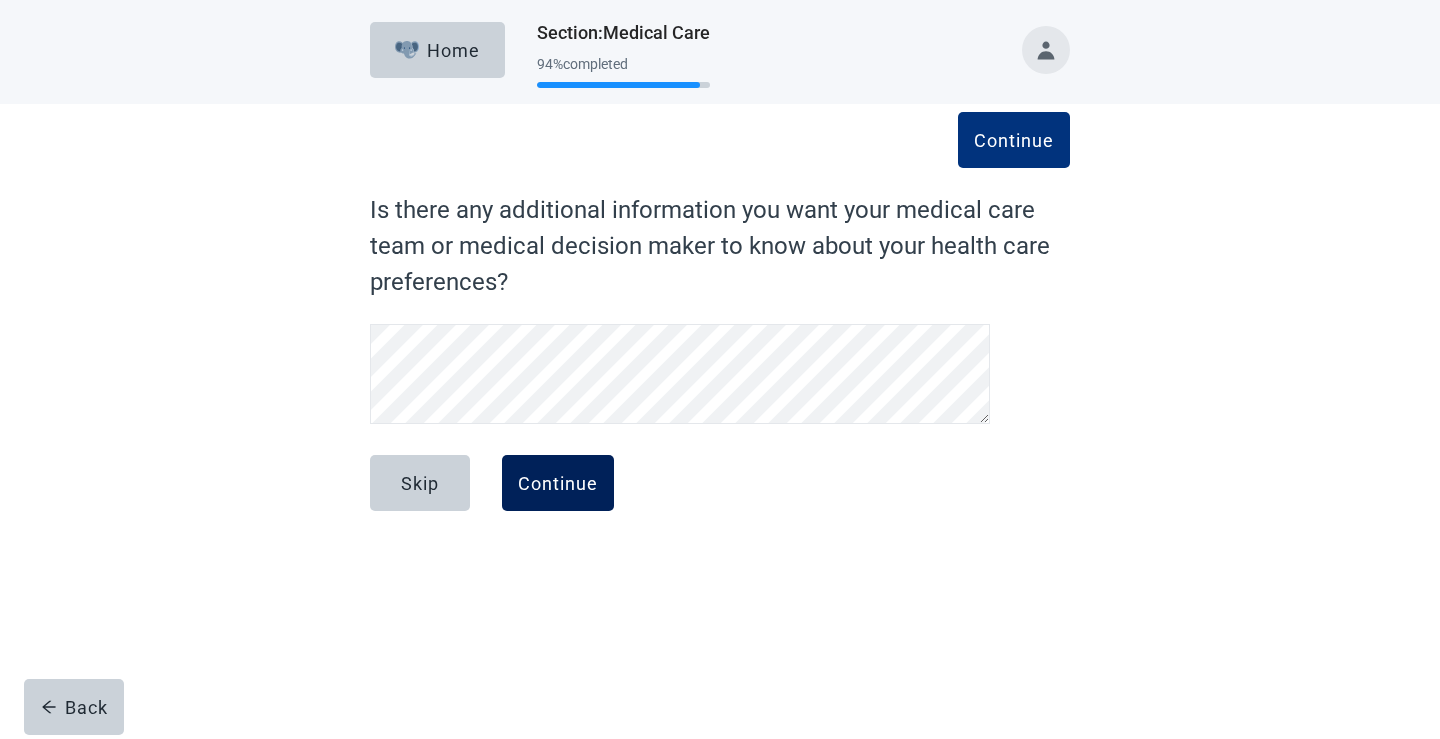 click on "Continue" at bounding box center [558, 483] 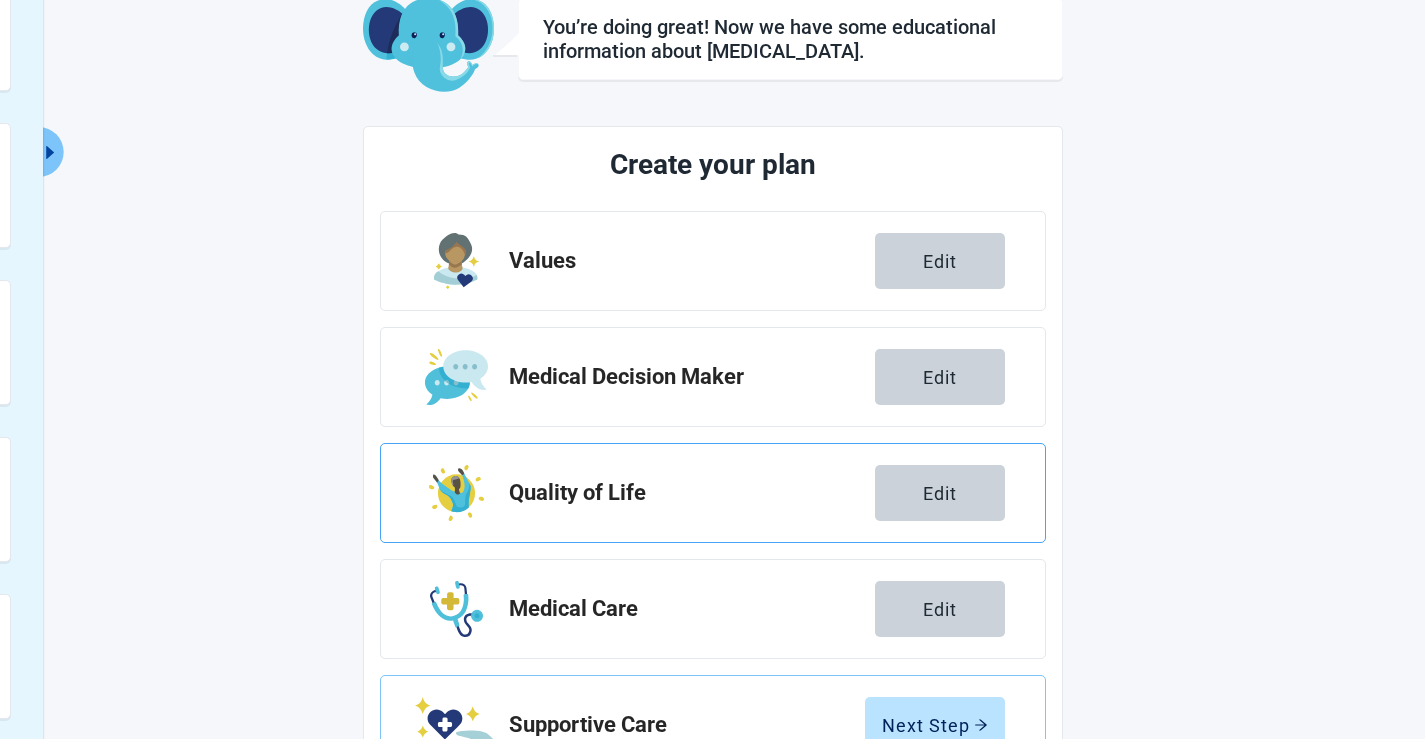 scroll, scrollTop: 324, scrollLeft: 0, axis: vertical 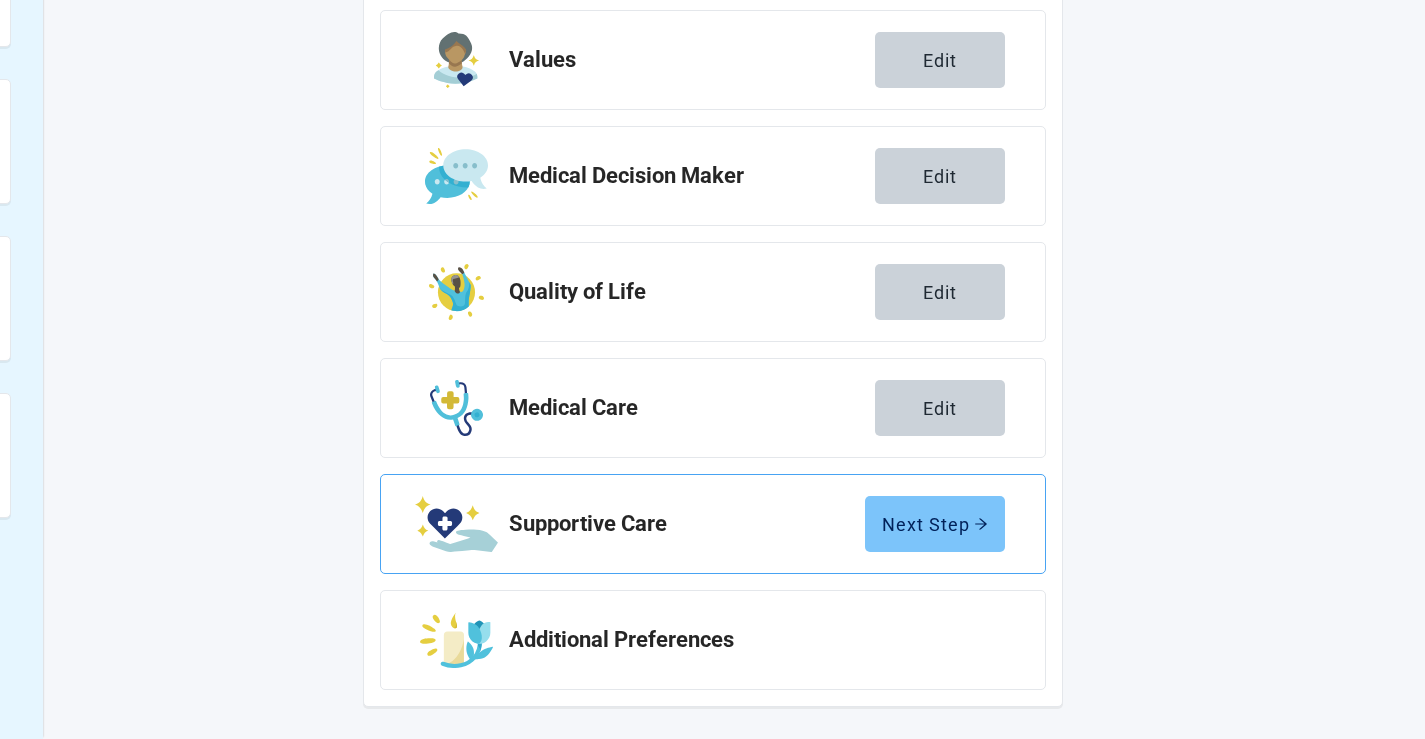 click on "Next Step" at bounding box center (935, 524) 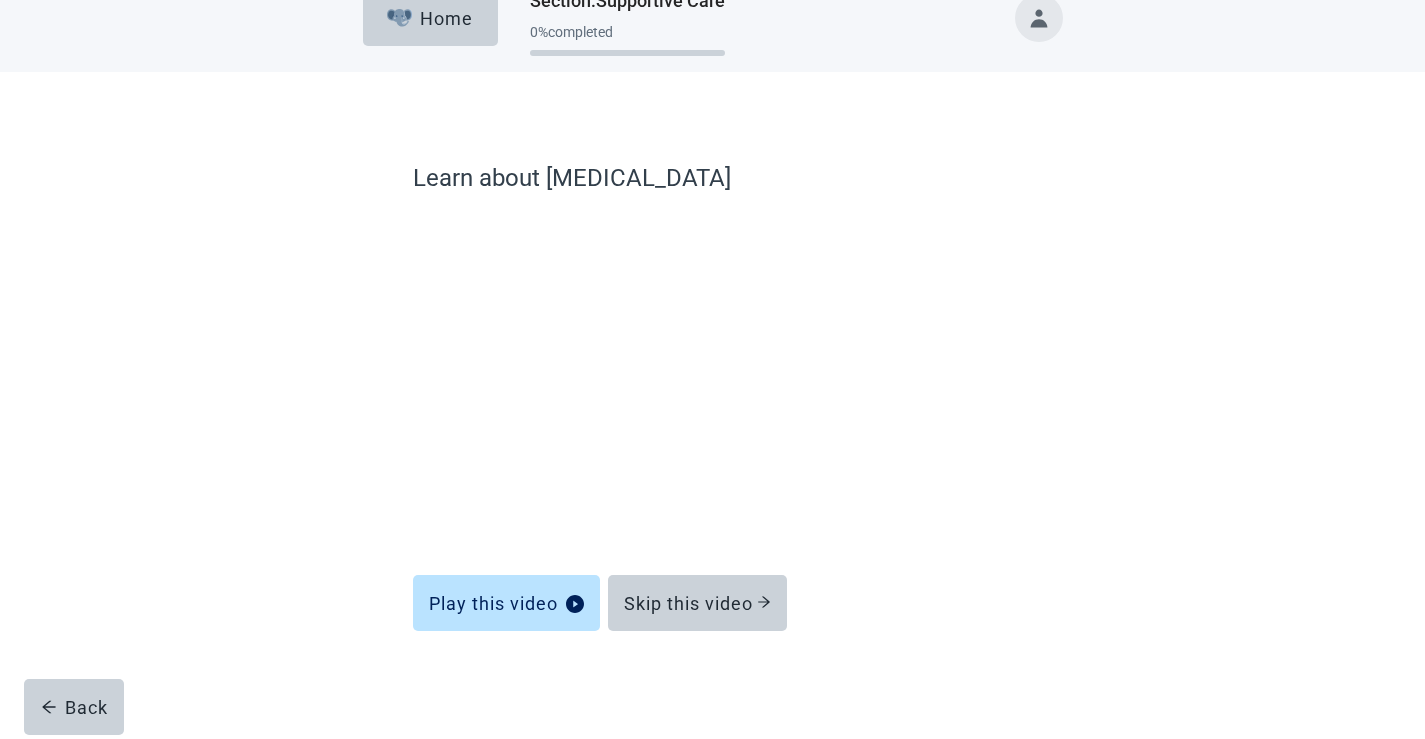 scroll, scrollTop: 32, scrollLeft: 0, axis: vertical 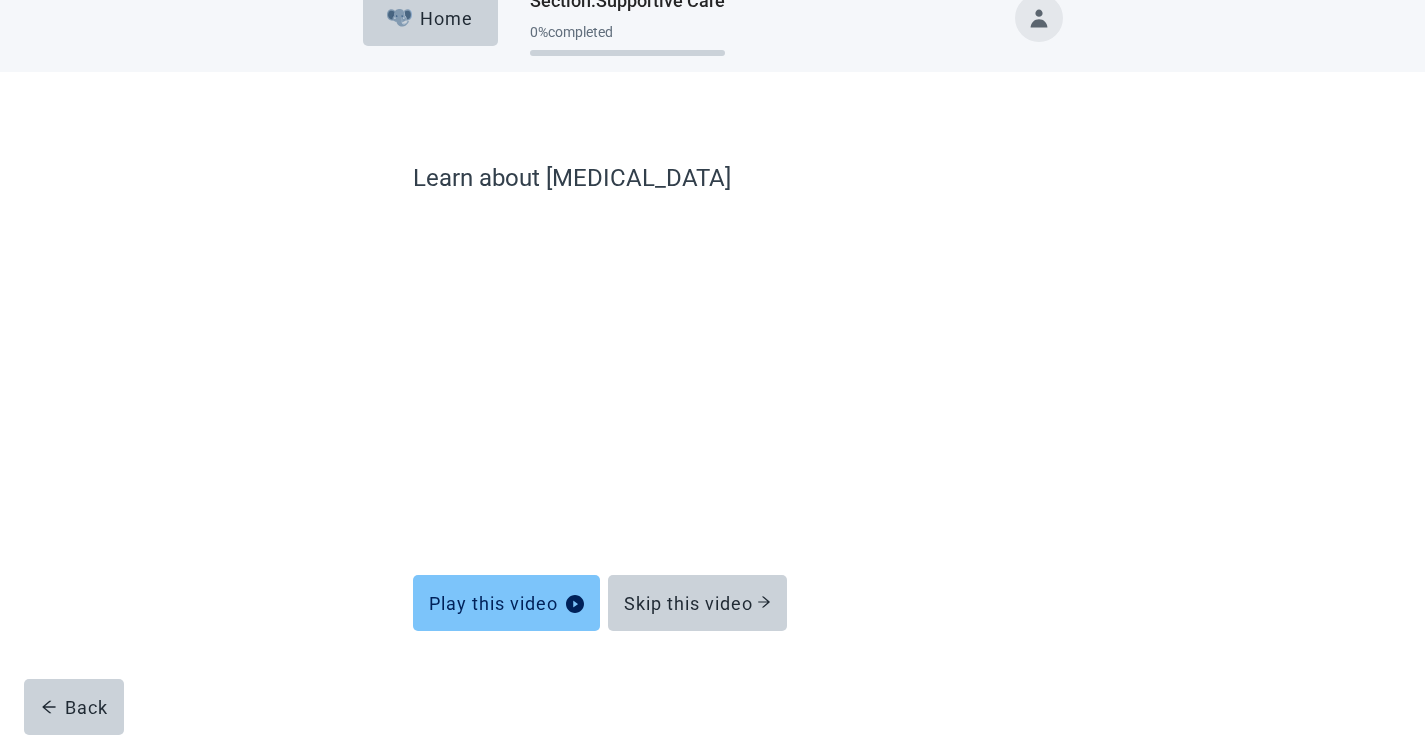 click on "Play this video" at bounding box center [506, 603] 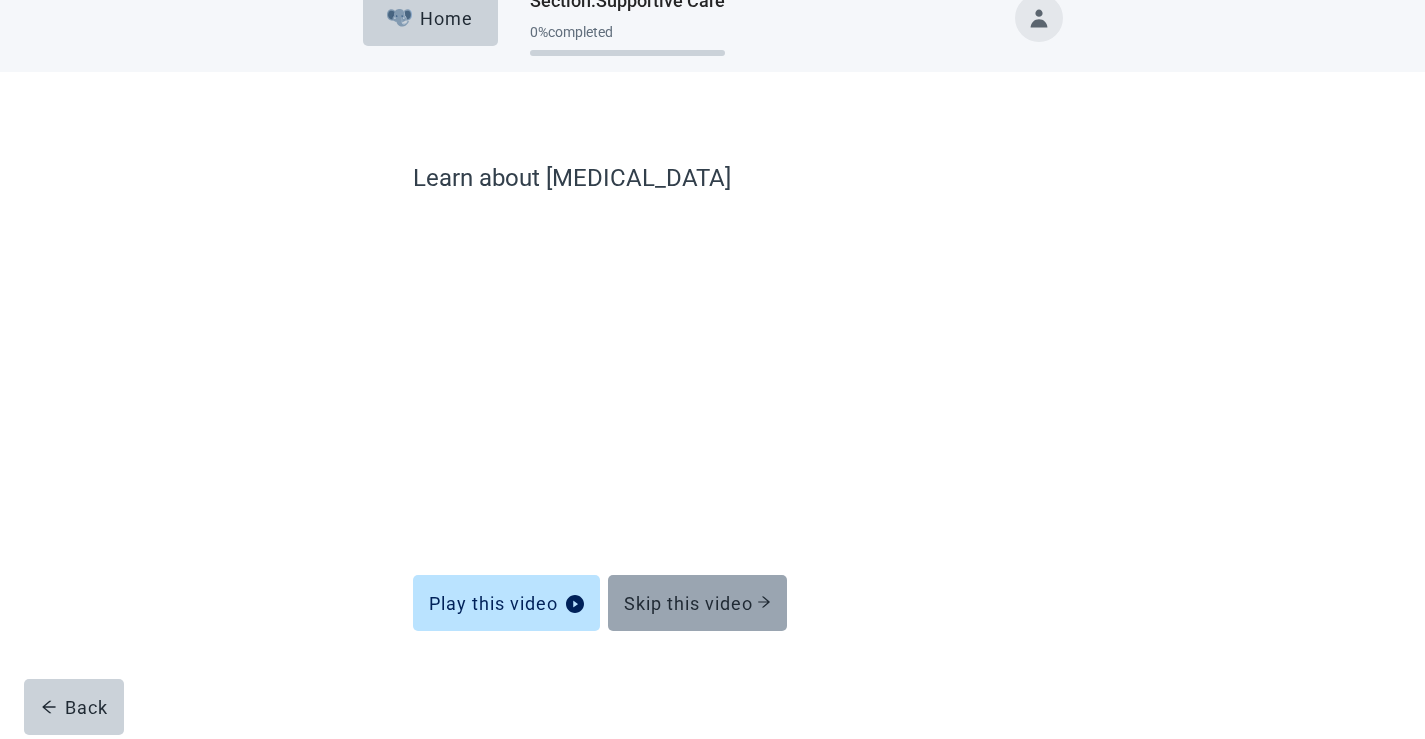 click on "Skip this video" at bounding box center (697, 603) 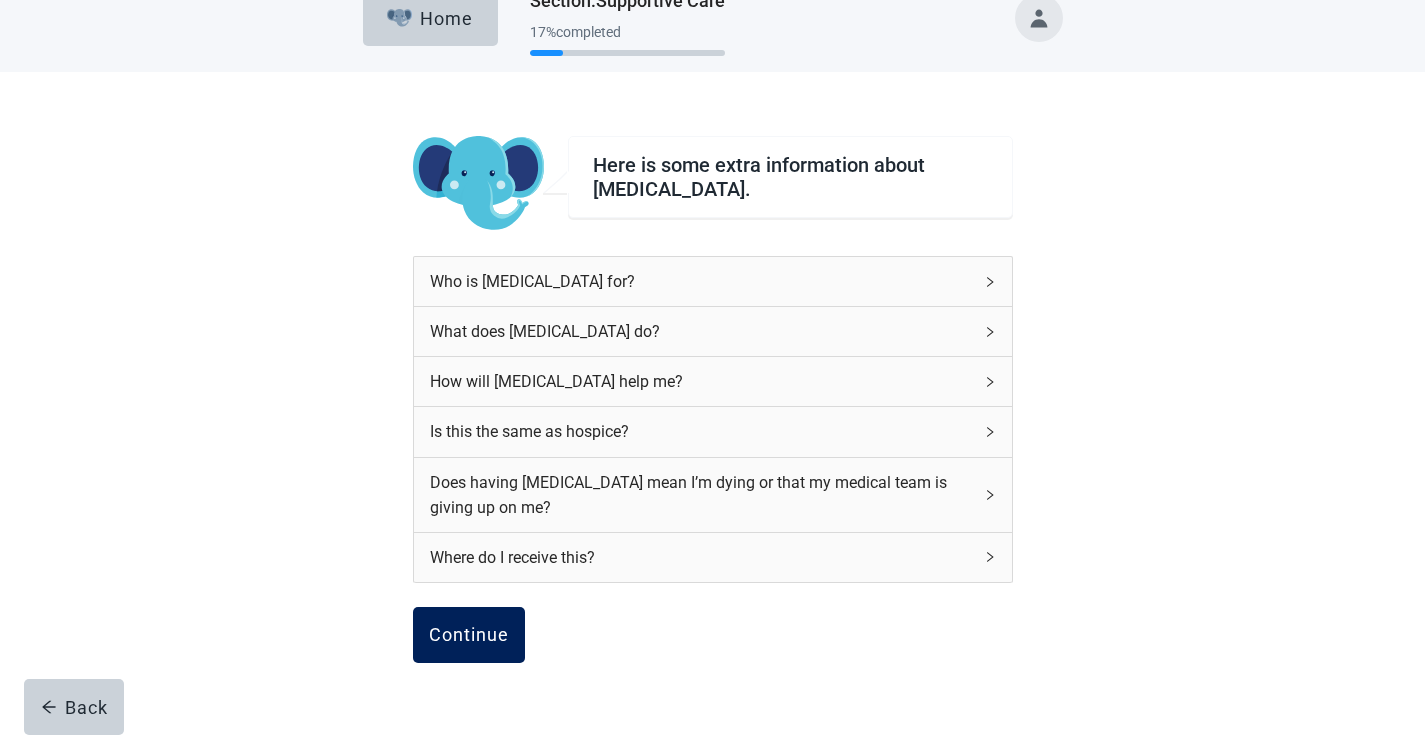 click on "Continue" at bounding box center (469, 635) 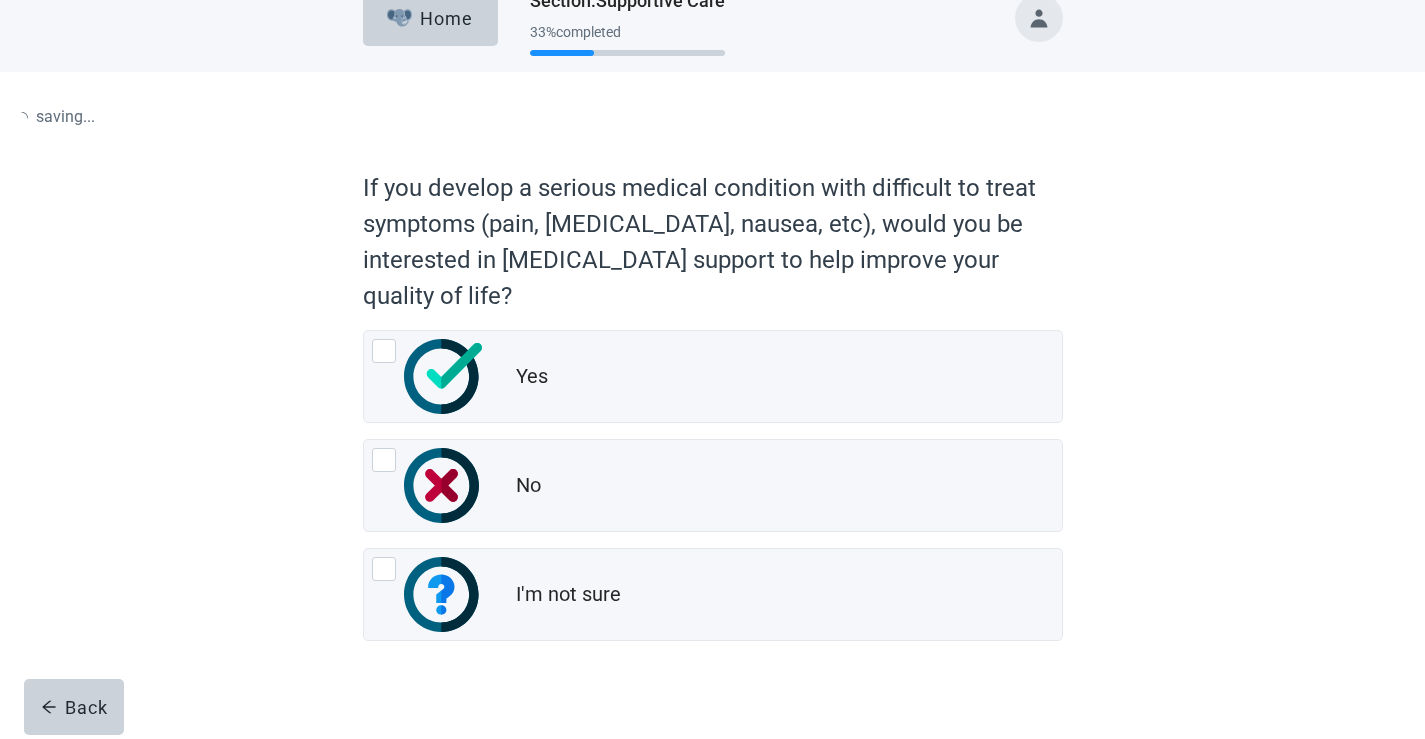 scroll, scrollTop: 0, scrollLeft: 0, axis: both 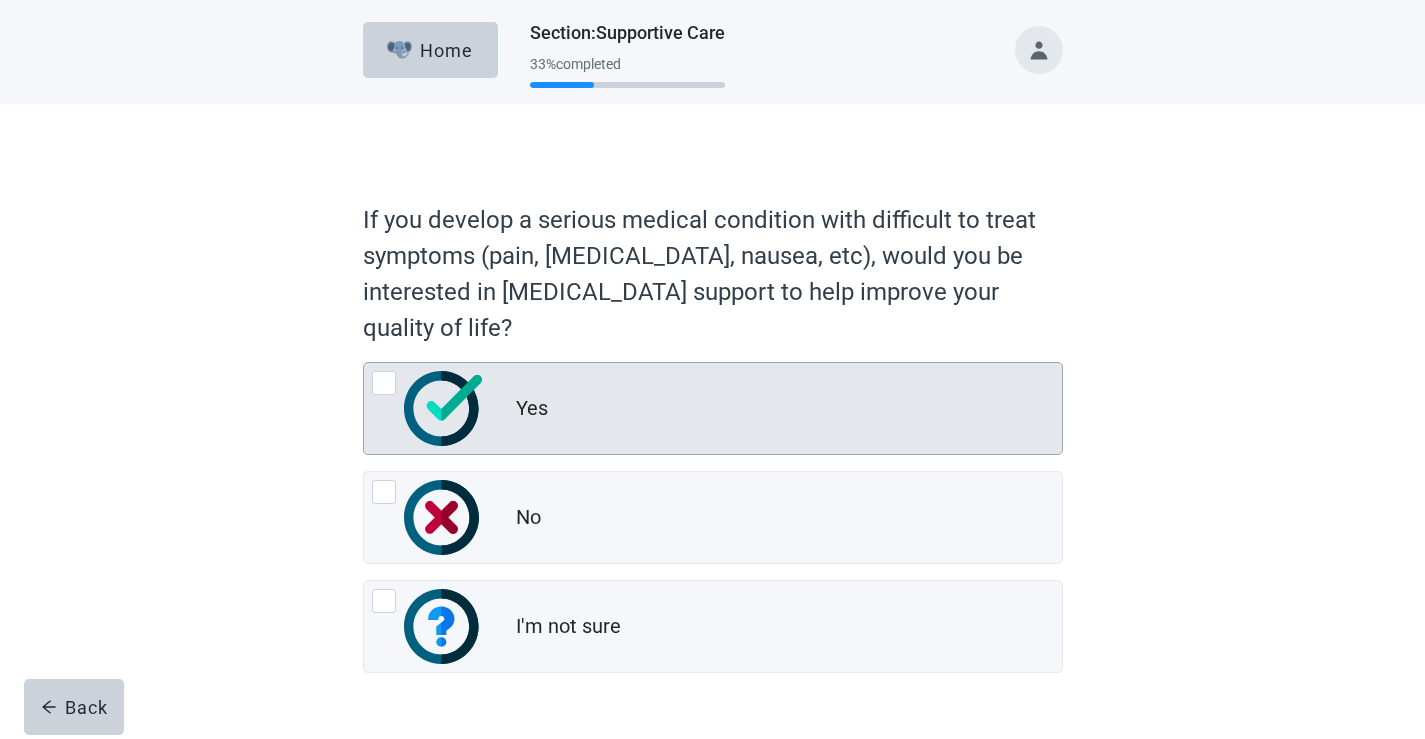 click at bounding box center [384, 383] 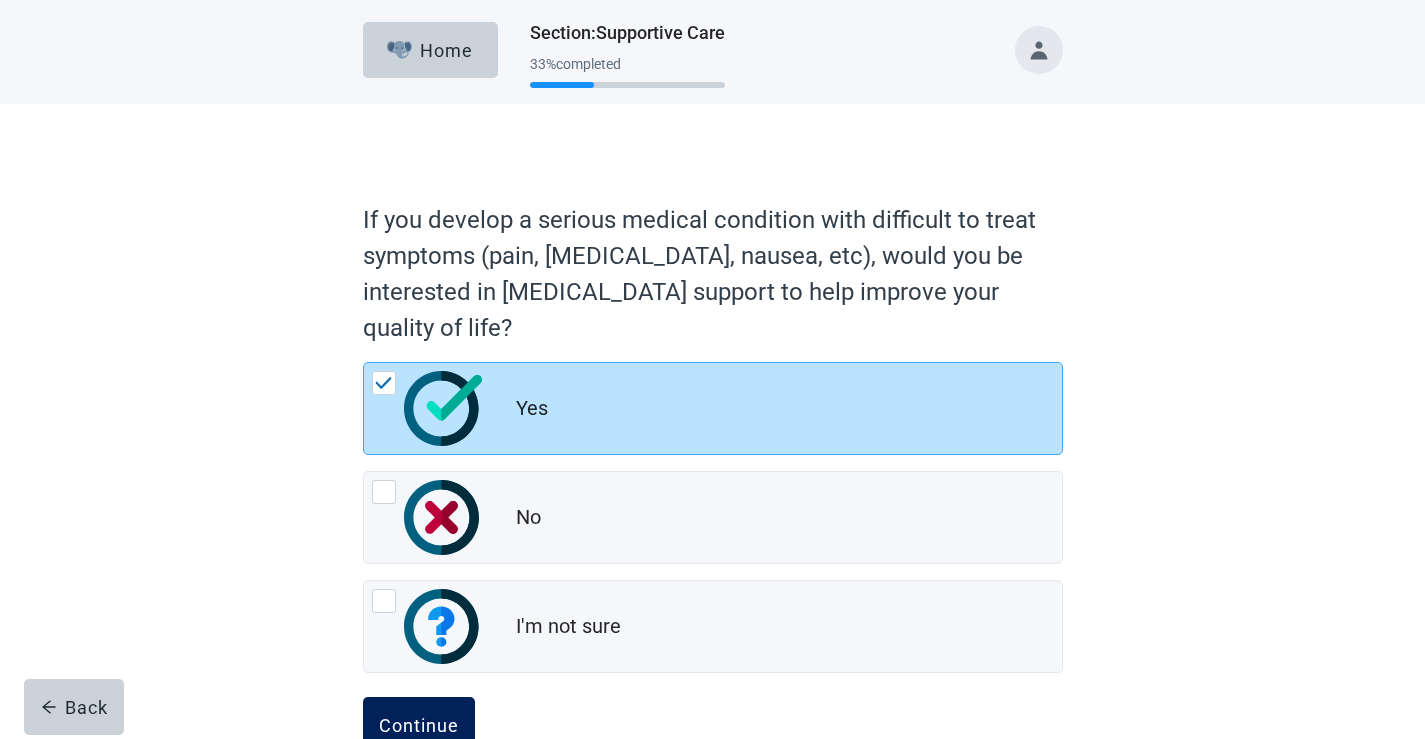 click on "Continue" at bounding box center (419, 725) 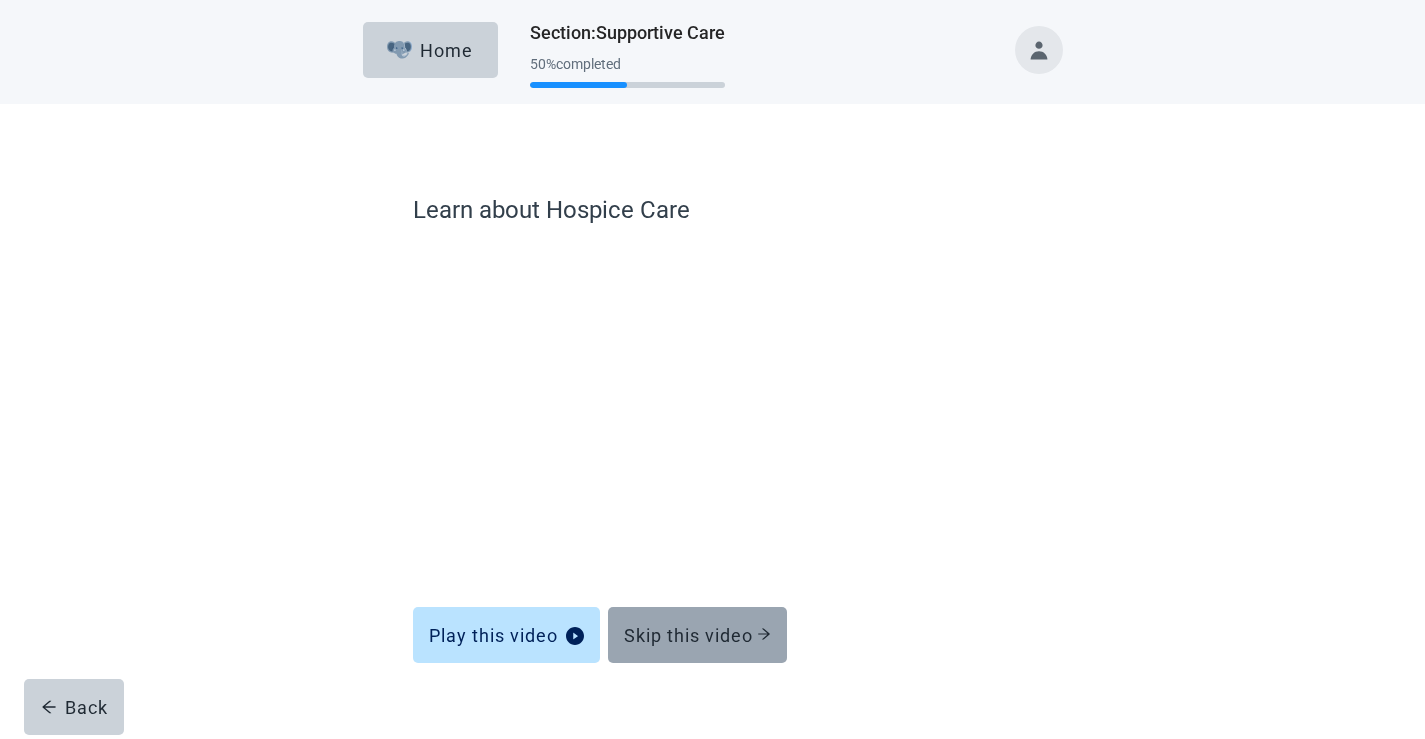 click on "Skip this video" at bounding box center [697, 635] 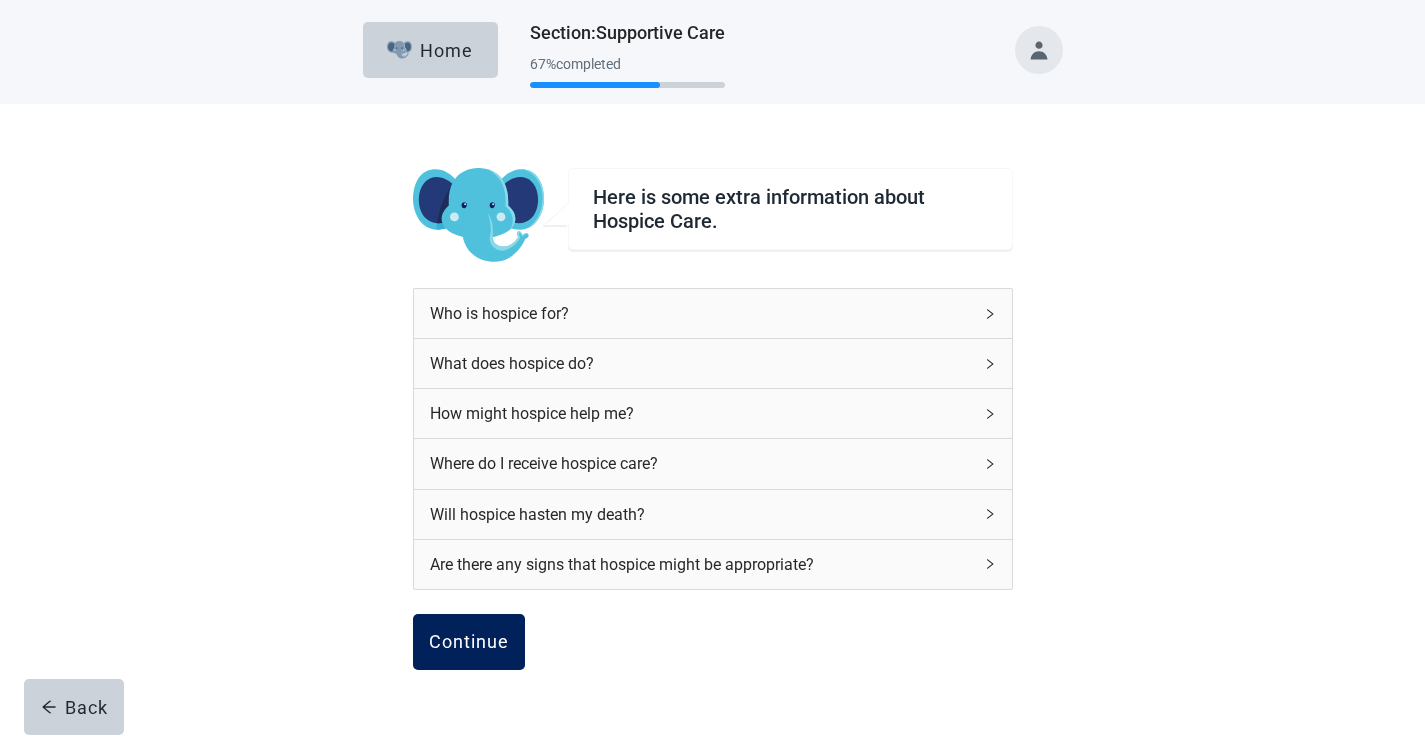 click on "Continue" at bounding box center (469, 642) 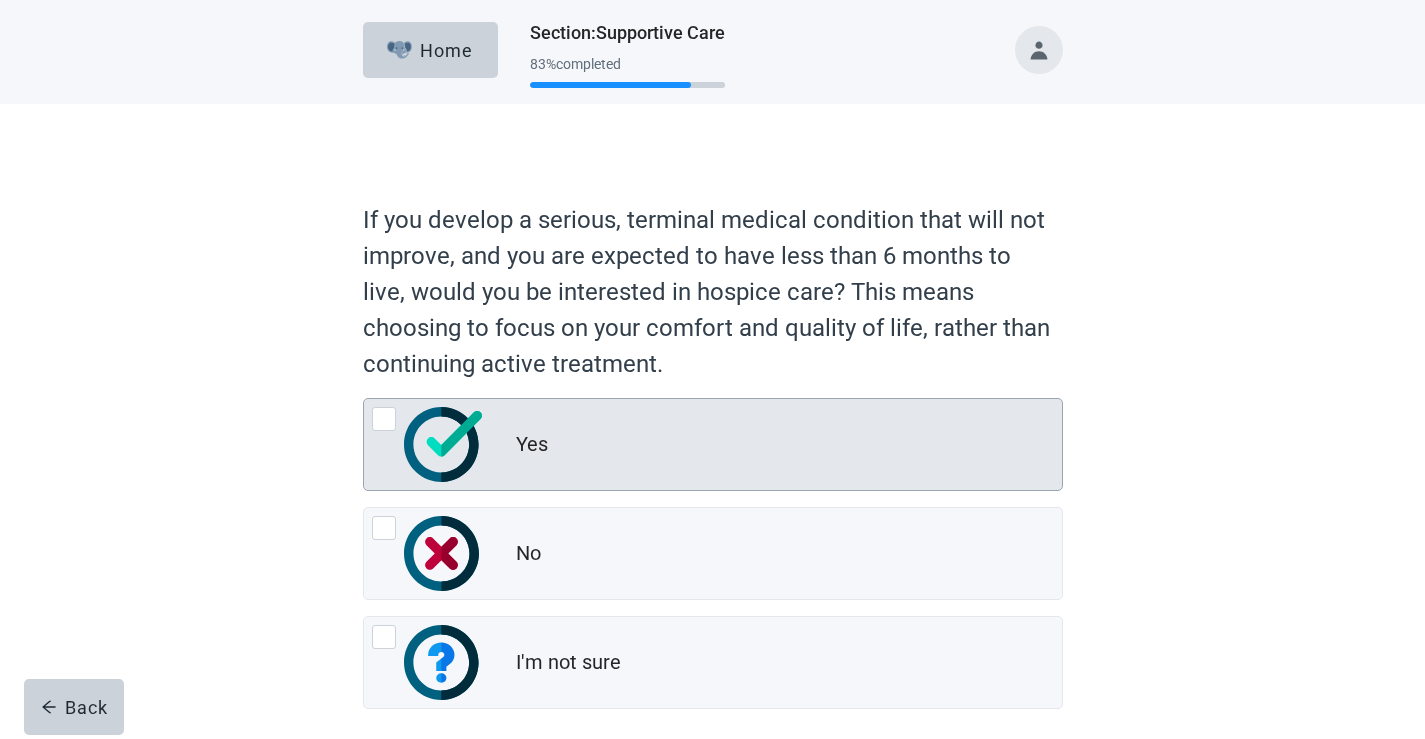click at bounding box center [384, 419] 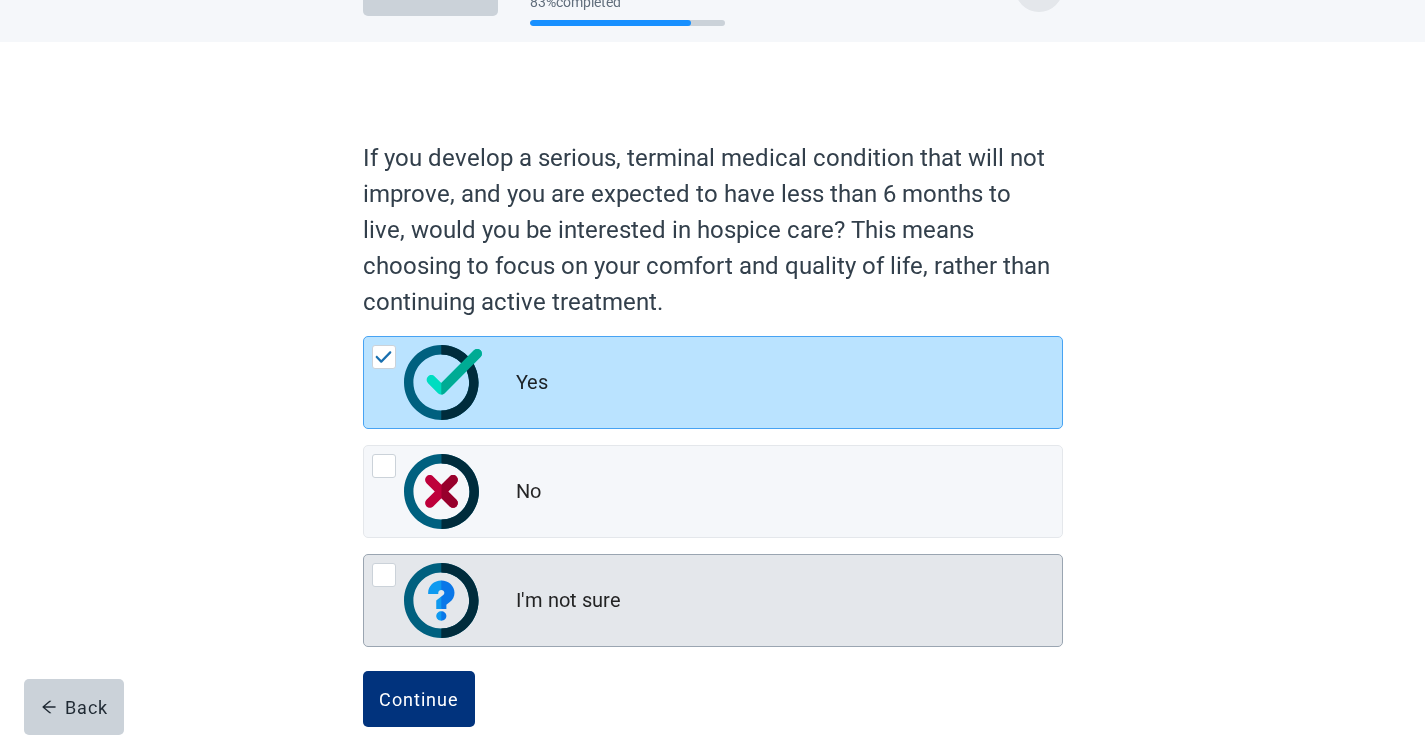 scroll, scrollTop: 94, scrollLeft: 0, axis: vertical 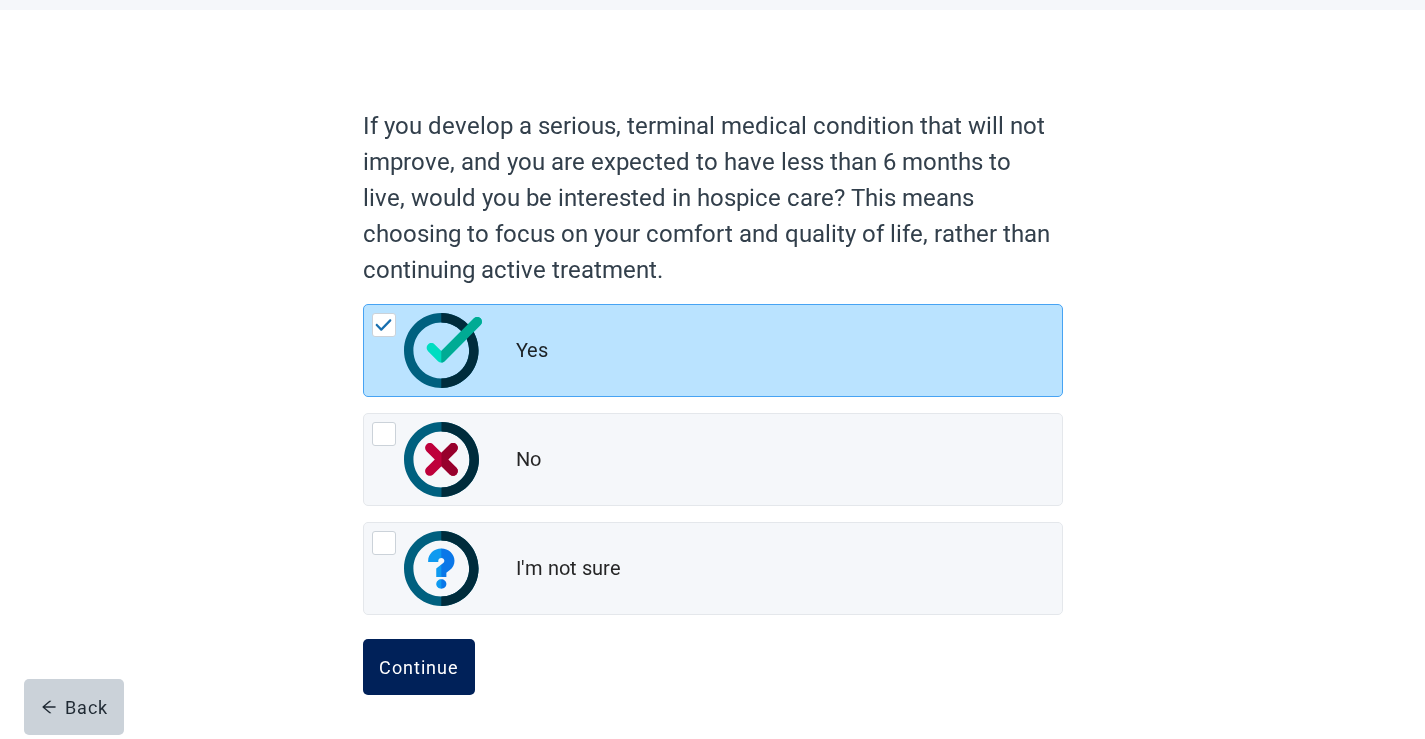 click on "Continue" at bounding box center (419, 667) 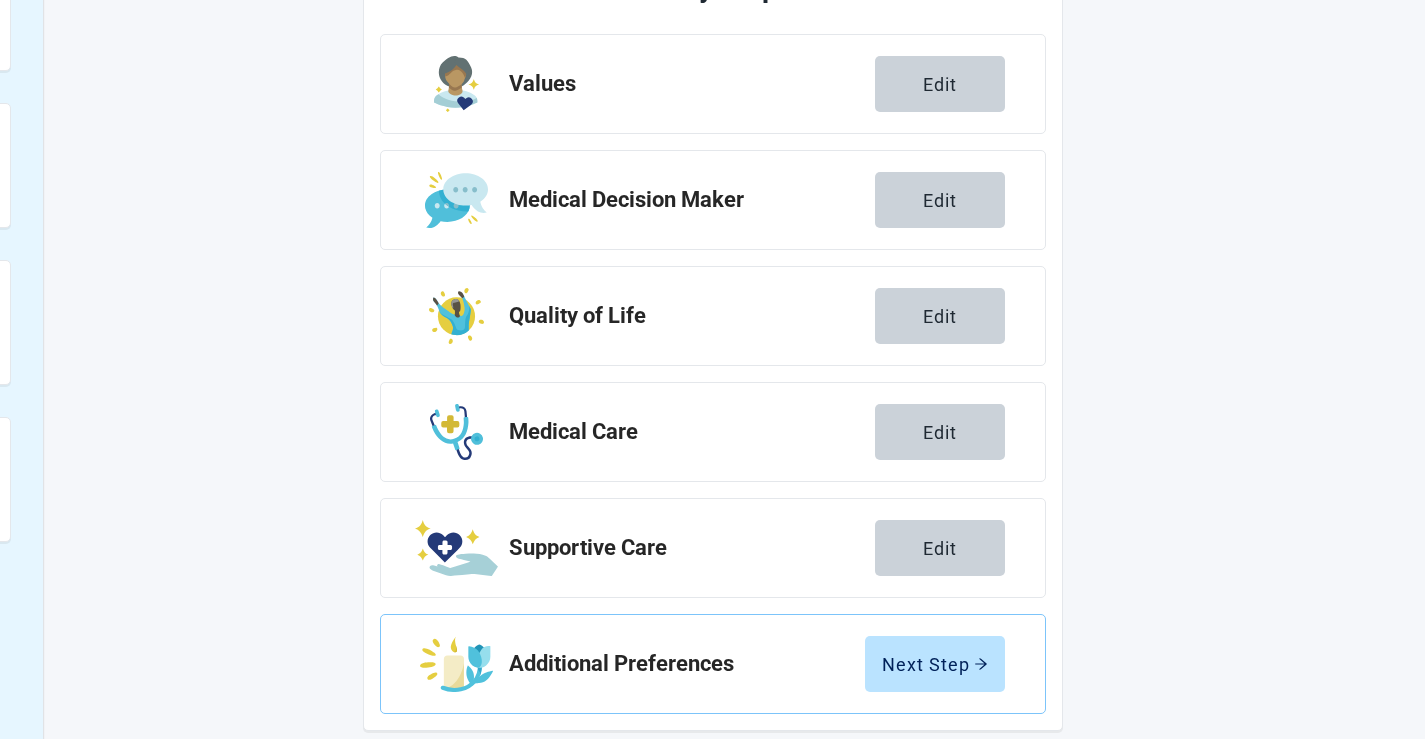 scroll, scrollTop: 324, scrollLeft: 0, axis: vertical 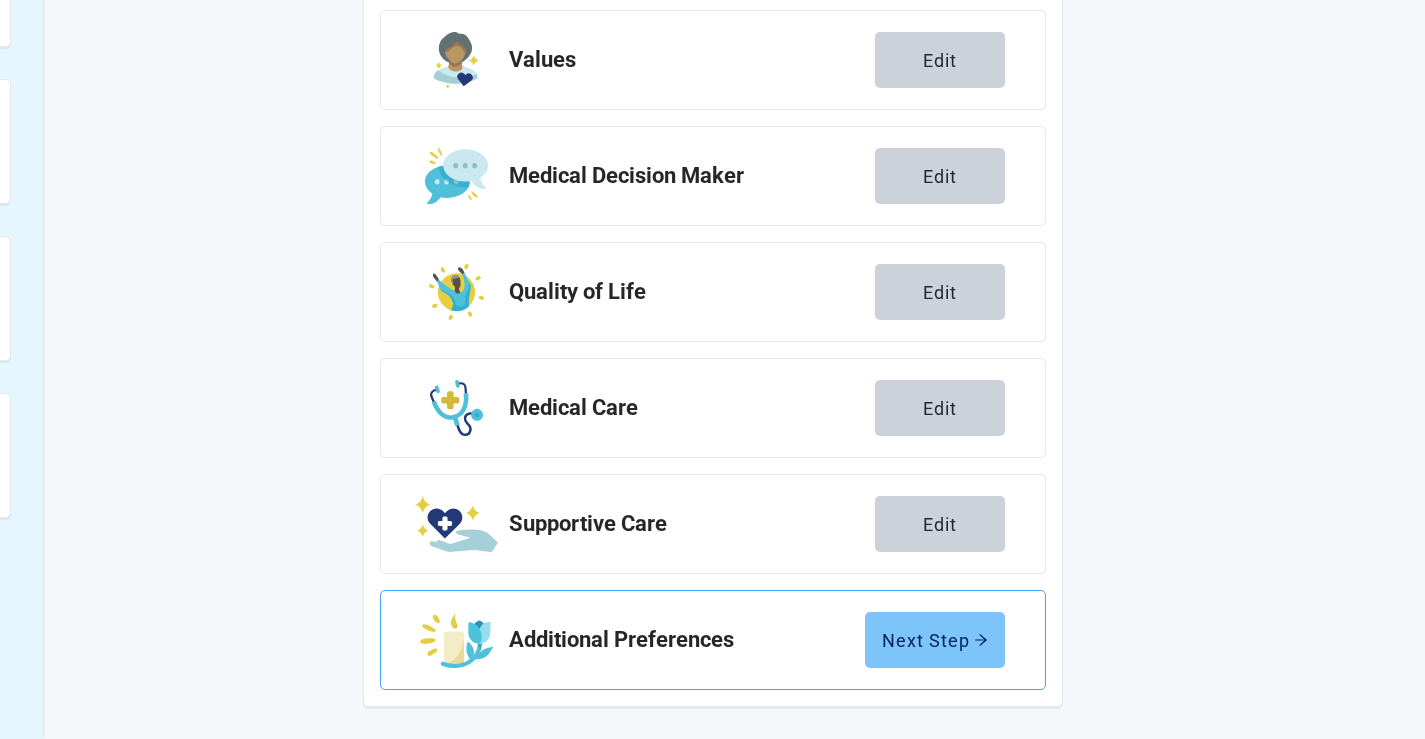 click on "Next Step" at bounding box center [935, 640] 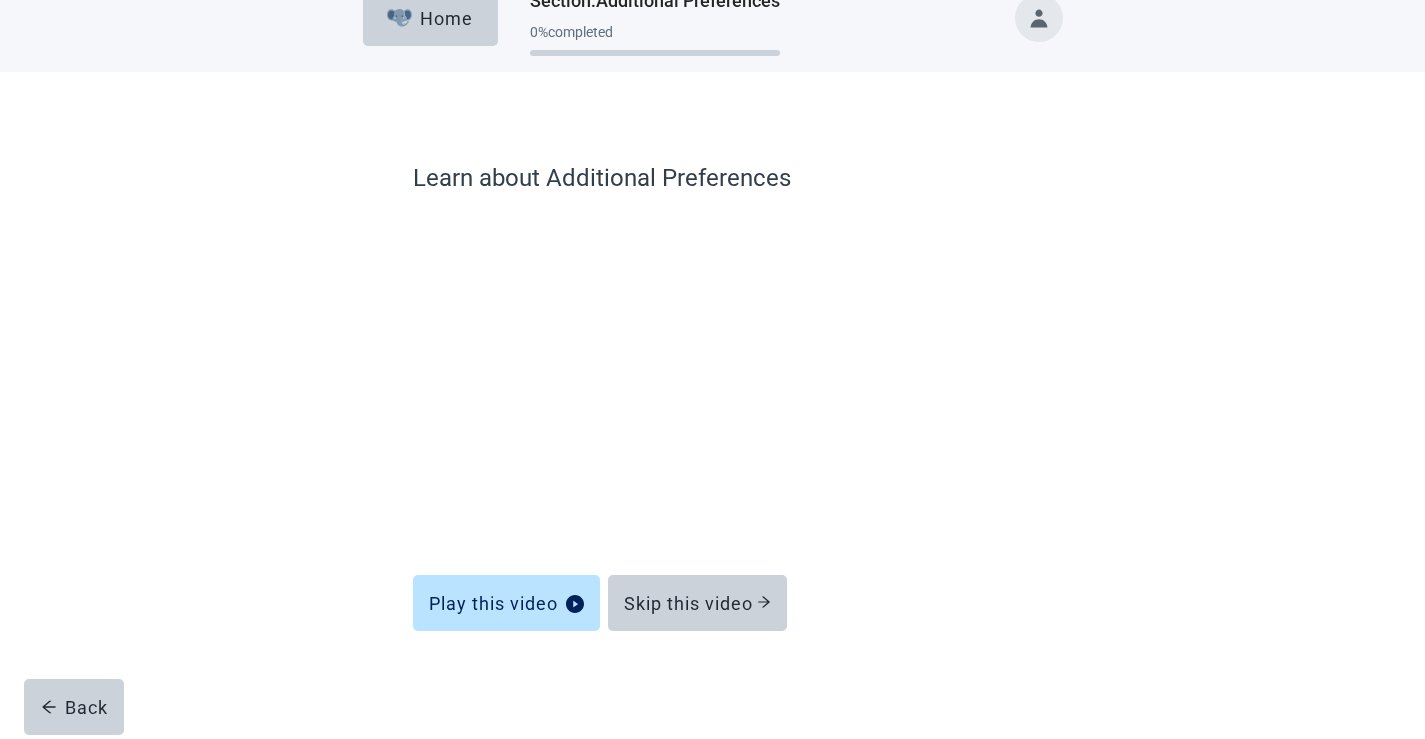 scroll, scrollTop: 32, scrollLeft: 0, axis: vertical 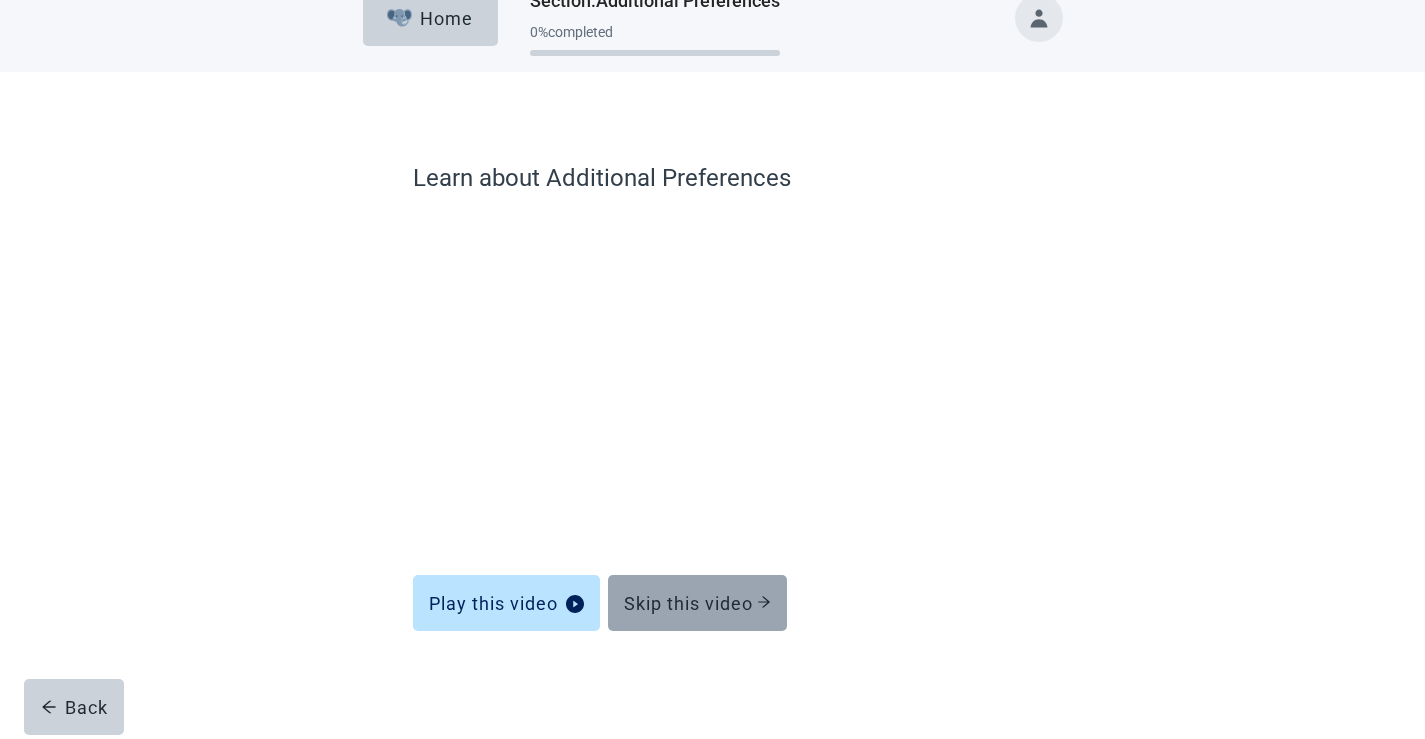 click on "Skip this video" at bounding box center [697, 603] 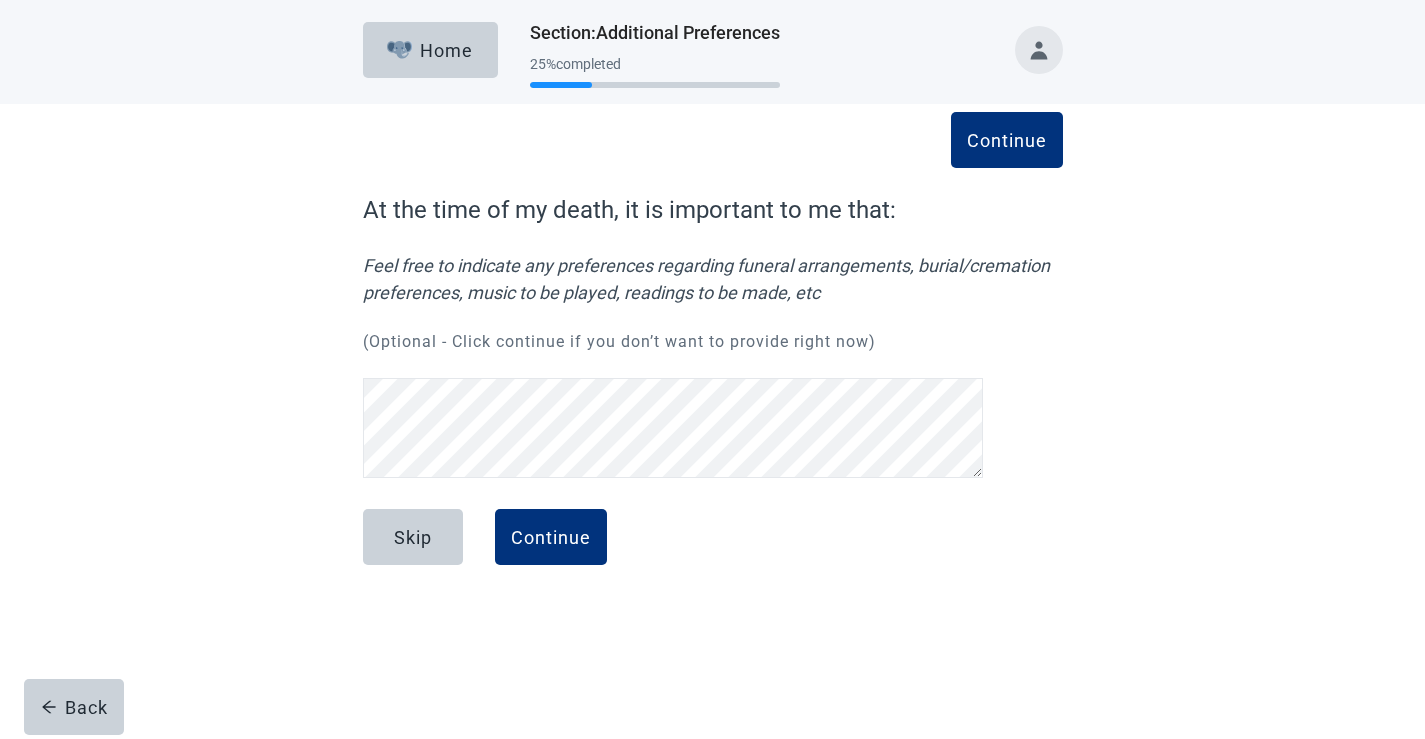 scroll, scrollTop: 0, scrollLeft: 0, axis: both 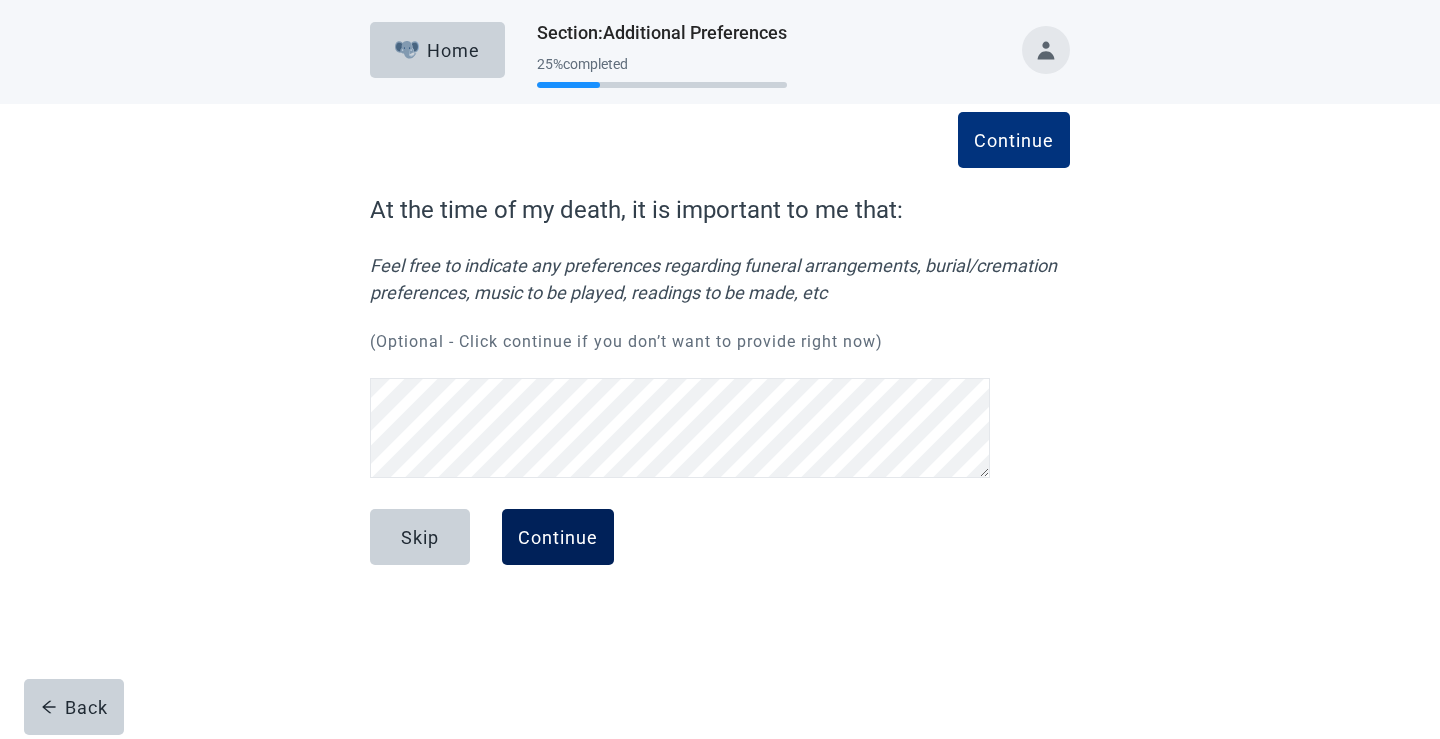 click on "Continue" at bounding box center (558, 537) 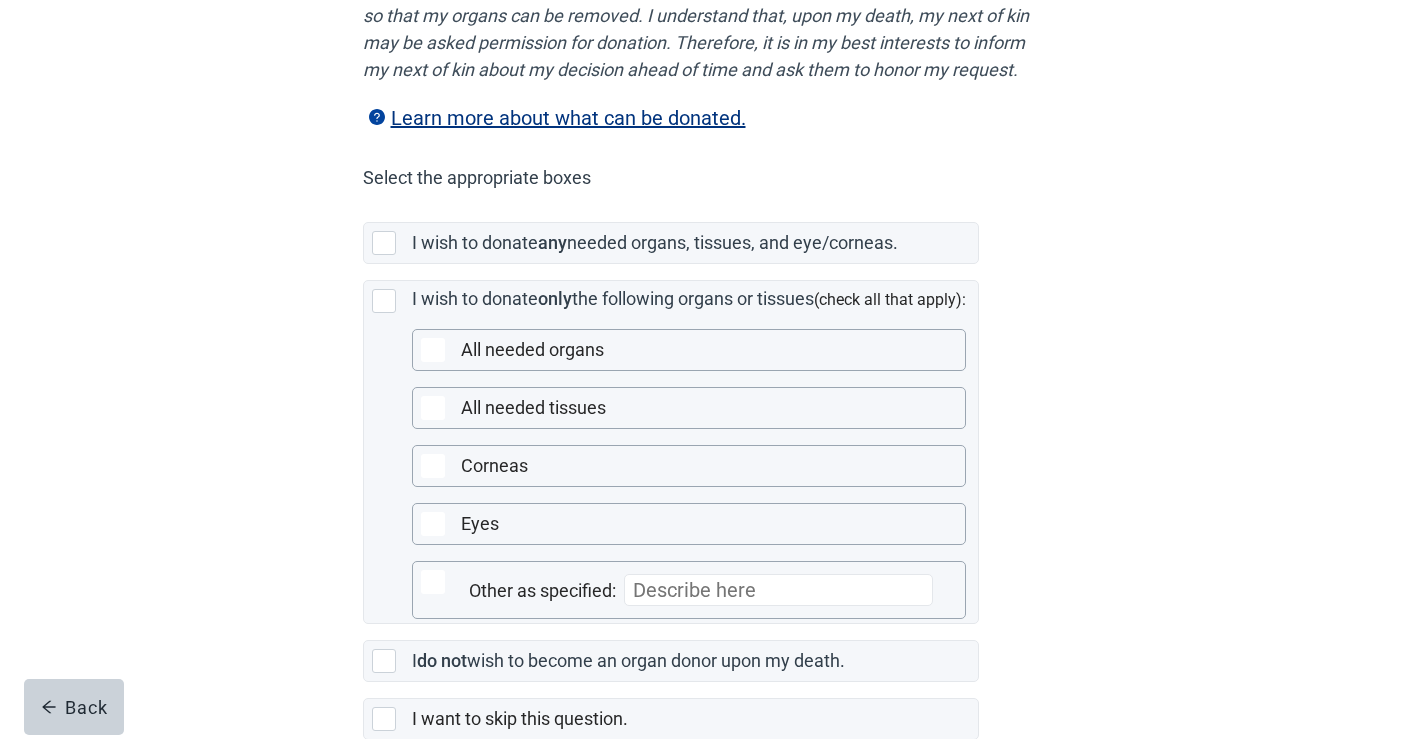 scroll, scrollTop: 400, scrollLeft: 0, axis: vertical 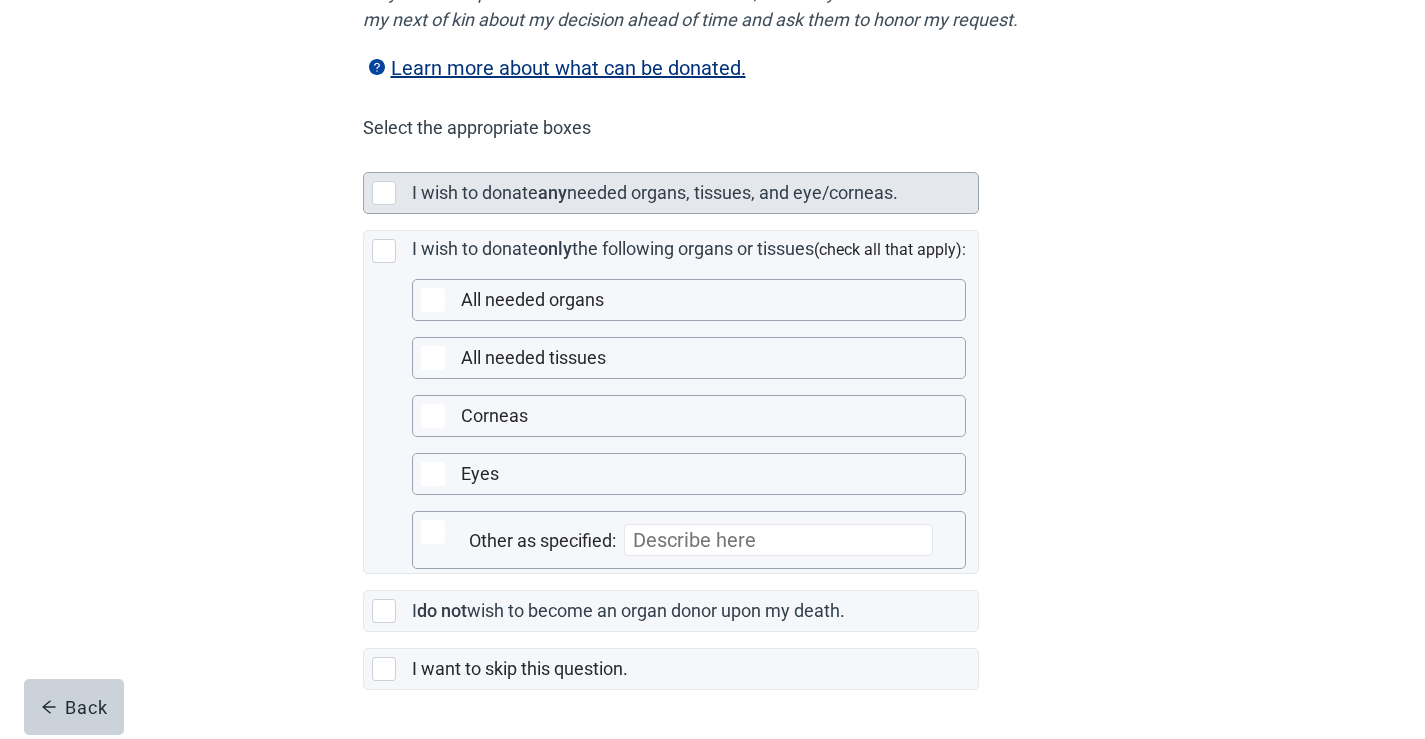 click at bounding box center [384, 193] 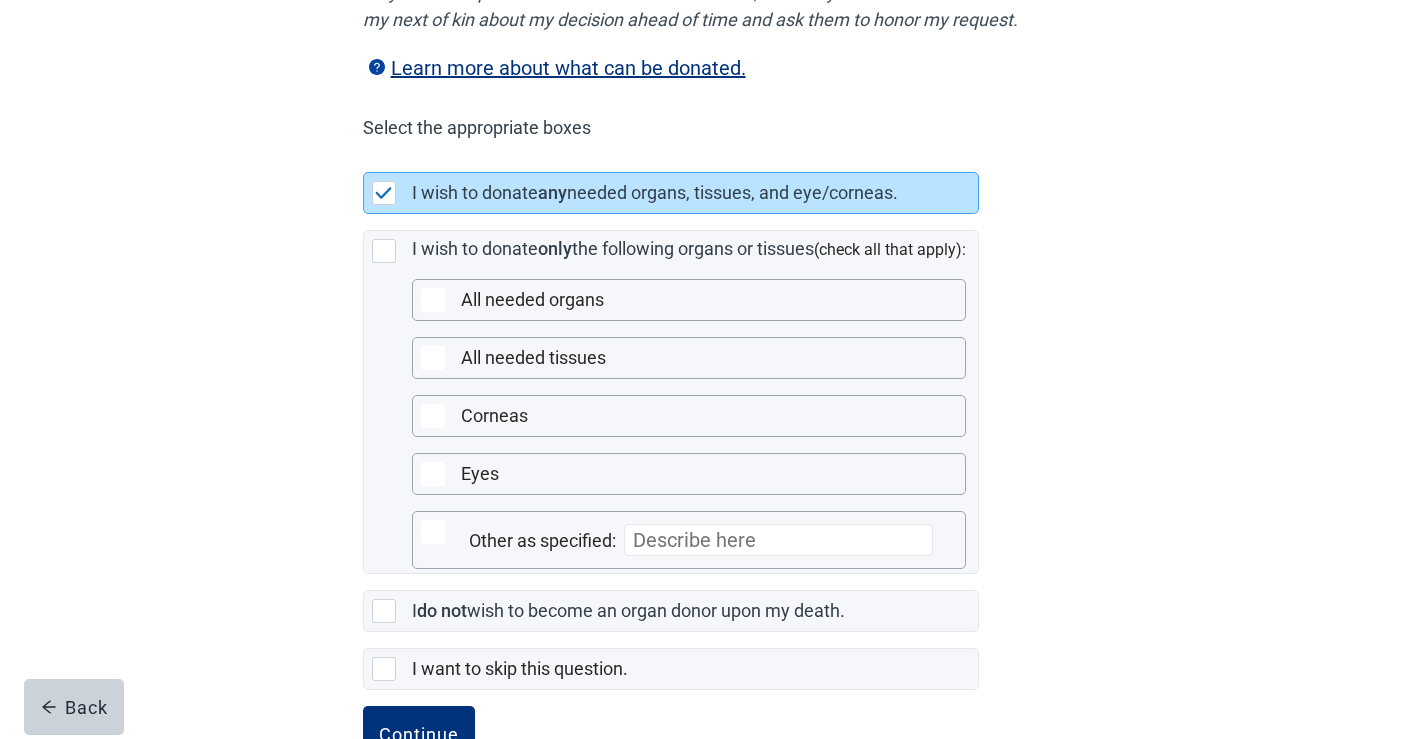 scroll, scrollTop: 494, scrollLeft: 0, axis: vertical 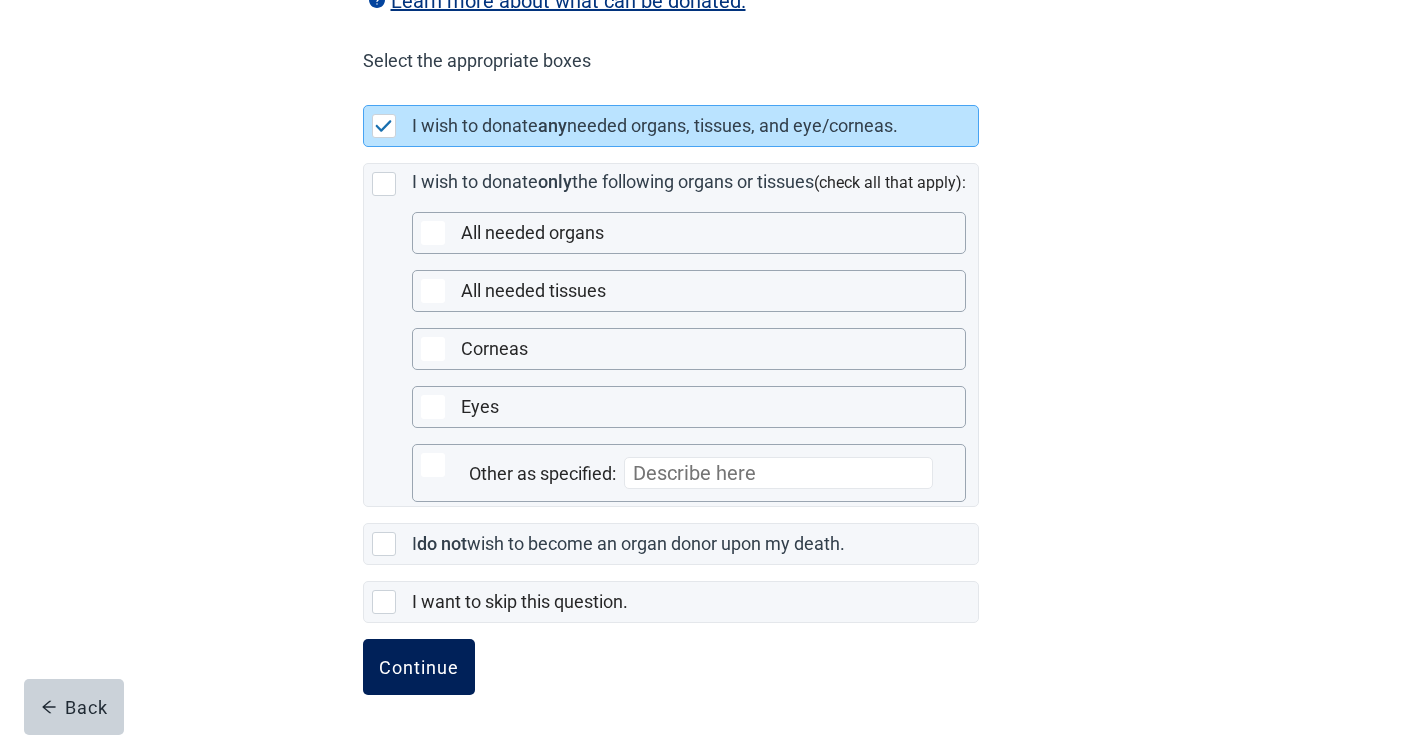 click on "Continue" at bounding box center (419, 667) 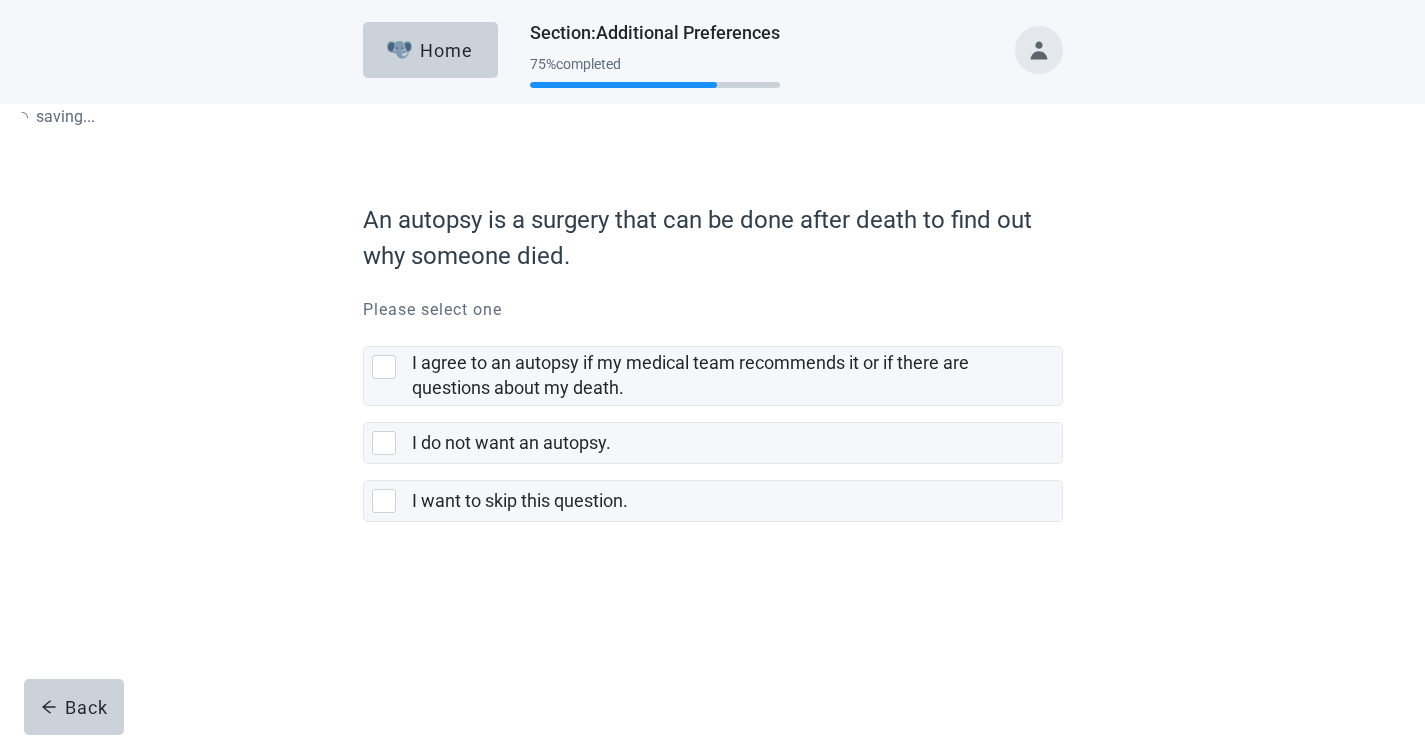 scroll, scrollTop: 0, scrollLeft: 0, axis: both 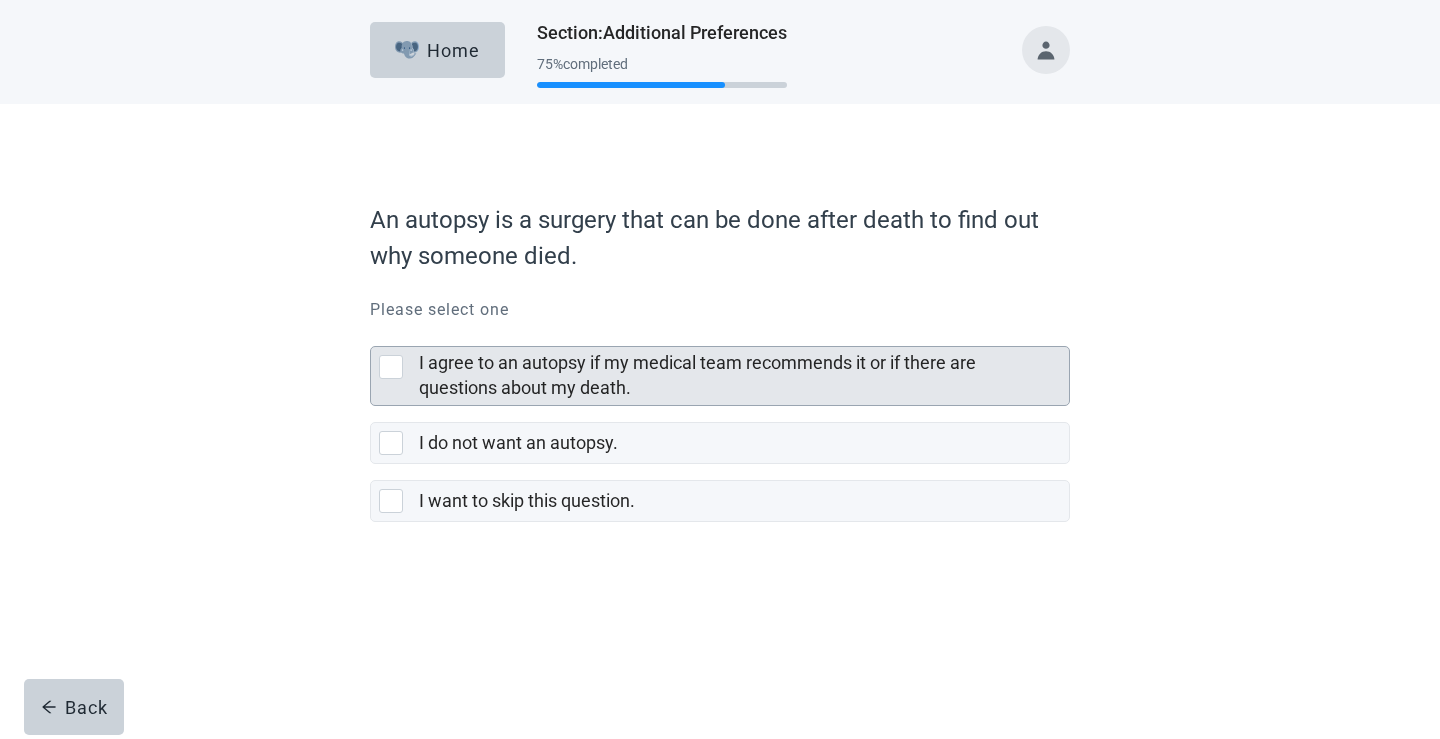 click on "I agree to an autopsy if my medical team recommends it or if there are questions about my death." at bounding box center (720, 376) 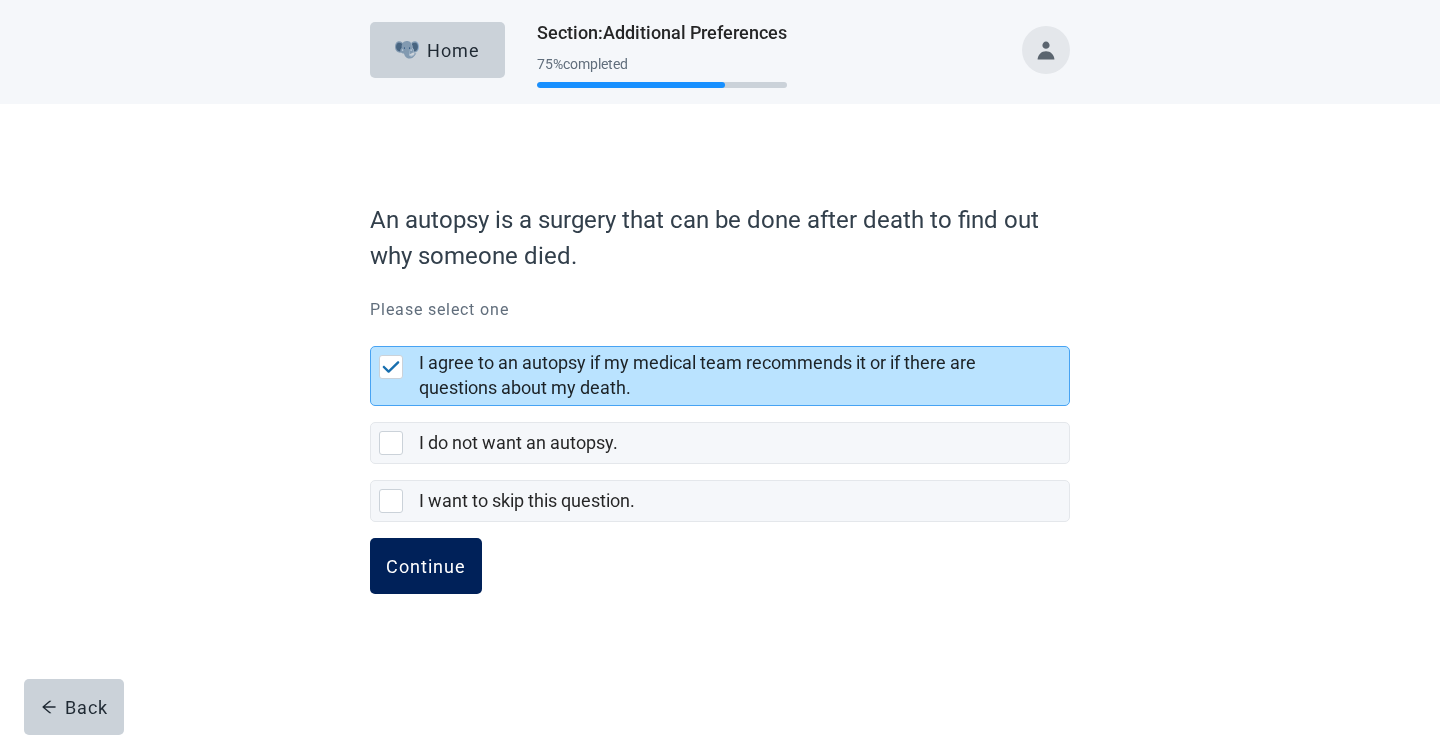 click on "Continue" at bounding box center [426, 566] 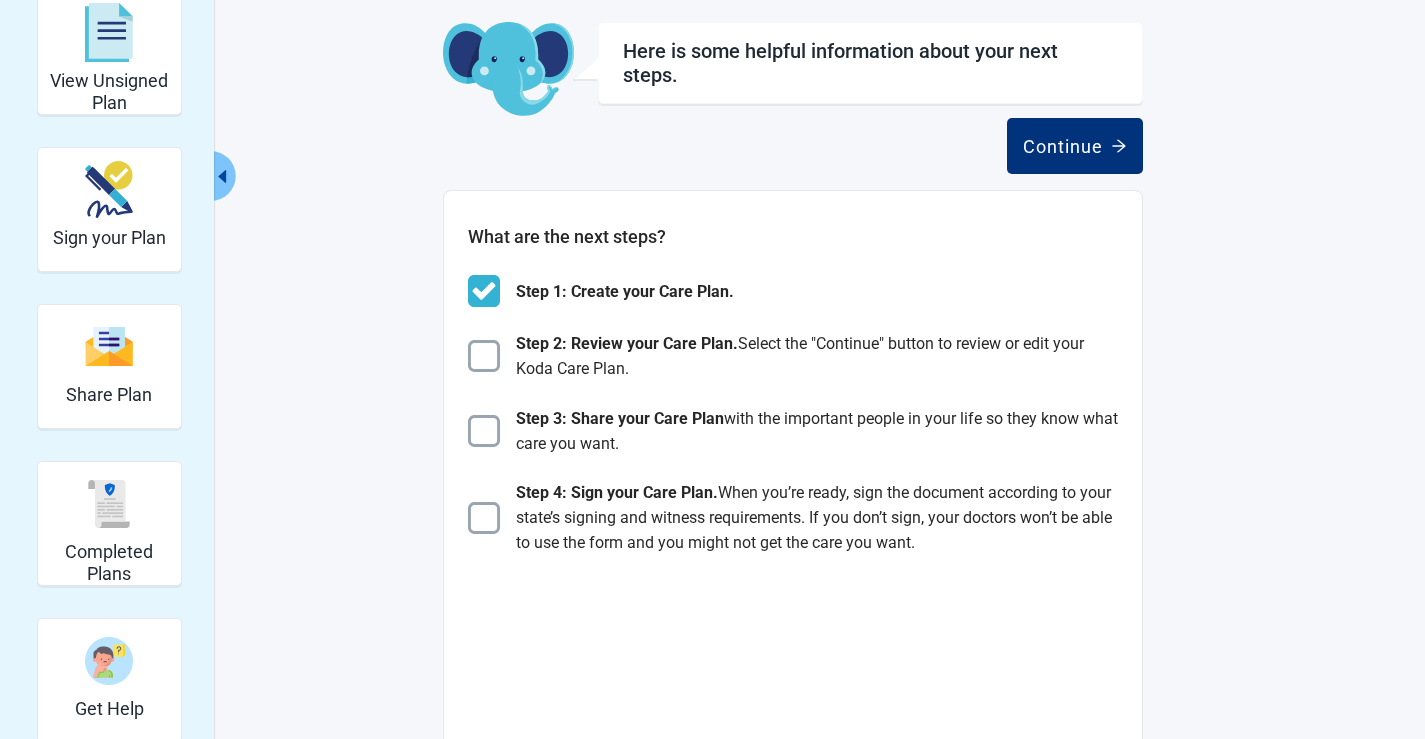 scroll, scrollTop: 100, scrollLeft: 0, axis: vertical 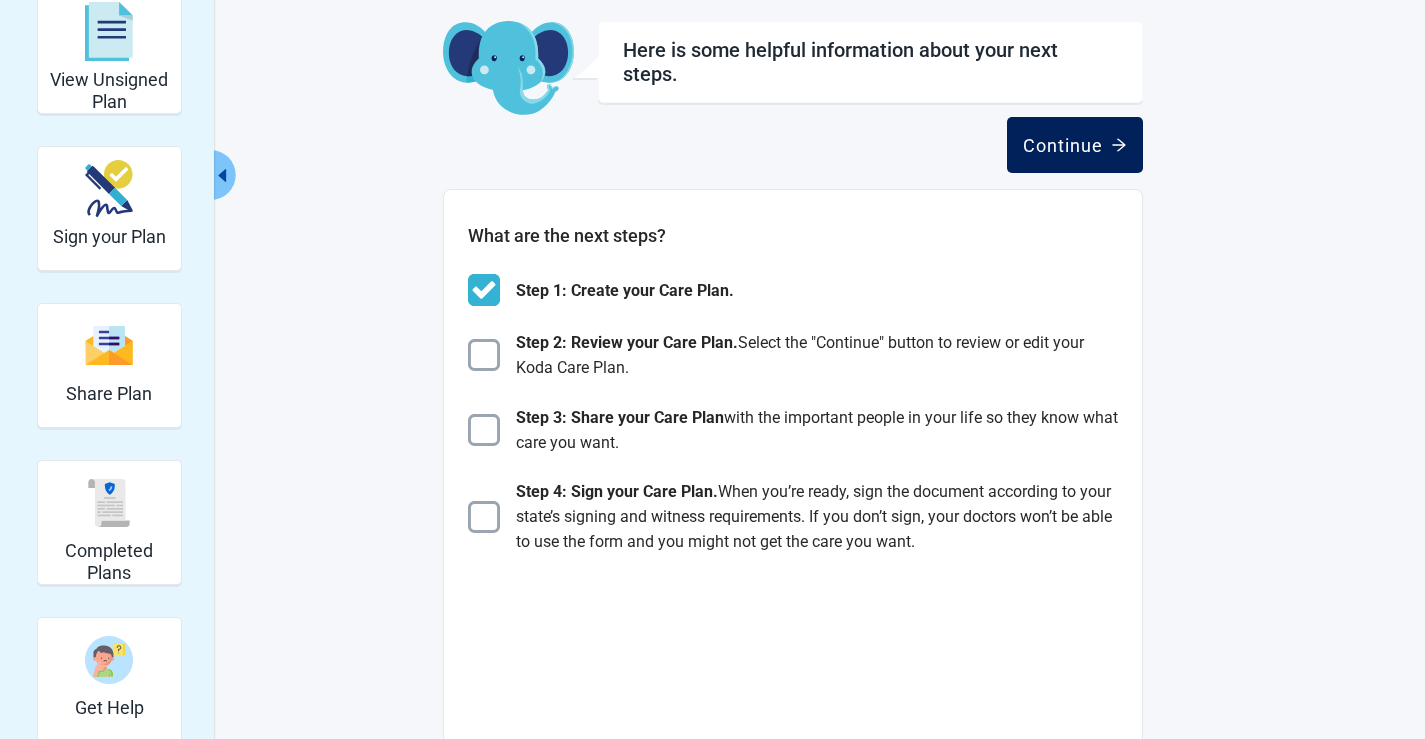click on "Continue" at bounding box center [1075, 145] 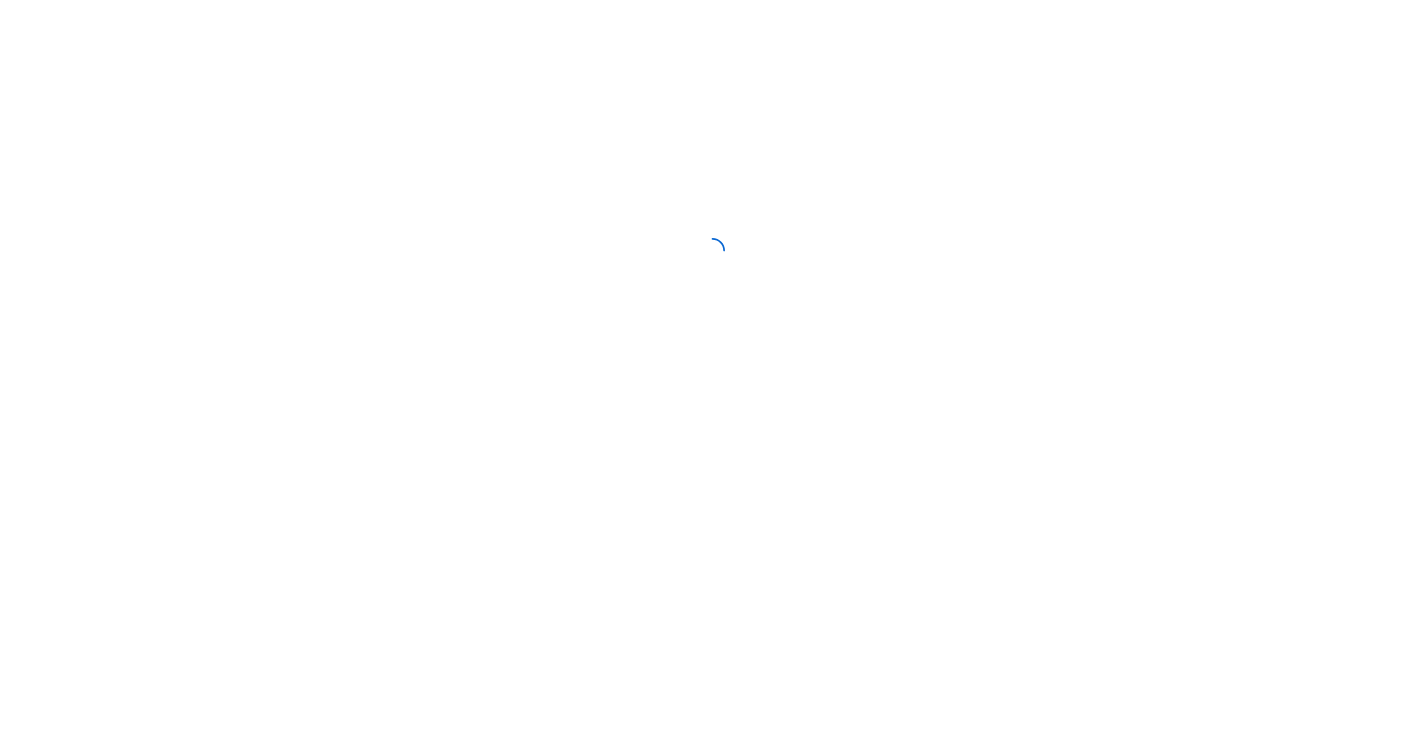 scroll, scrollTop: 0, scrollLeft: 0, axis: both 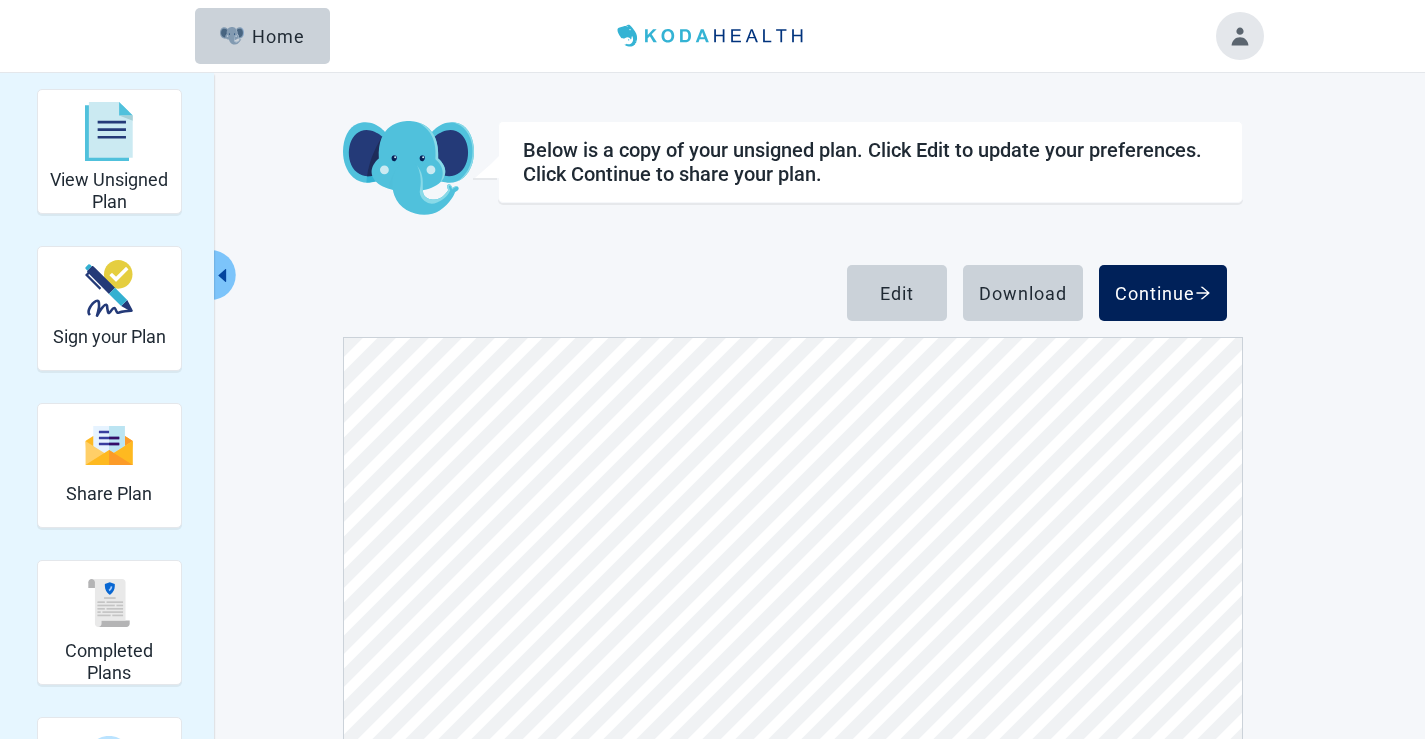 click on "Continue" at bounding box center [1163, 293] 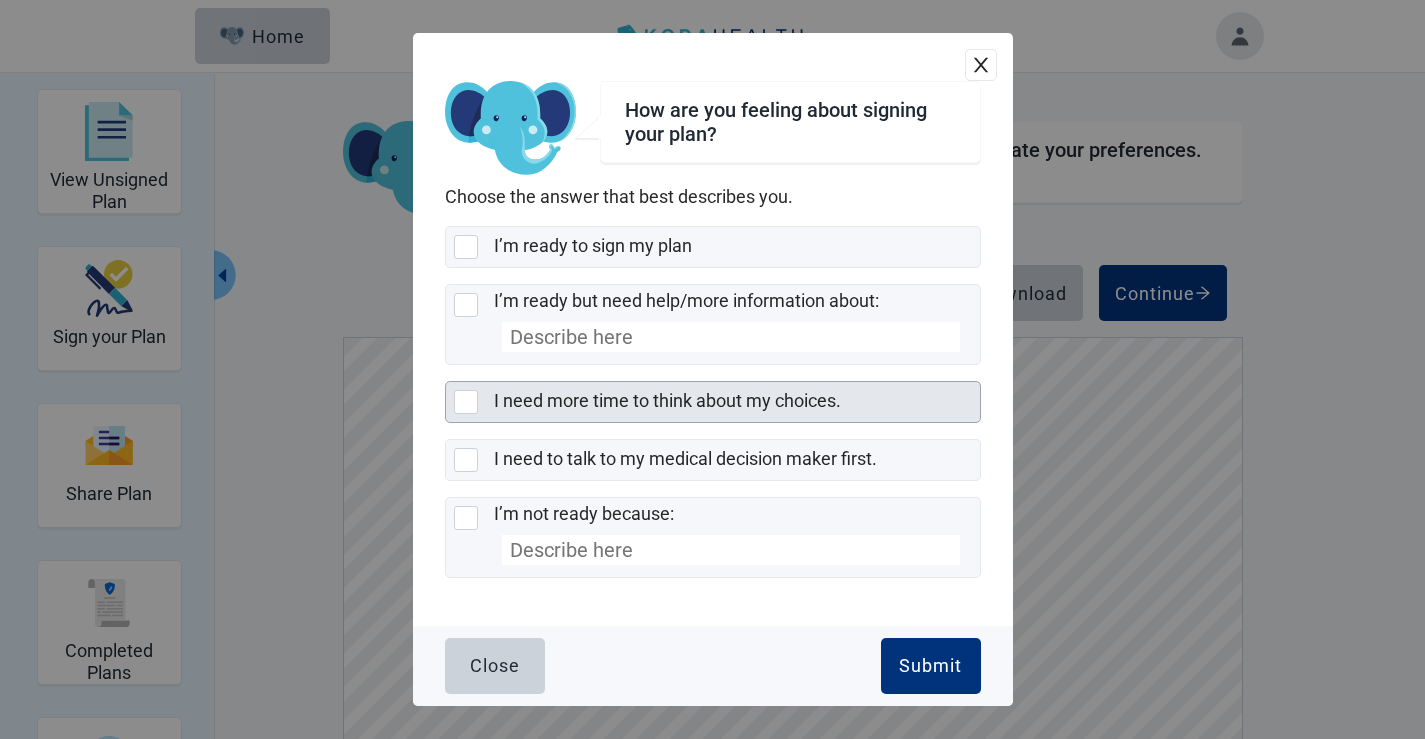 click at bounding box center [466, 402] 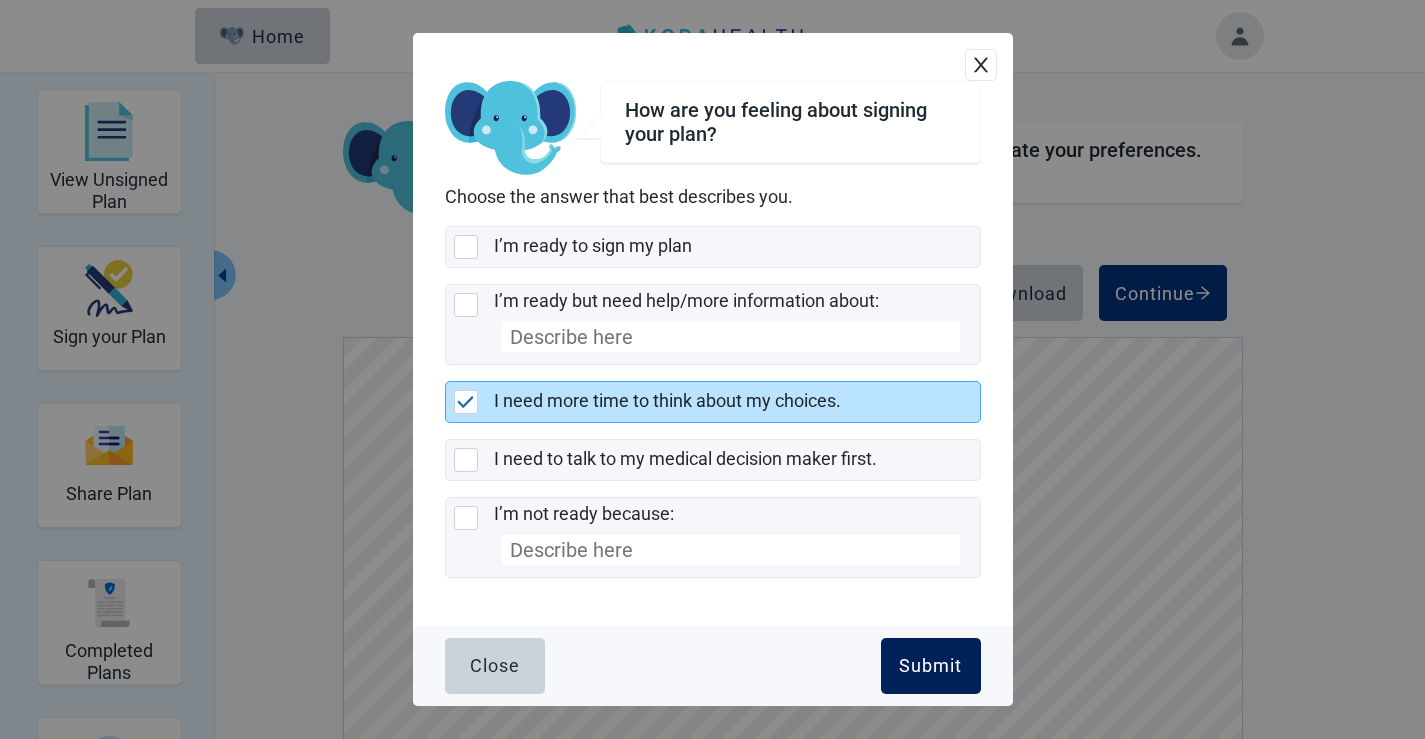 click on "Submit" at bounding box center [930, 666] 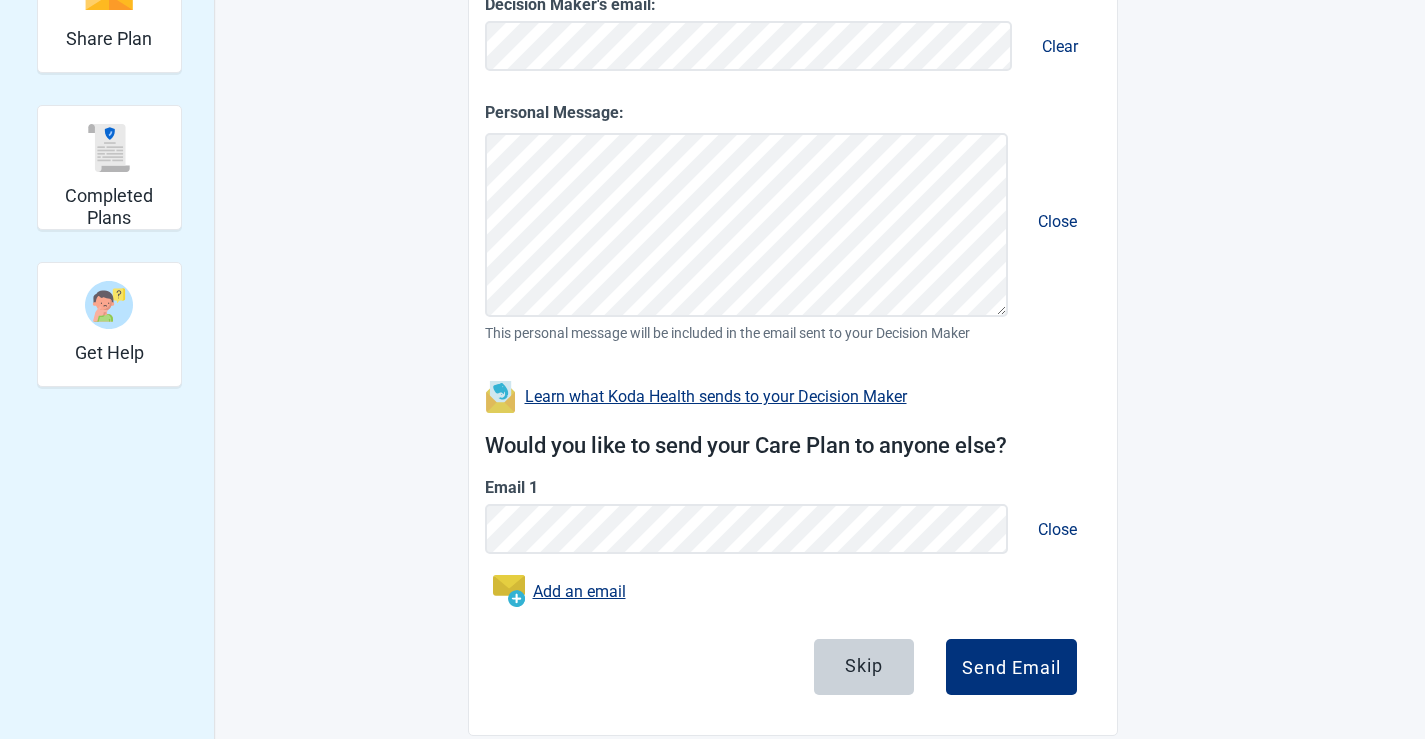 scroll, scrollTop: 485, scrollLeft: 0, axis: vertical 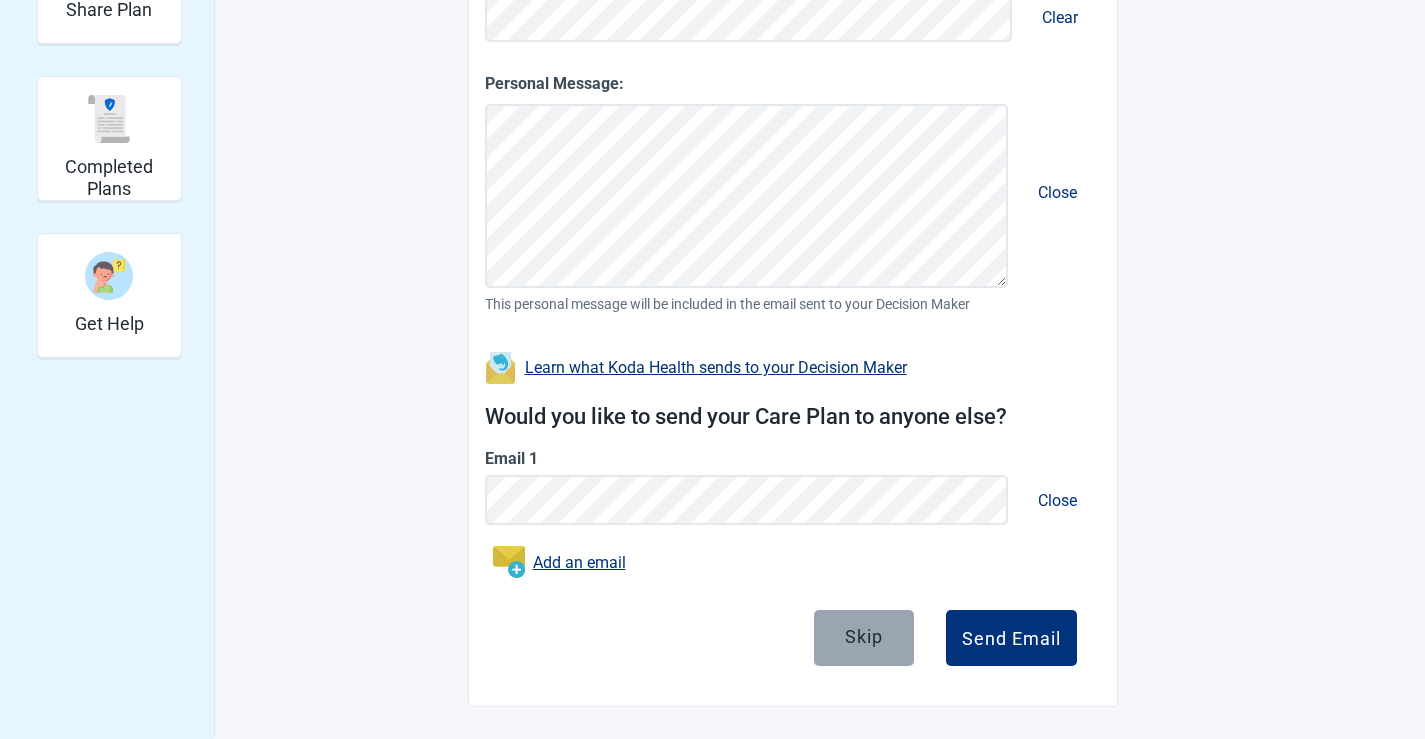 click on "Skip" at bounding box center (864, 637) 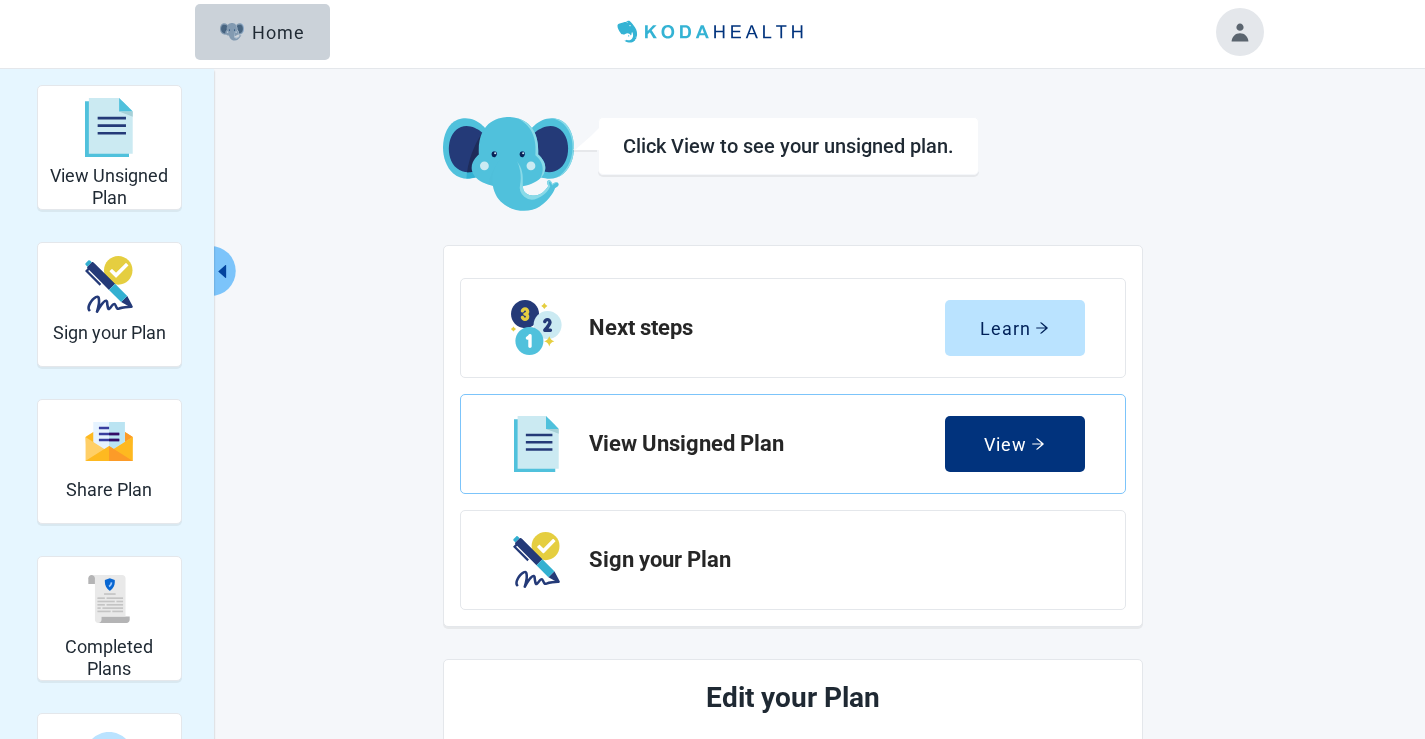 scroll, scrollTop: 0, scrollLeft: 0, axis: both 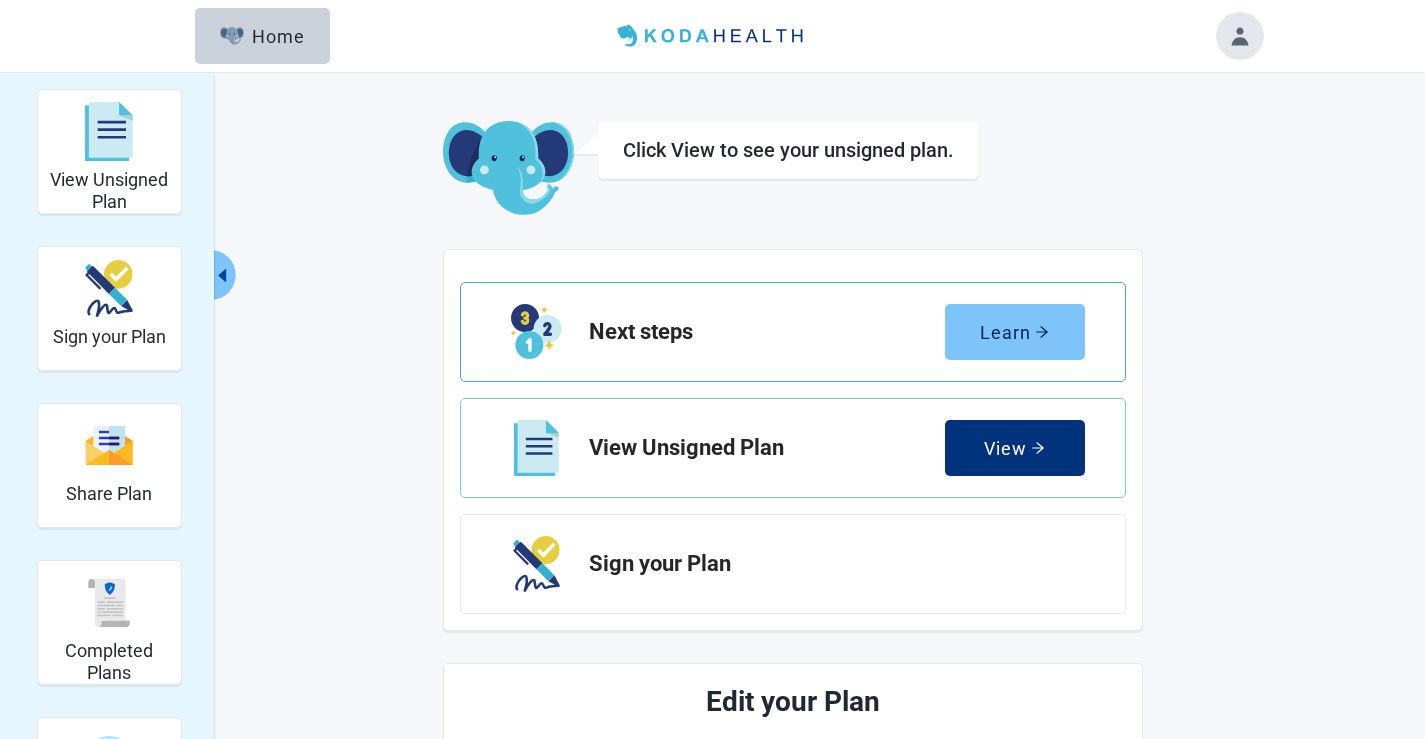 click on "Learn" at bounding box center (1015, 332) 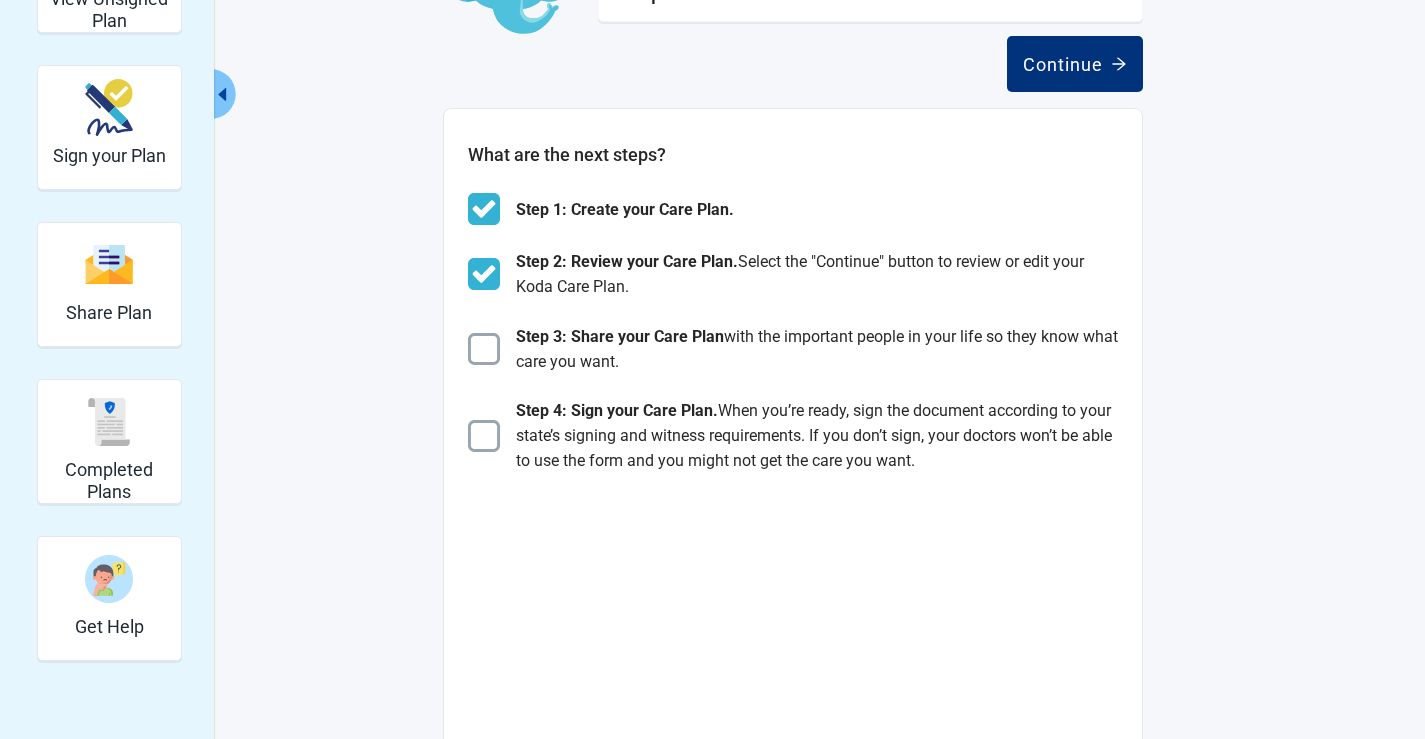 scroll, scrollTop: 200, scrollLeft: 0, axis: vertical 